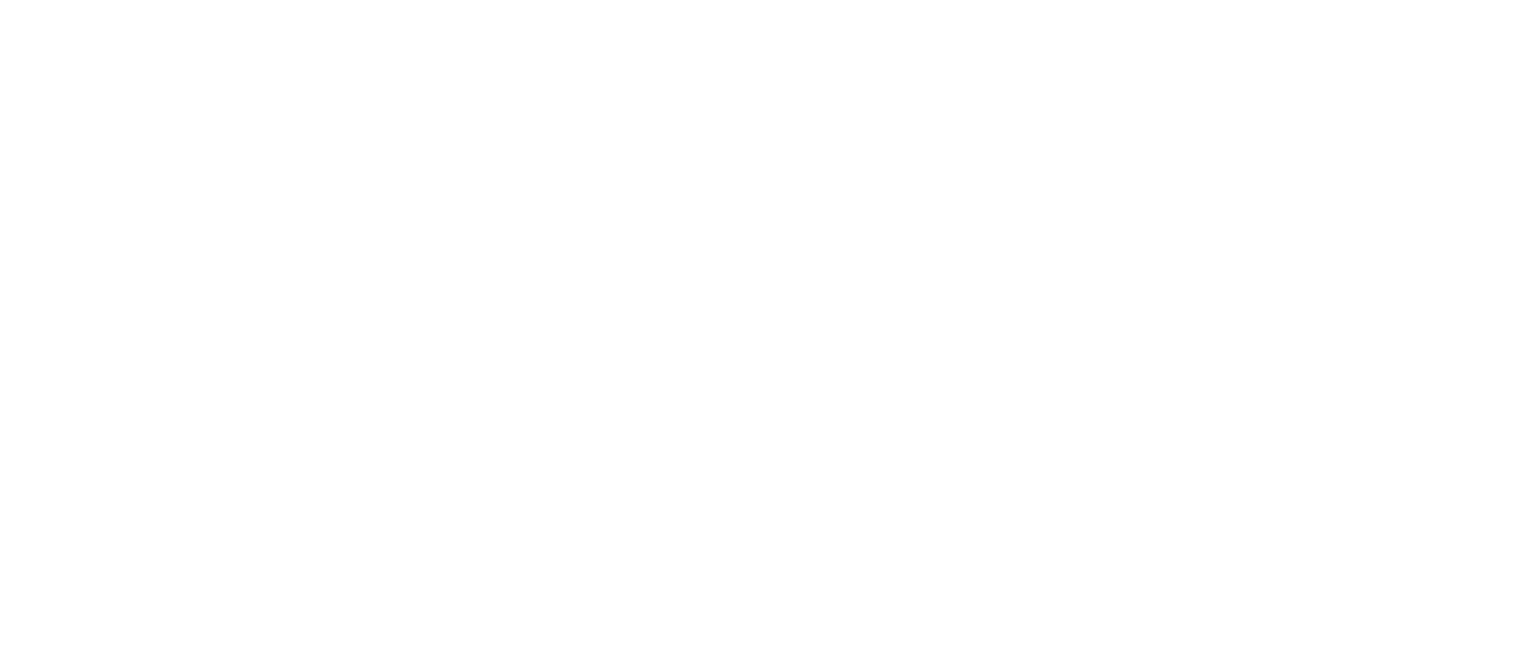 scroll, scrollTop: 0, scrollLeft: 0, axis: both 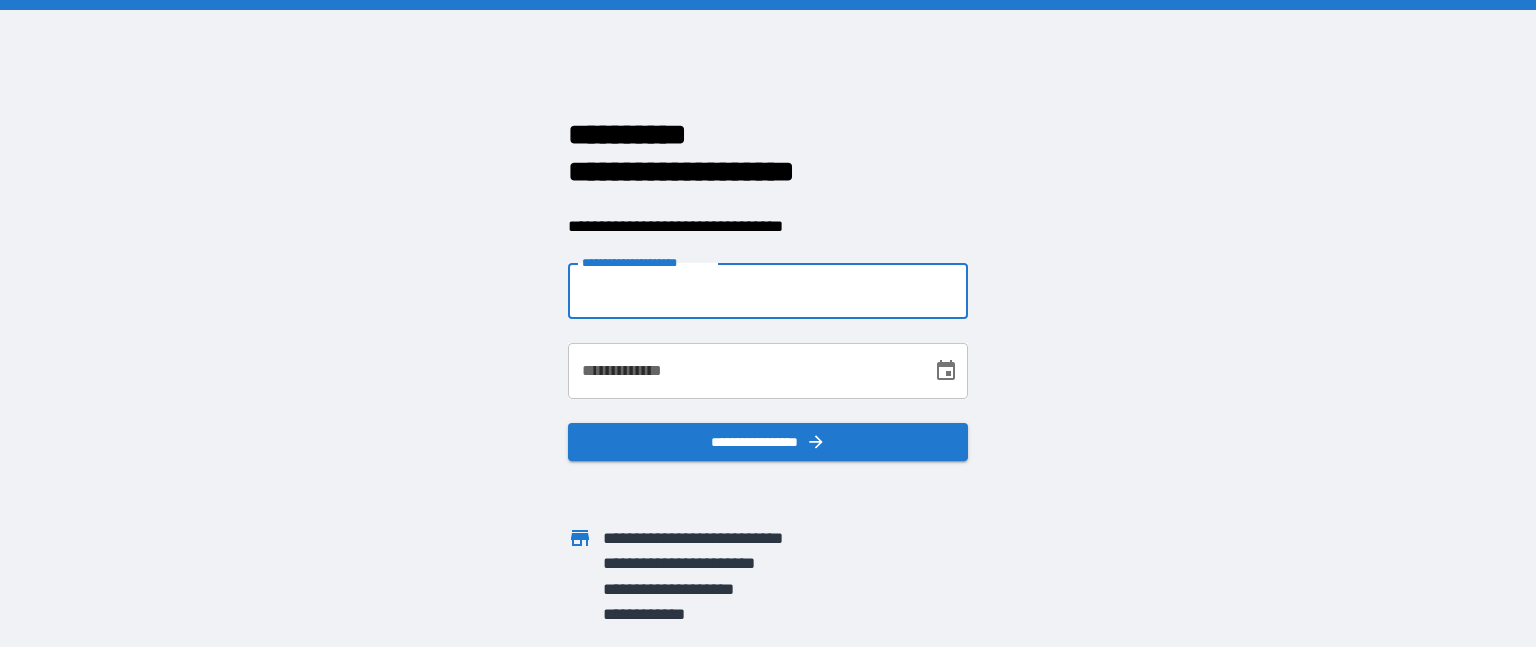 click on "**********" at bounding box center [768, 291] 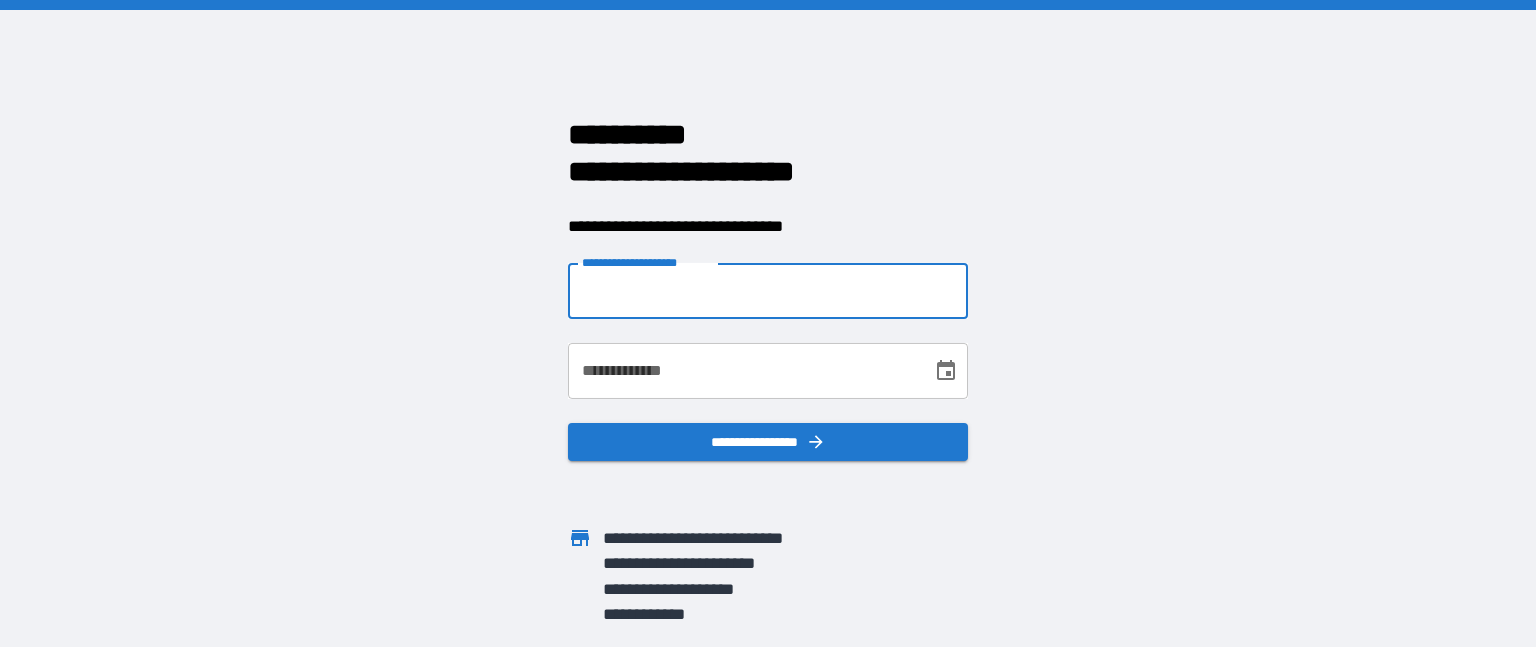 type on "**********" 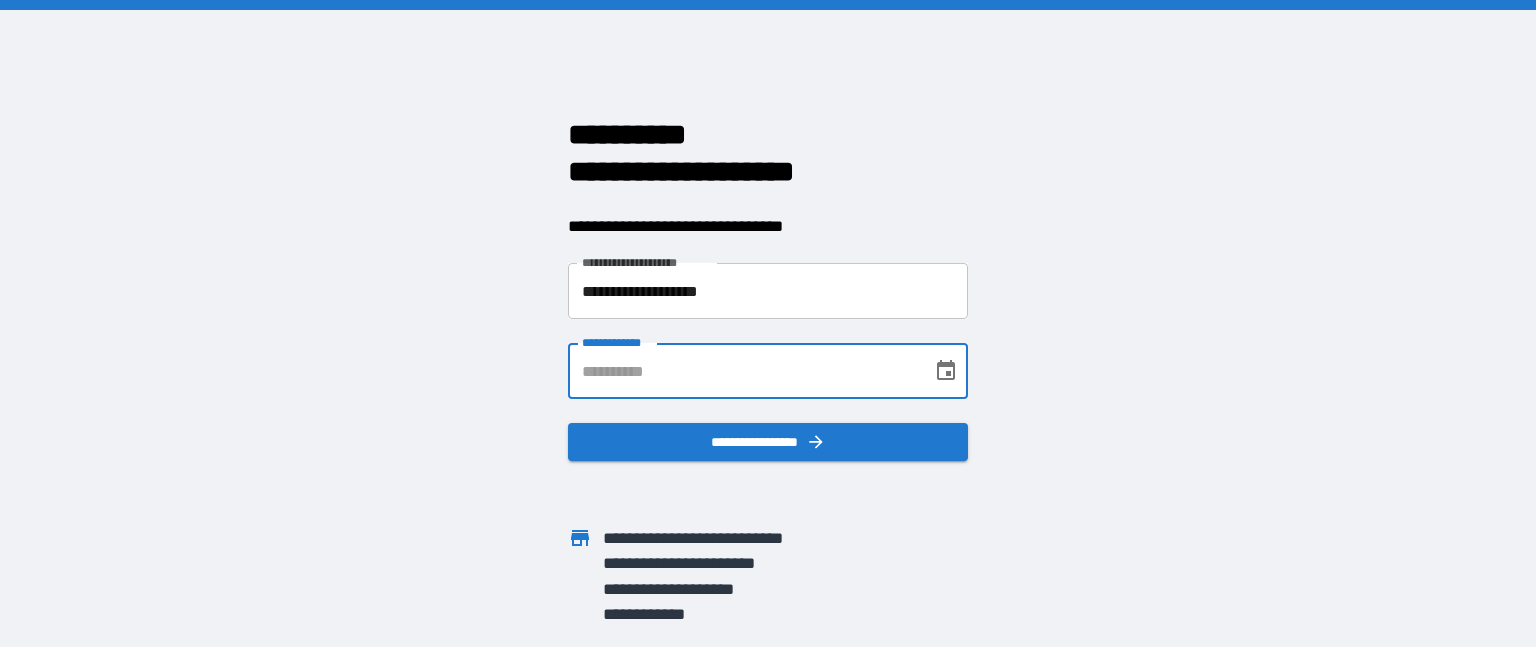 click on "**********" at bounding box center [743, 371] 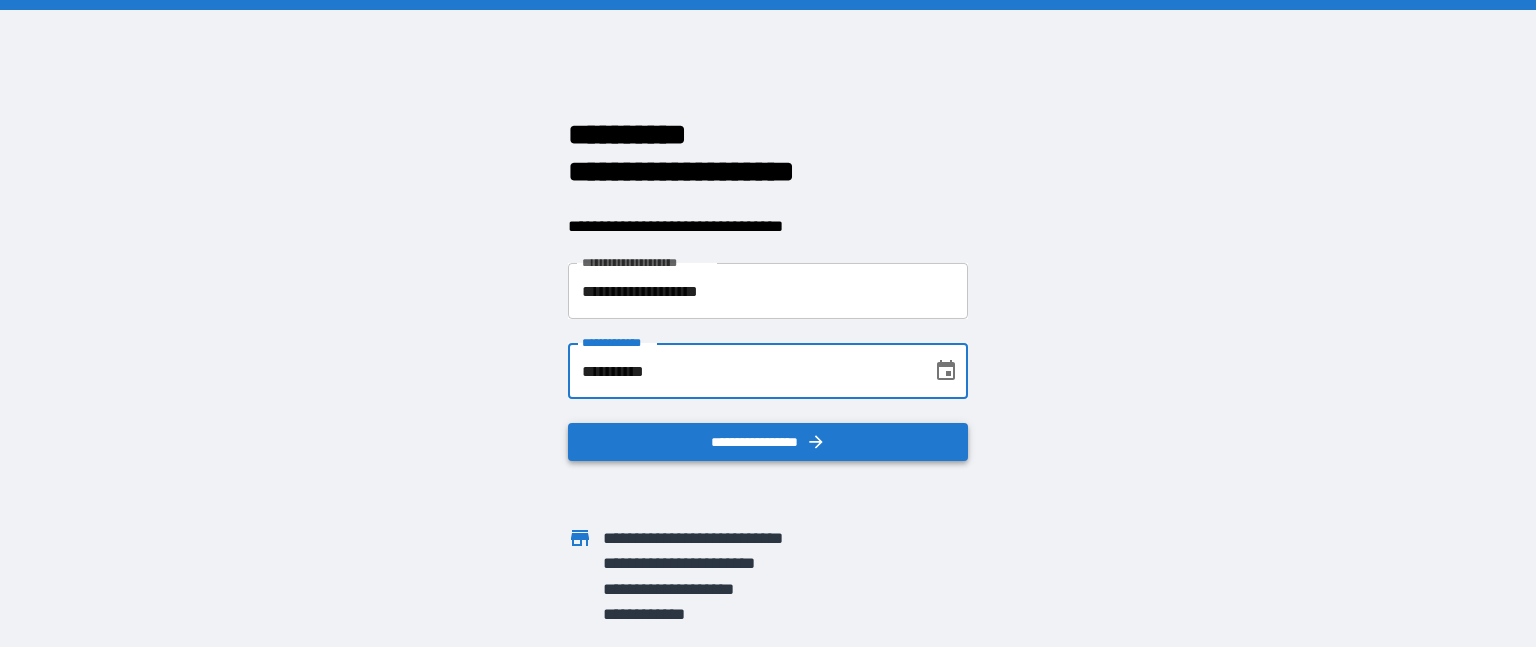 type on "**********" 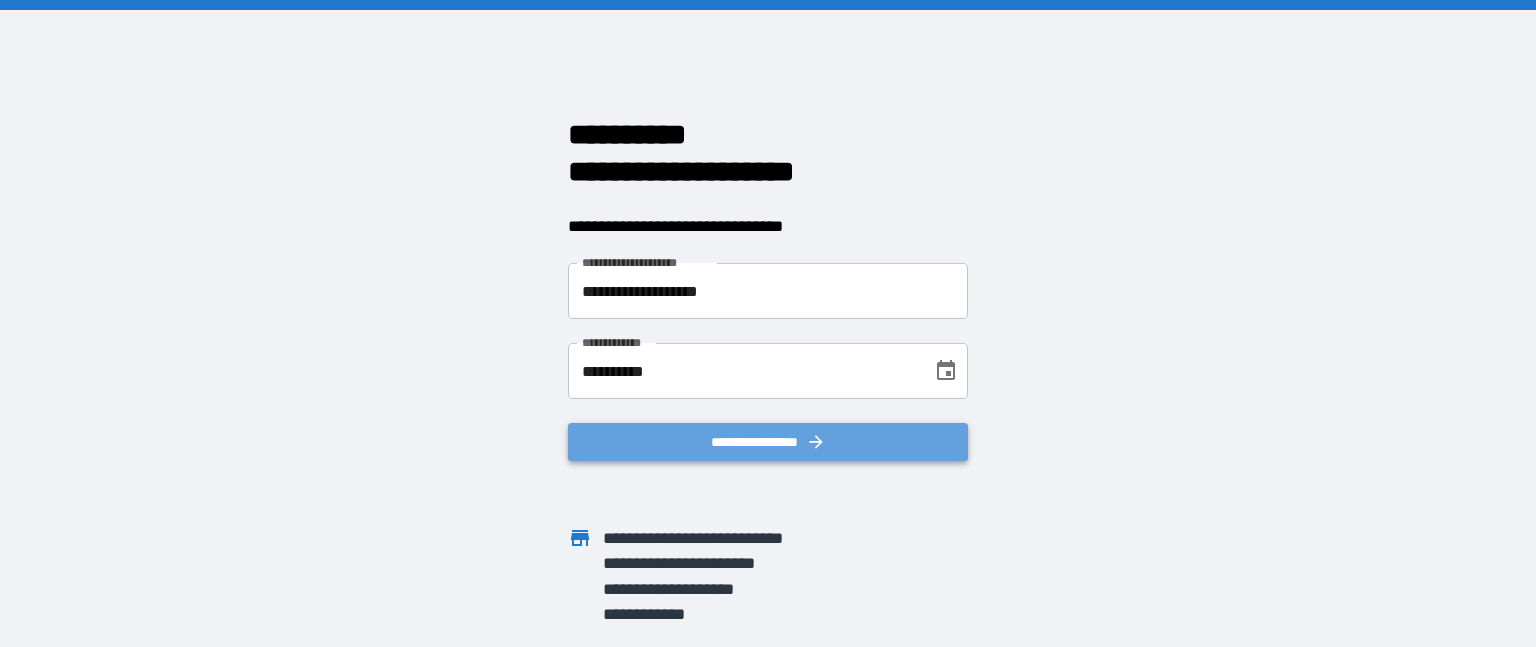 click on "**********" at bounding box center (768, 442) 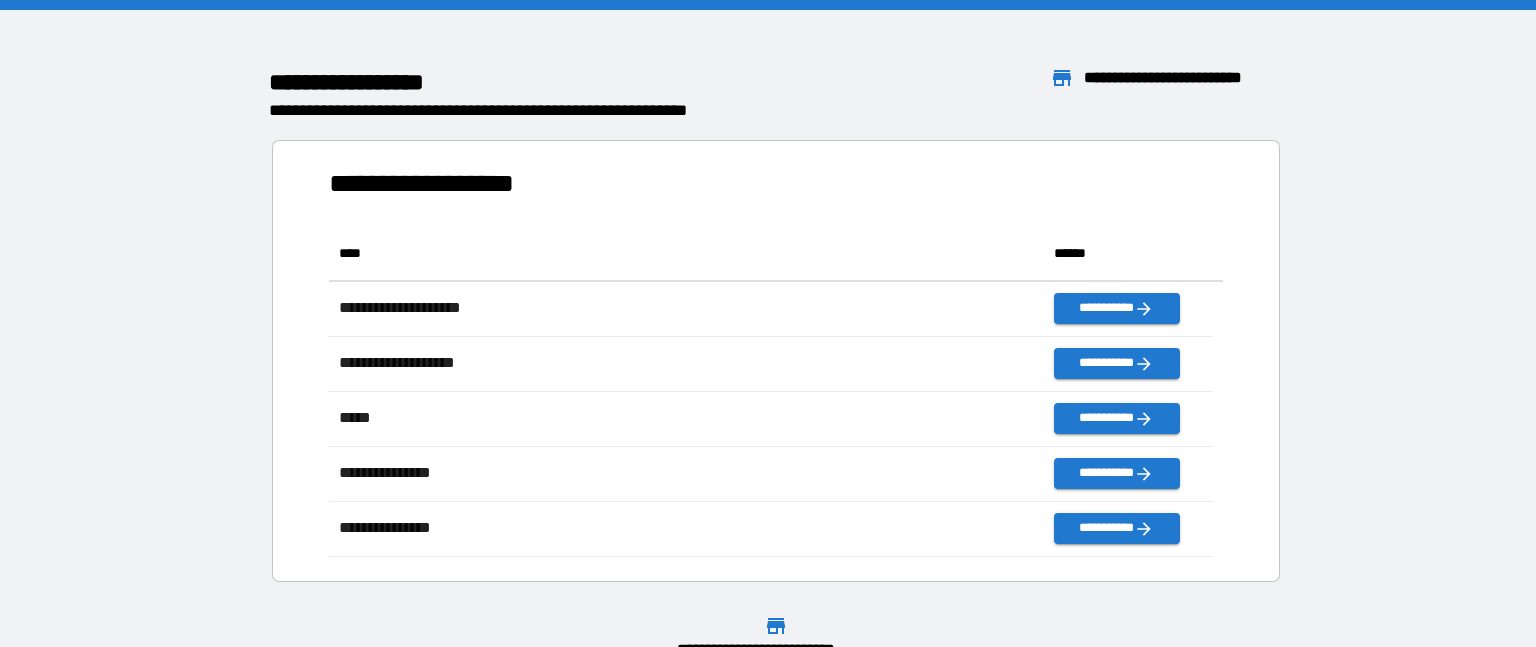 scroll, scrollTop: 316, scrollLeft: 869, axis: both 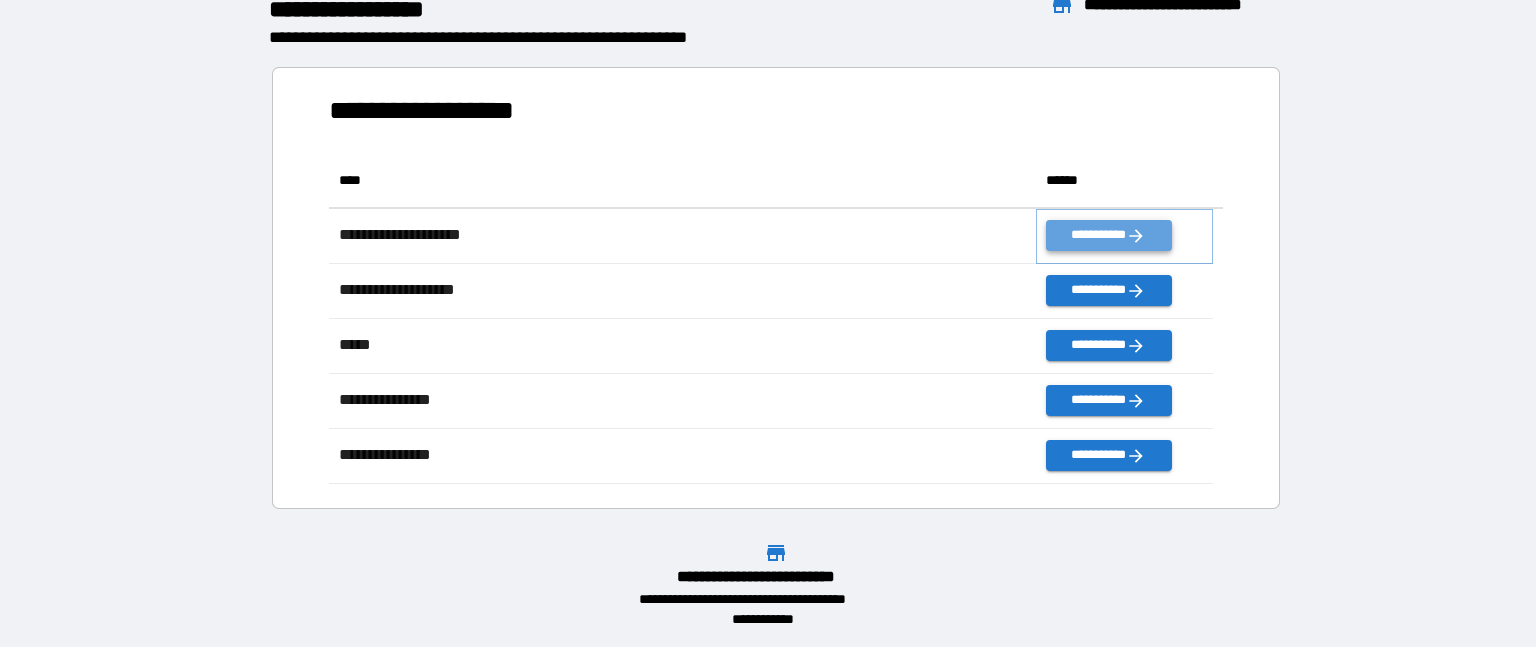 click on "**********" at bounding box center [1108, 235] 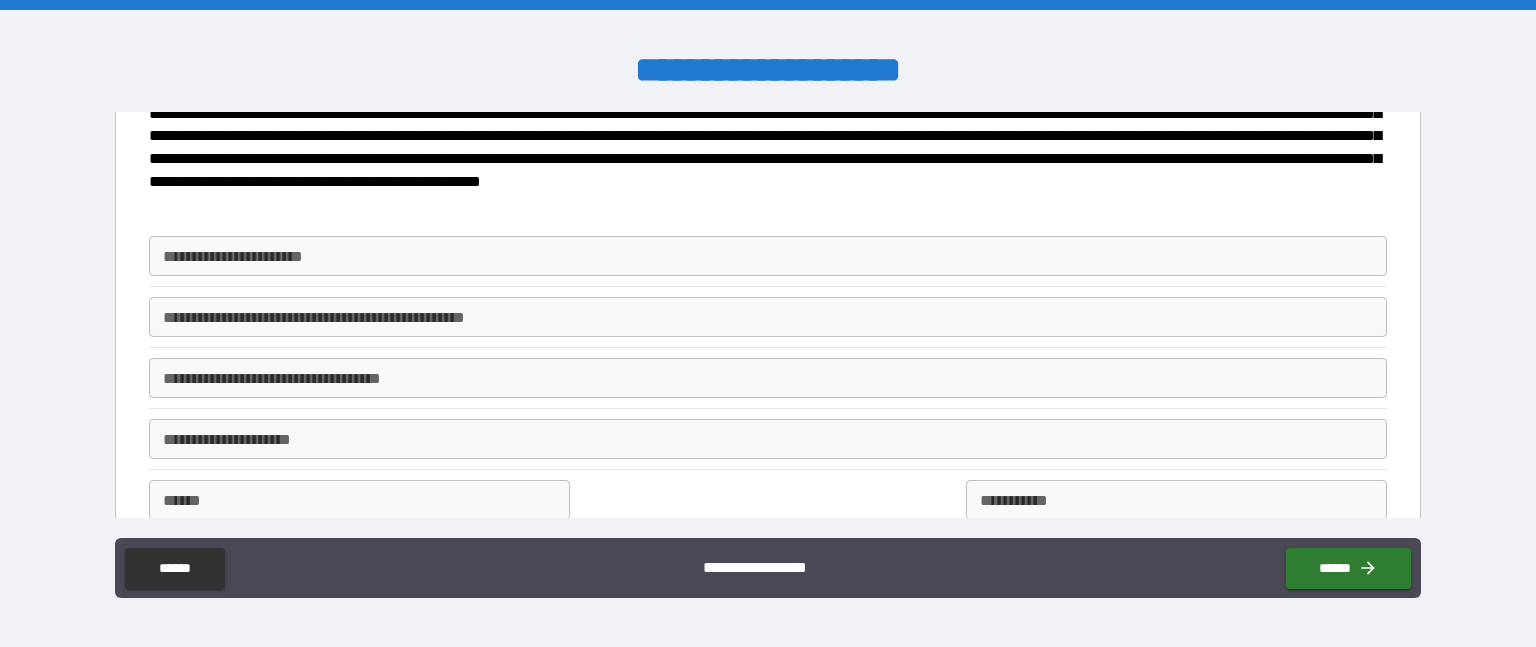 scroll, scrollTop: 100, scrollLeft: 0, axis: vertical 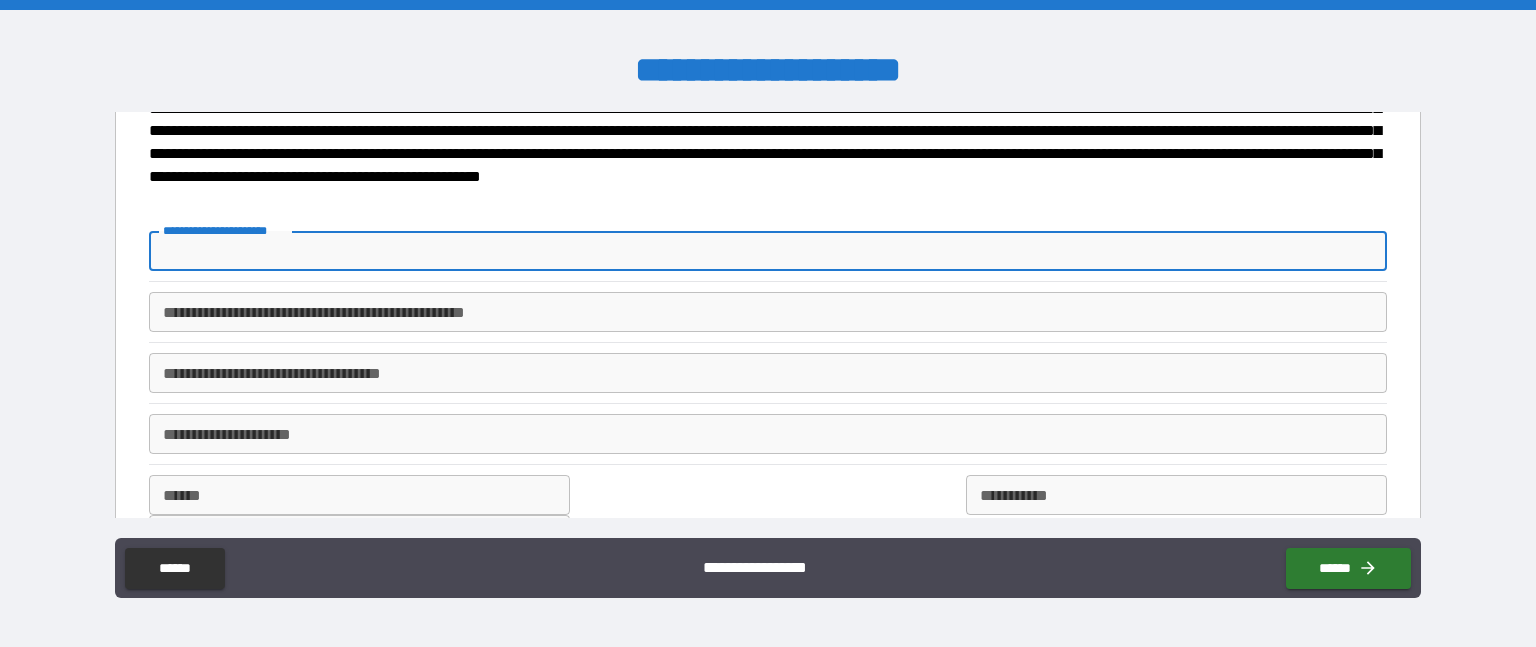 click on "**********" at bounding box center [768, 251] 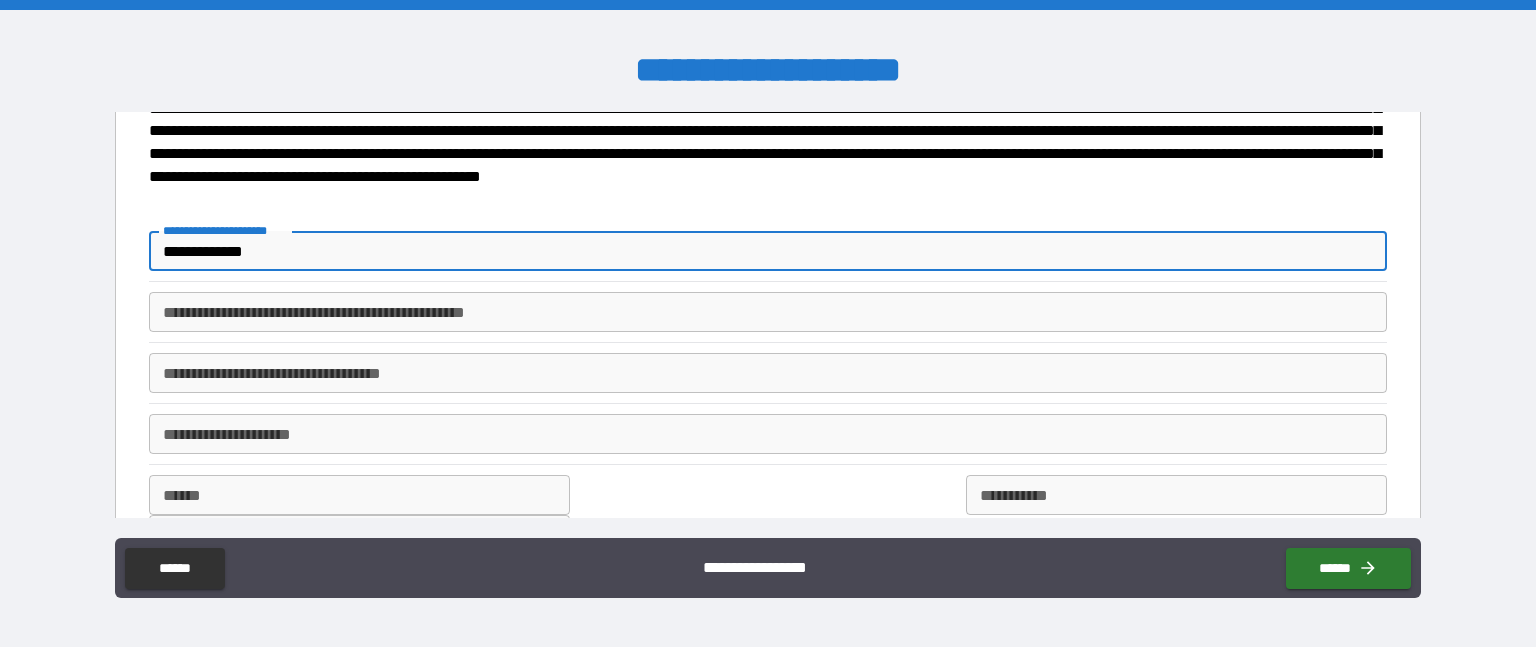 type on "**********" 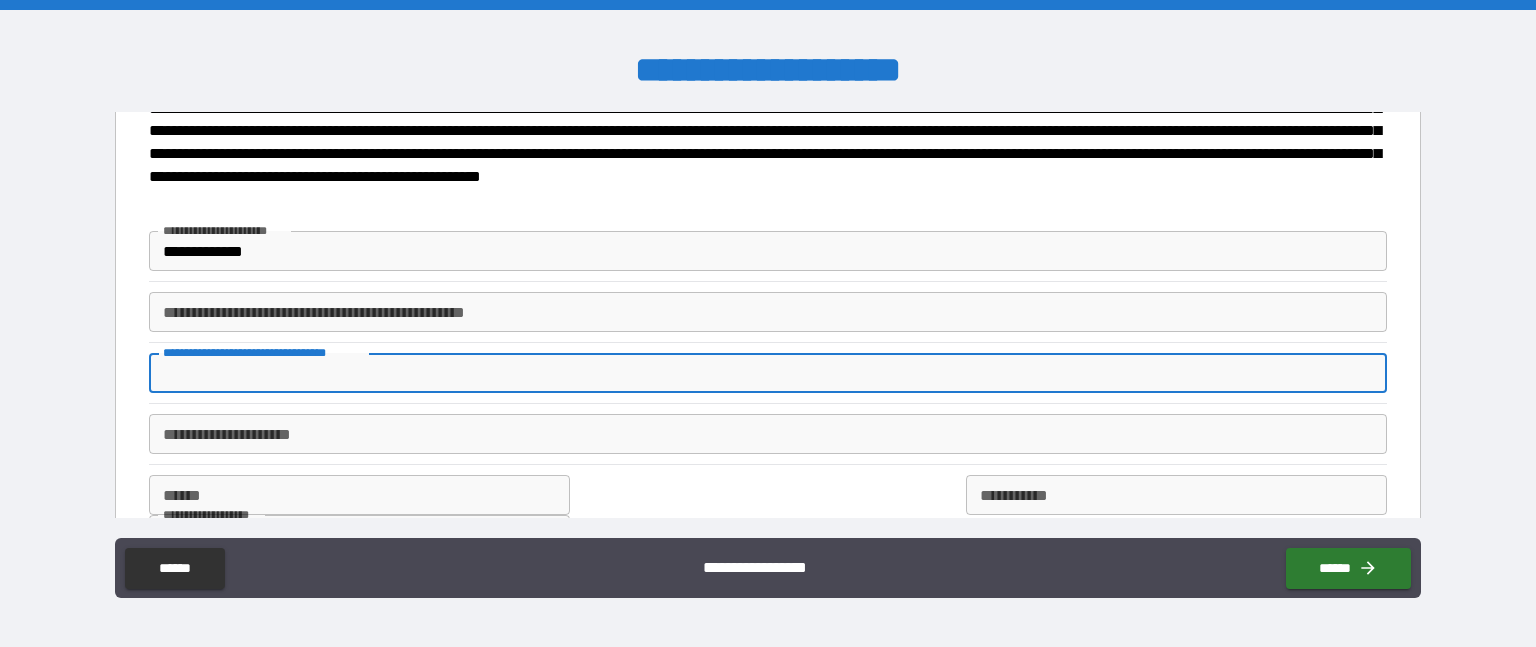 click on "**********" at bounding box center [768, 373] 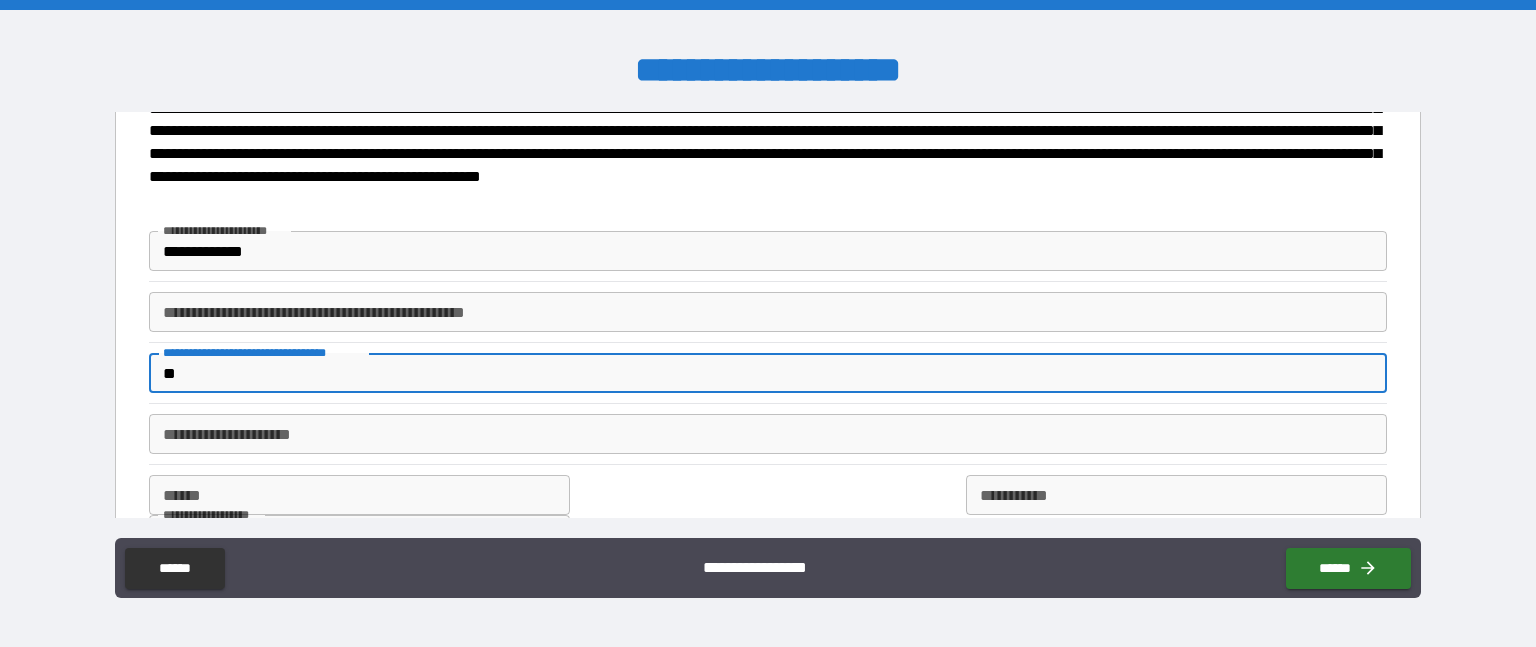 type on "*" 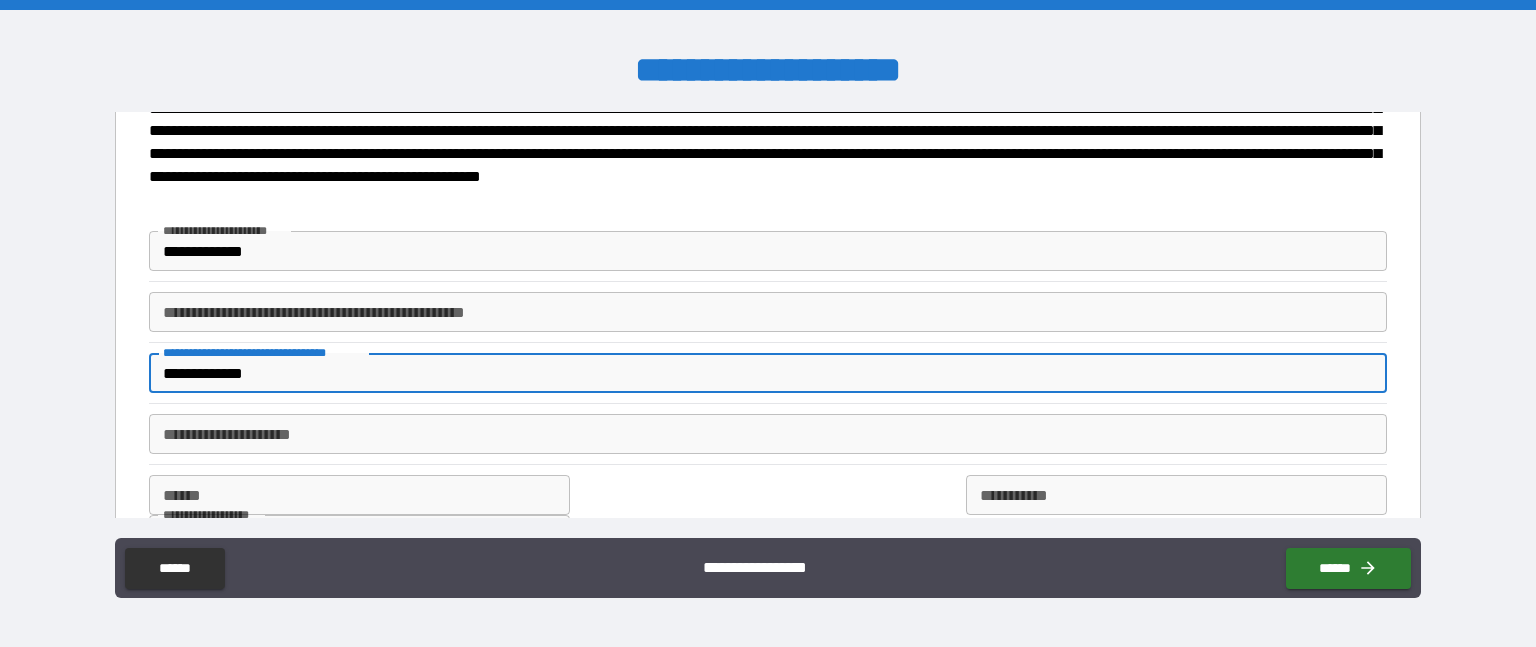 type on "**********" 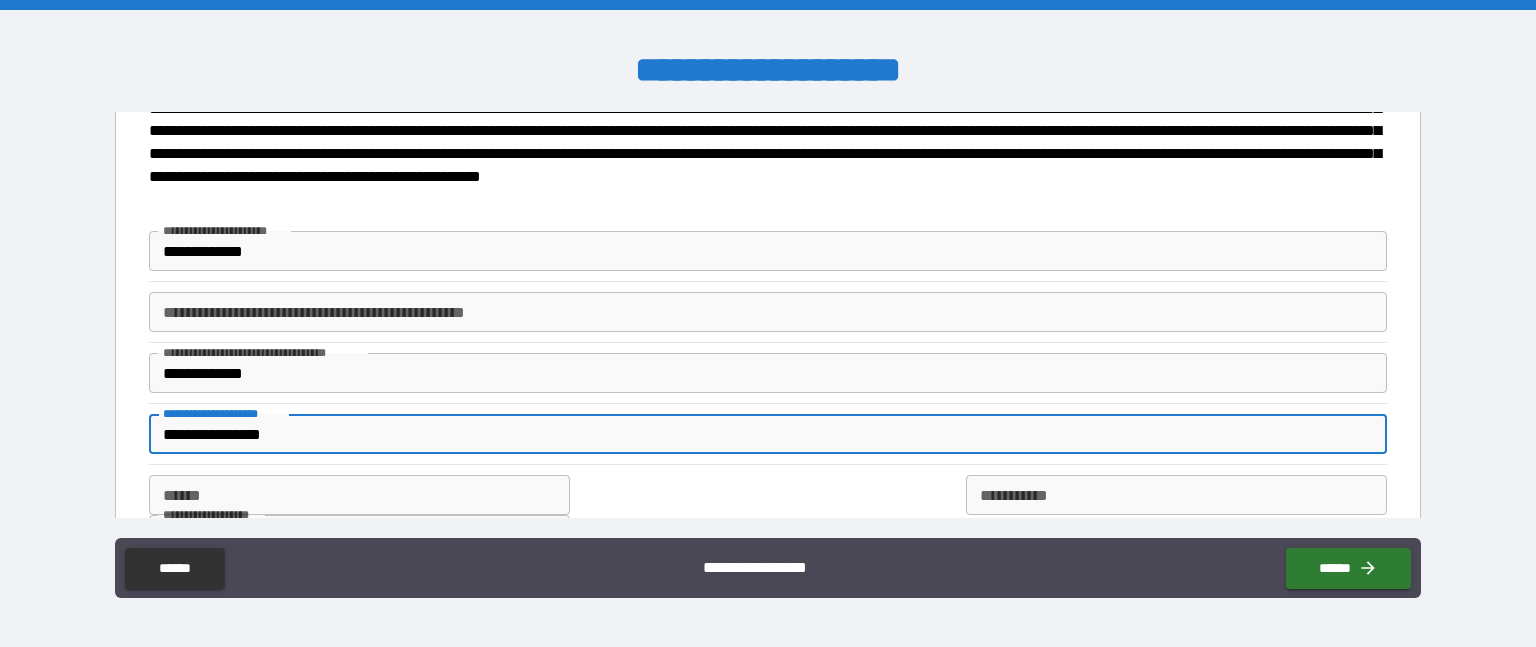 type on "**********" 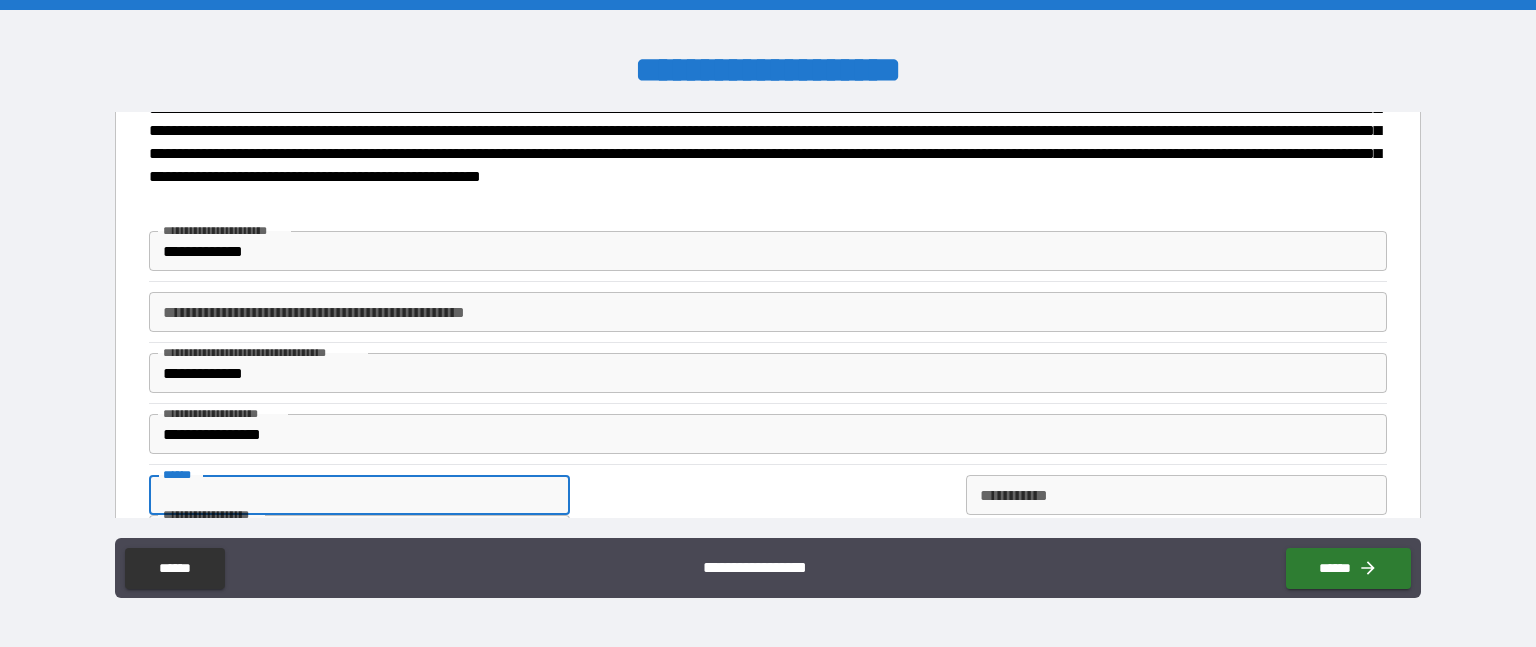 click on "****   *" at bounding box center [359, 495] 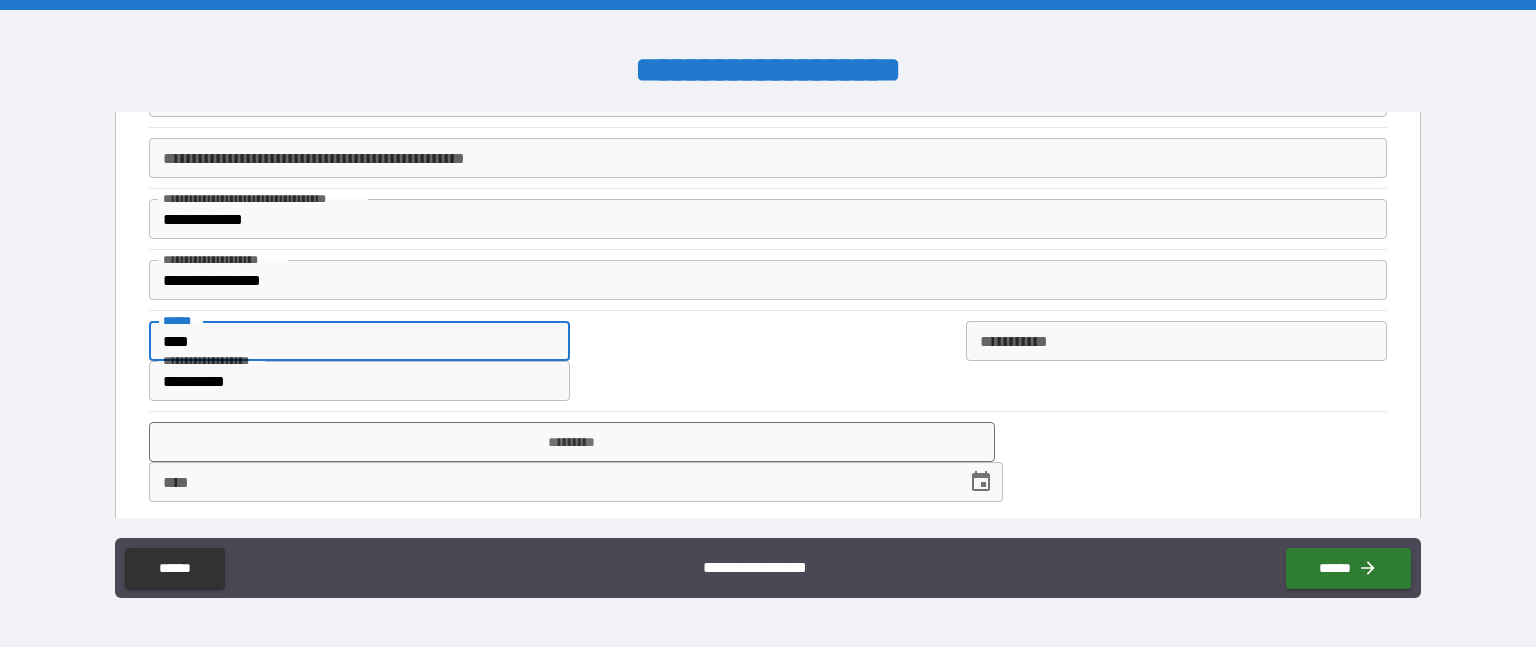 scroll, scrollTop: 267, scrollLeft: 0, axis: vertical 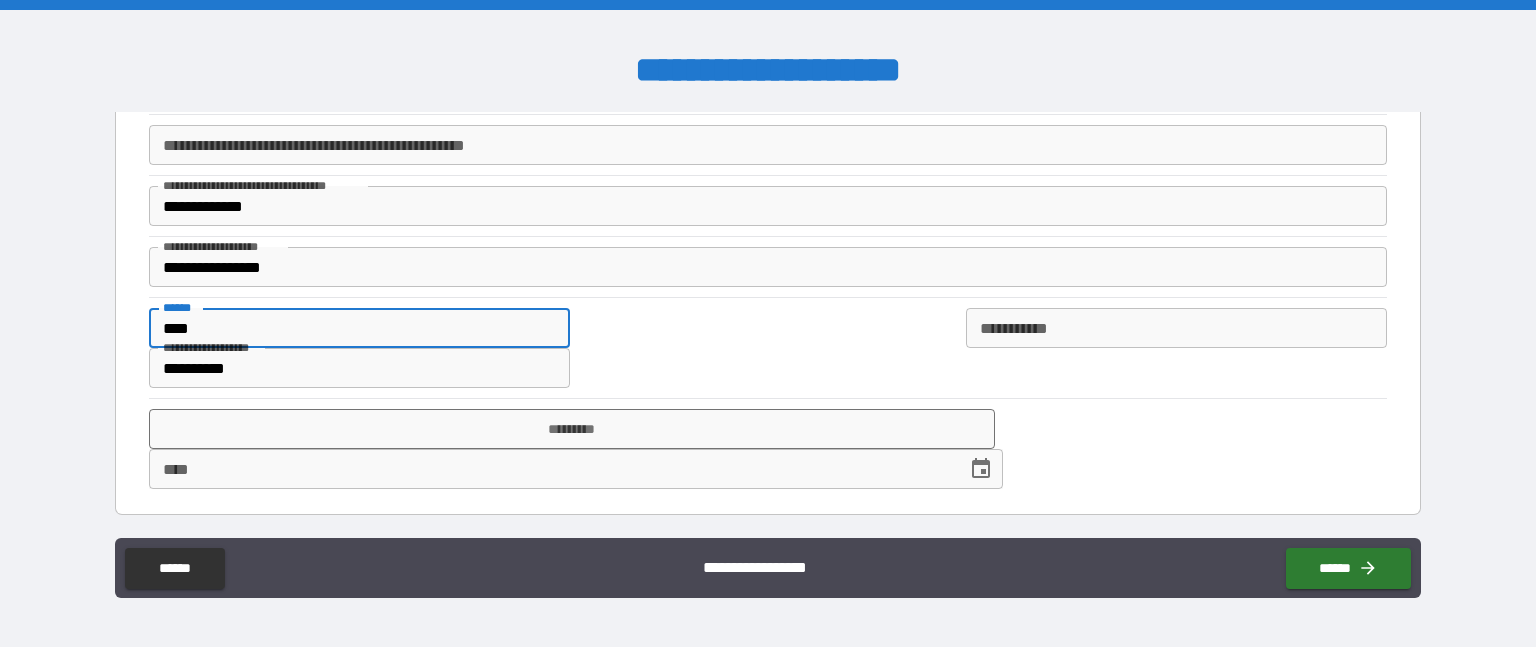 type on "****" 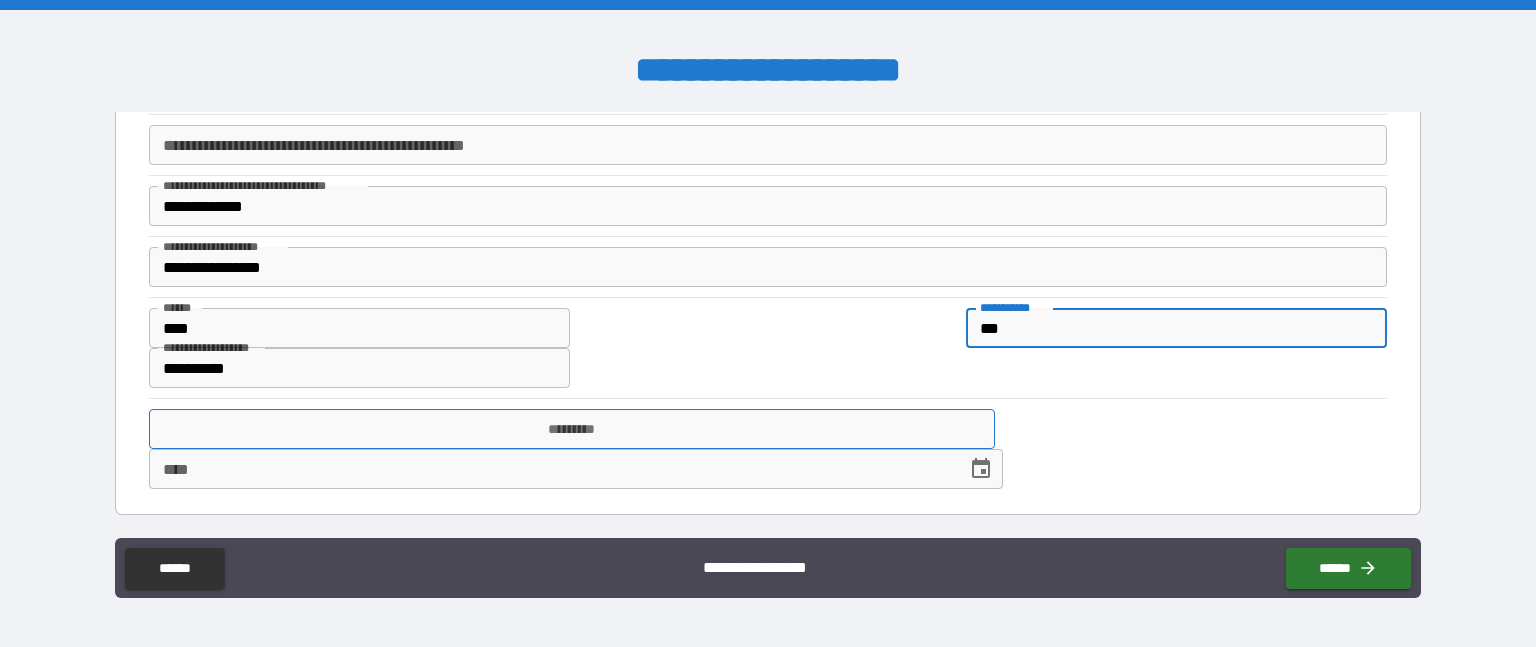 type on "***" 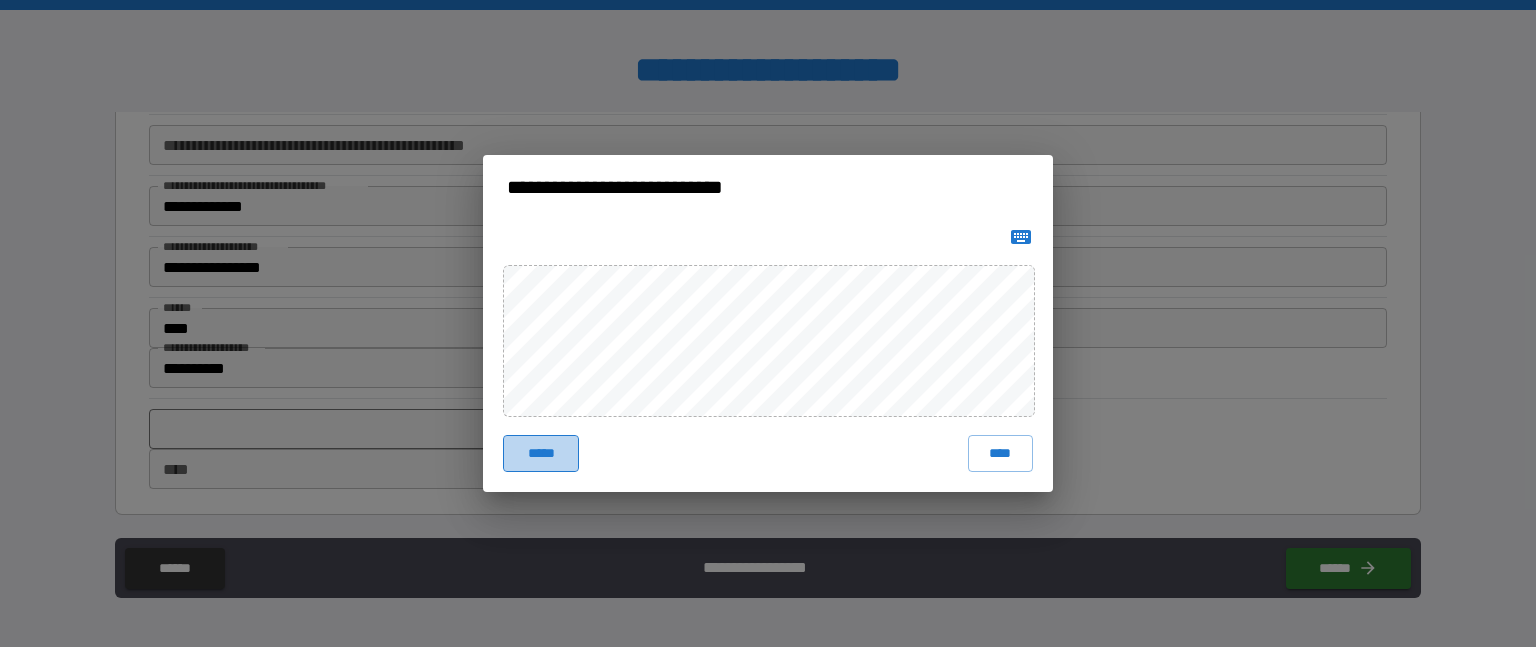 click on "*****" at bounding box center (541, 453) 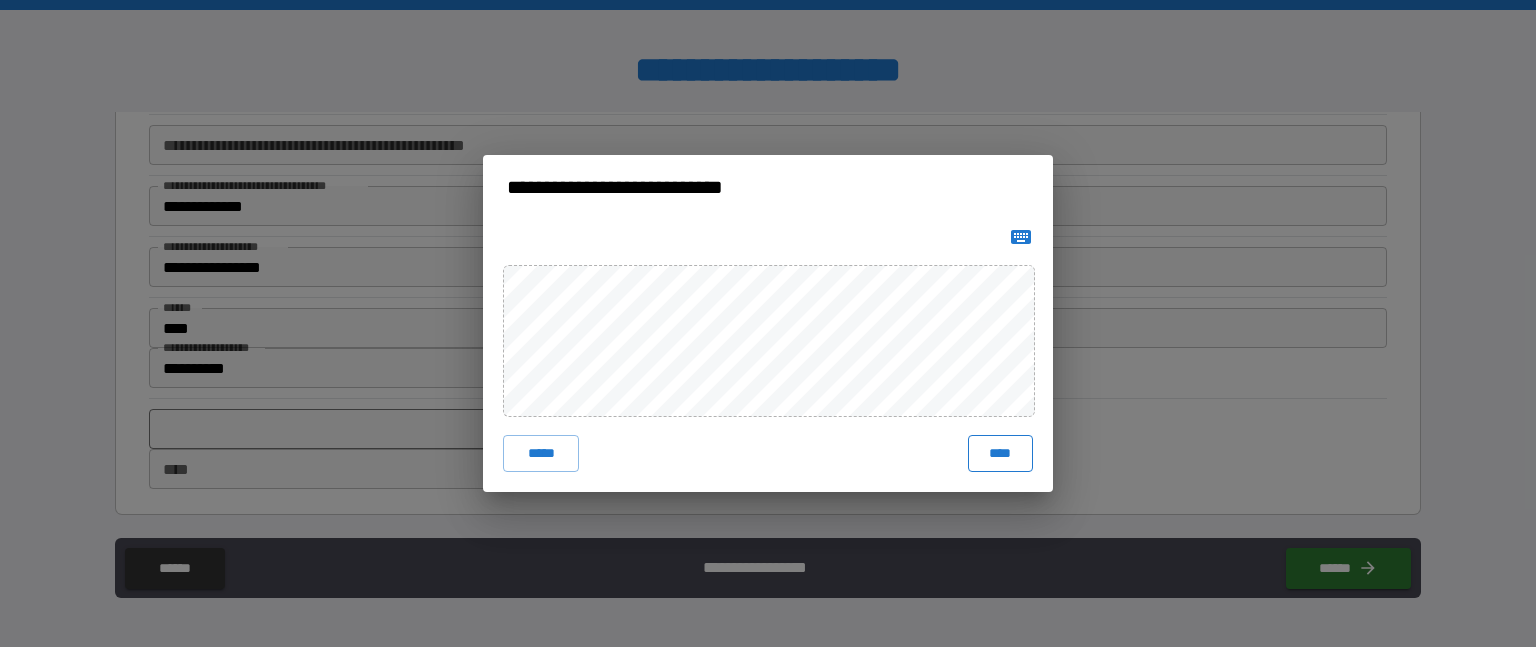 click on "****" at bounding box center (1000, 453) 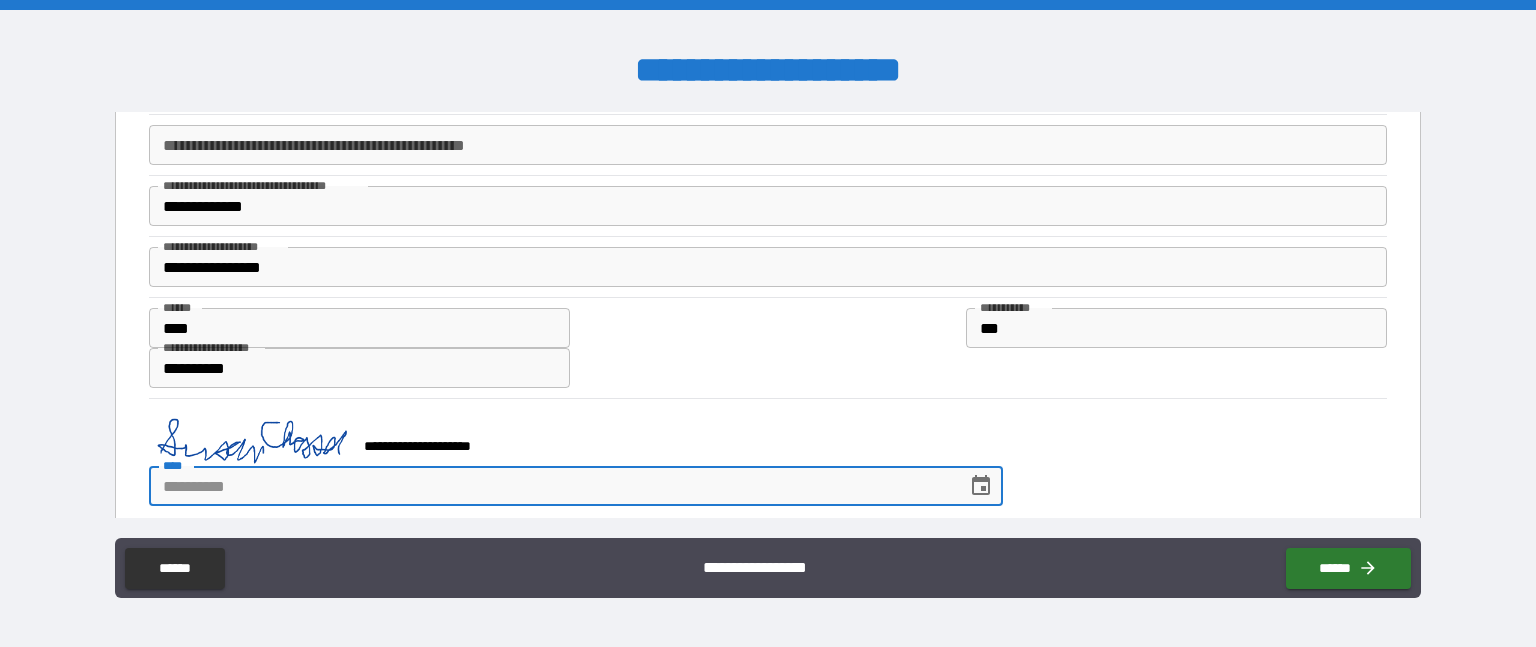 click on "****" at bounding box center [551, 486] 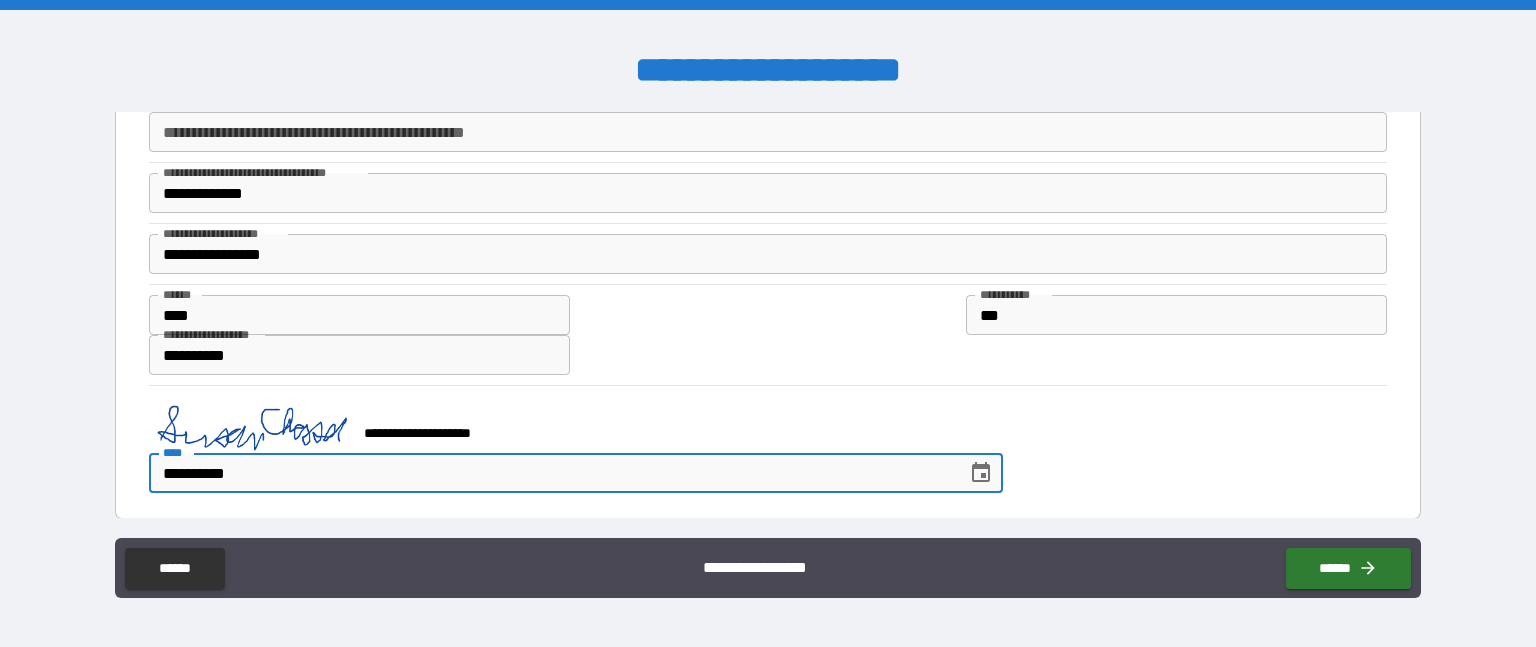 scroll, scrollTop: 284, scrollLeft: 0, axis: vertical 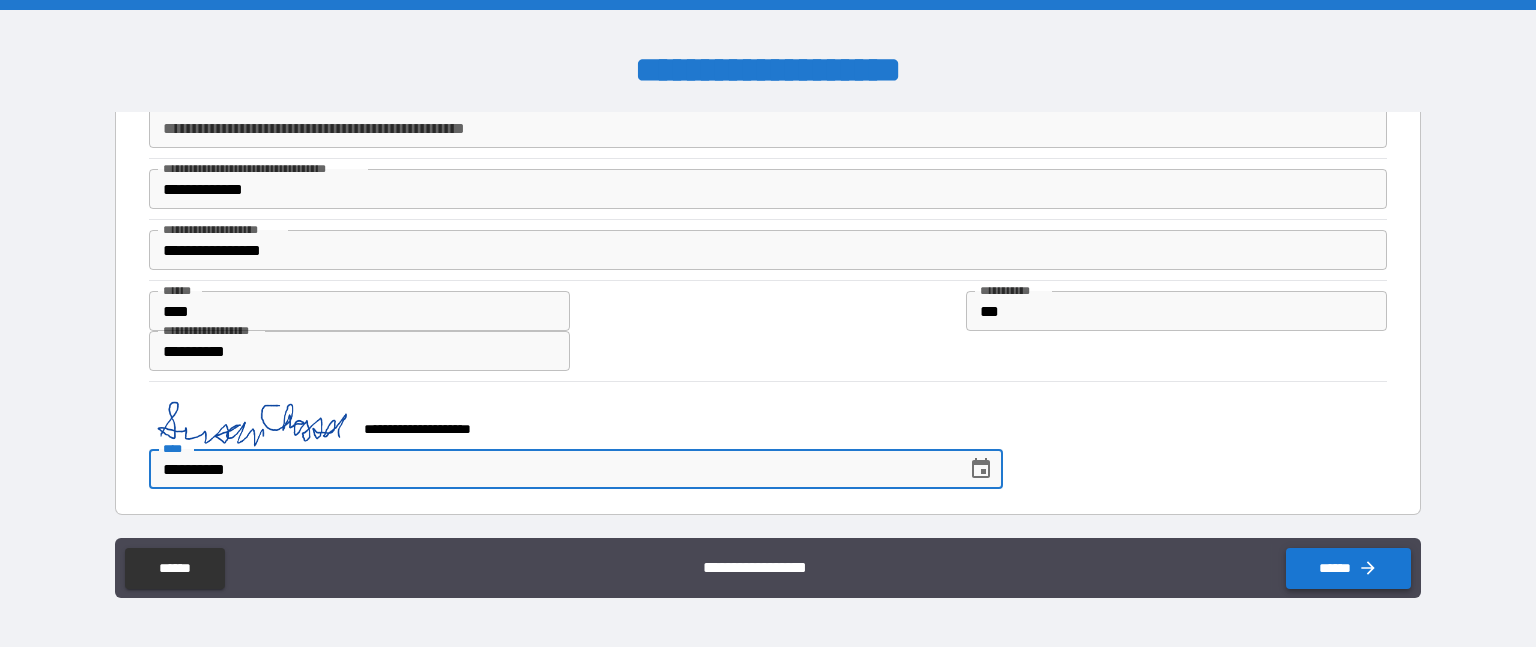 type on "**********" 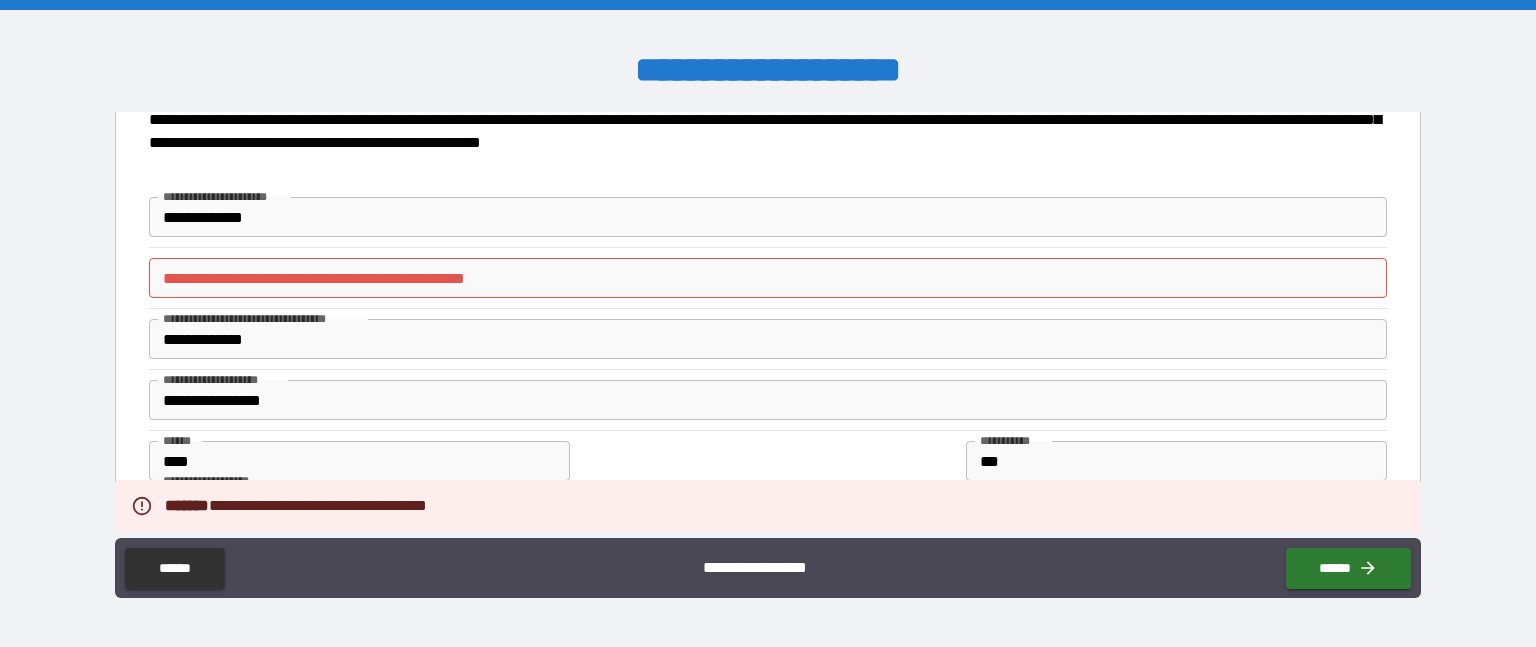 scroll, scrollTop: 0, scrollLeft: 0, axis: both 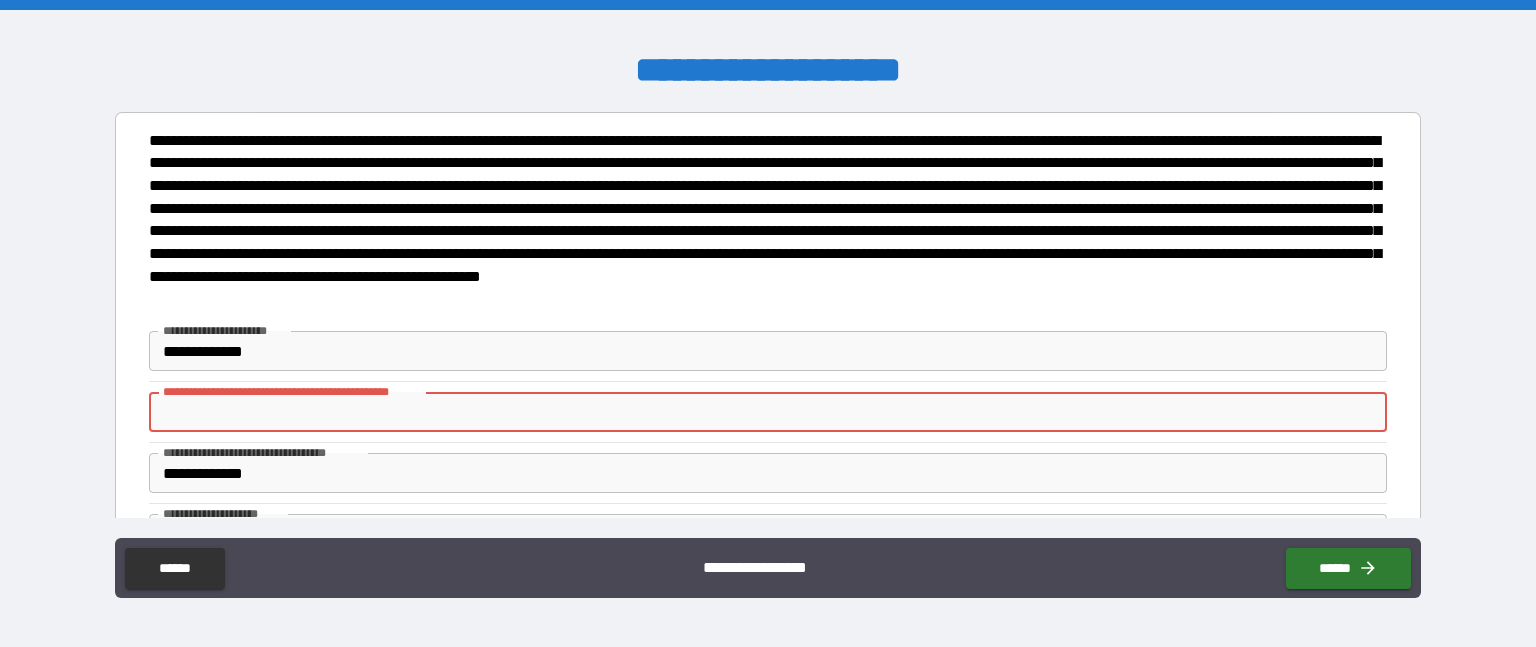 click on "**********" at bounding box center (768, 412) 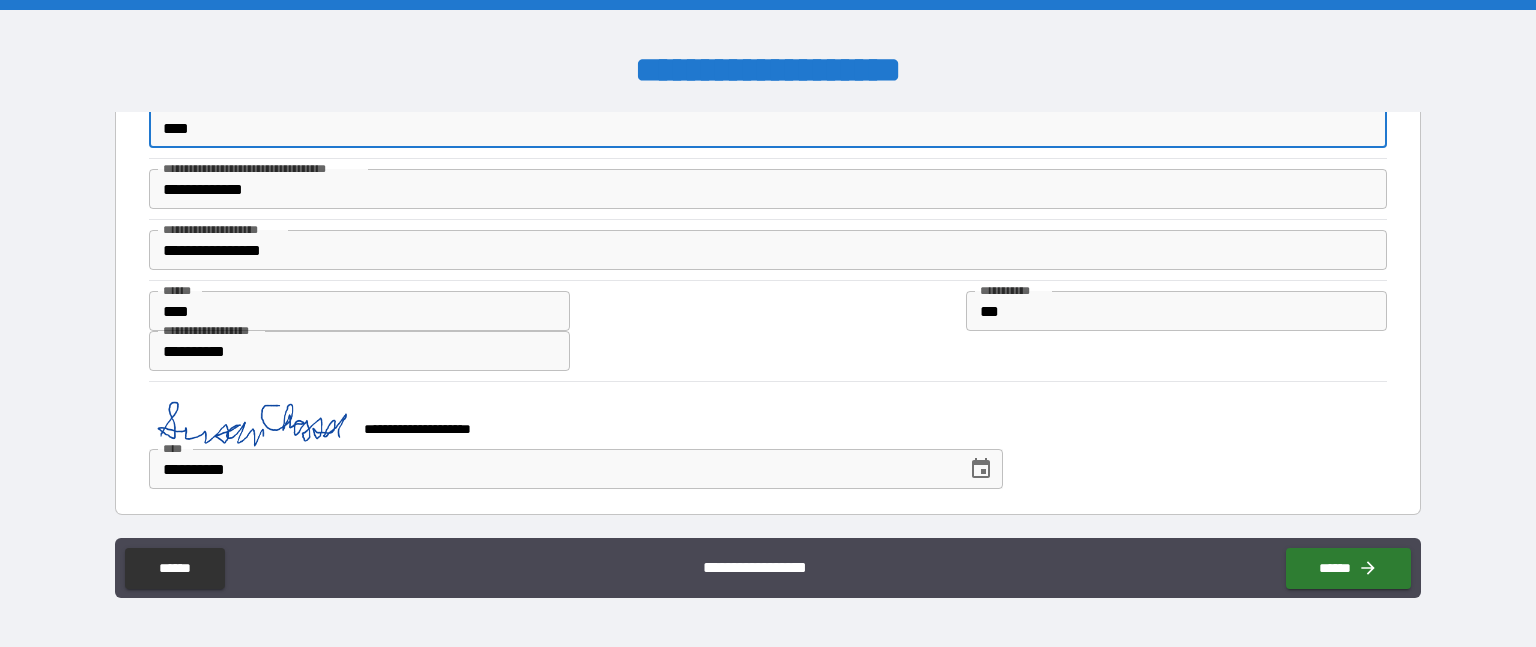 scroll, scrollTop: 284, scrollLeft: 0, axis: vertical 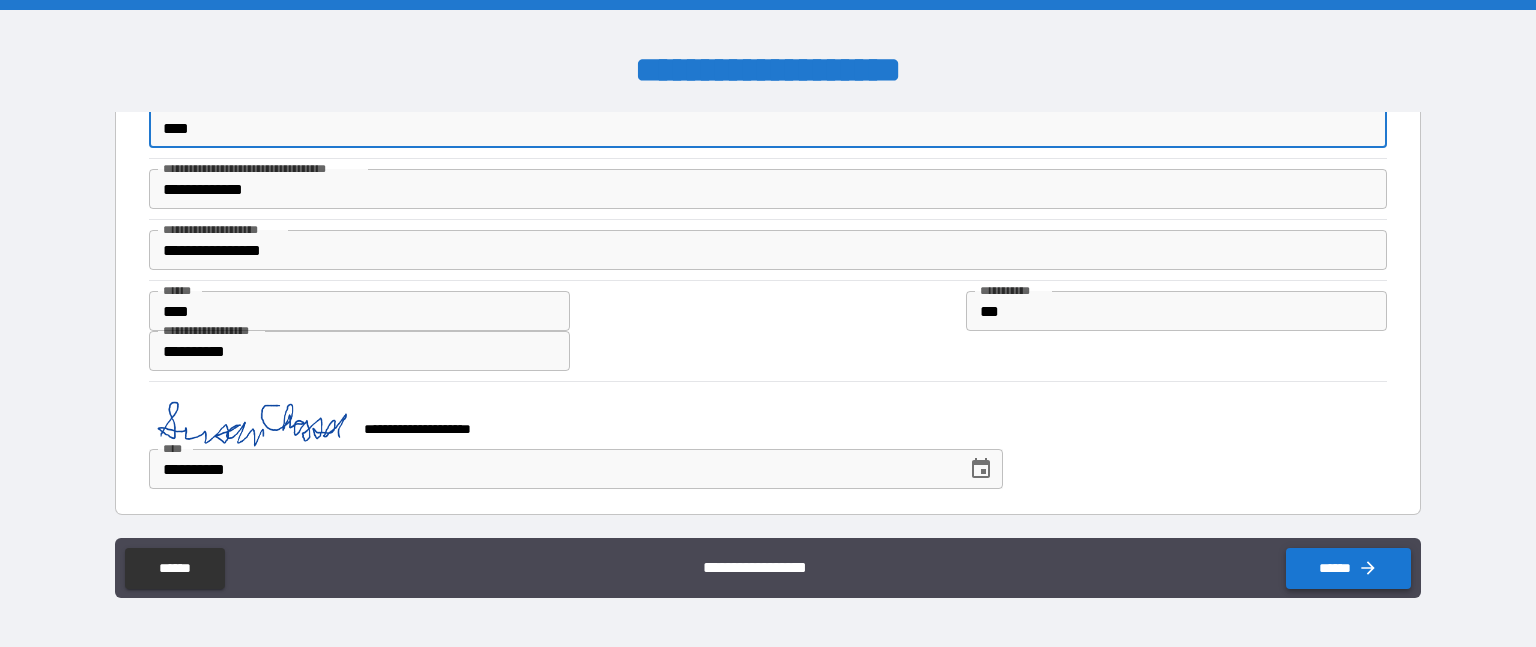 type on "****" 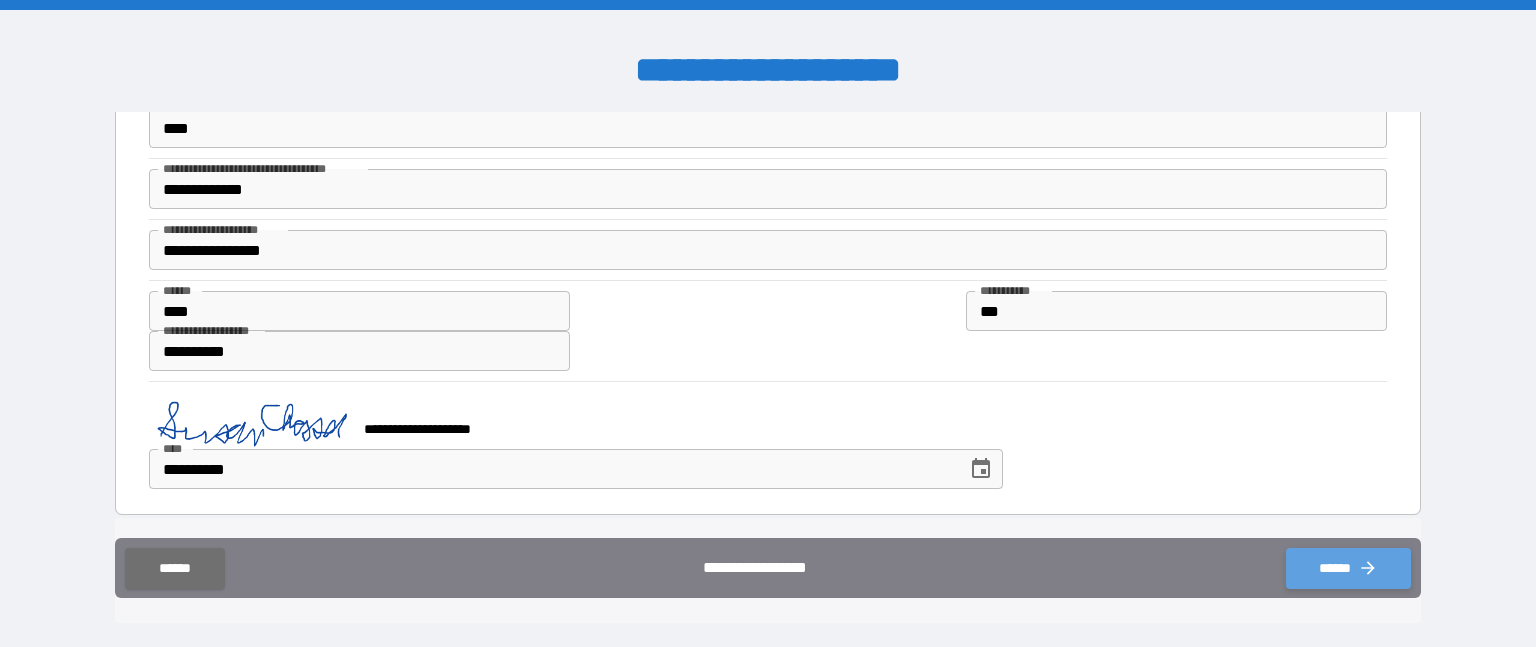 click on "******" at bounding box center [1348, 568] 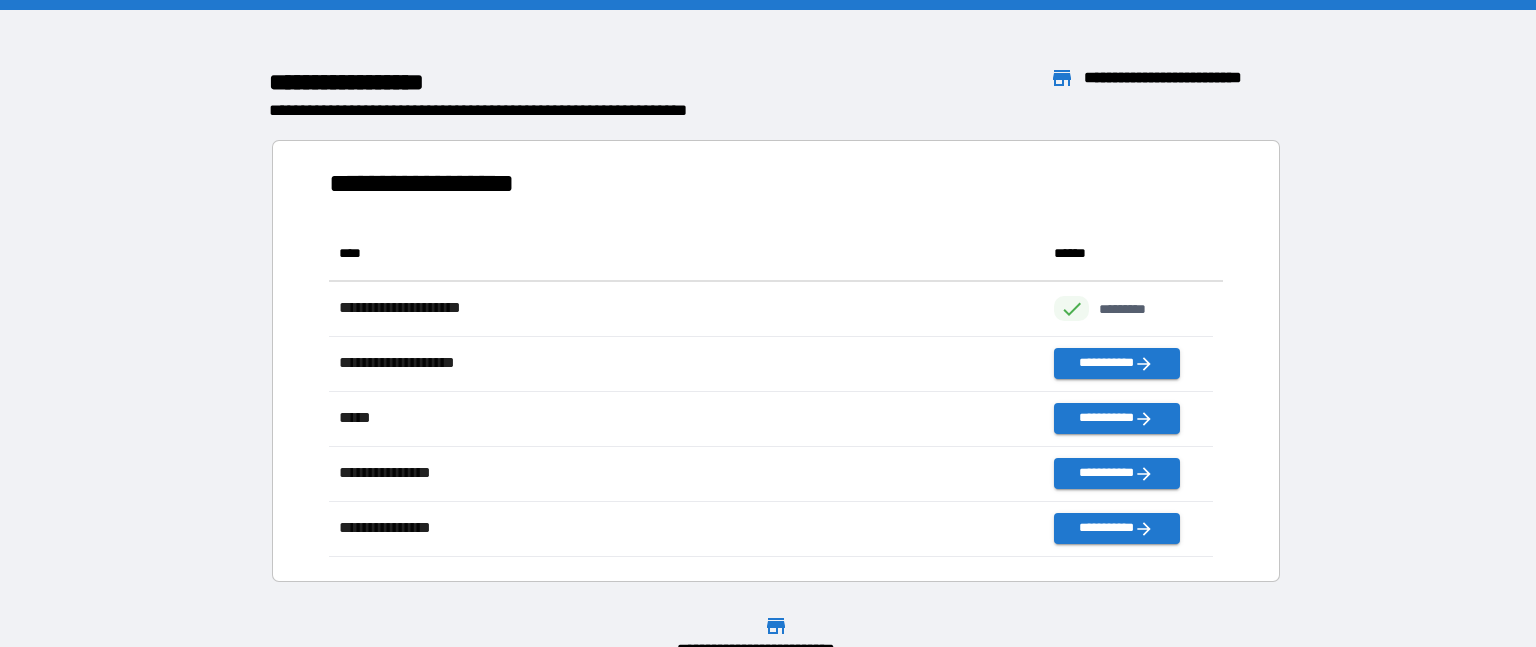 scroll, scrollTop: 316, scrollLeft: 869, axis: both 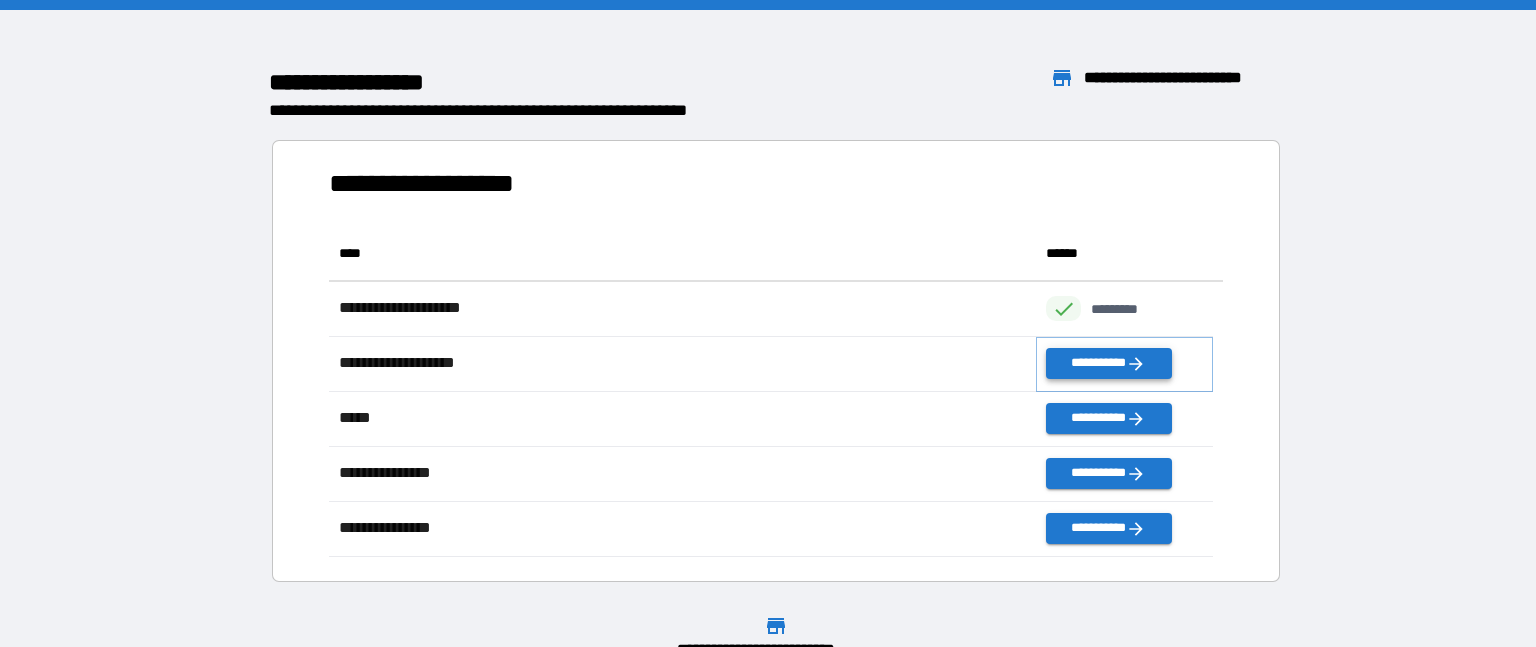 click on "**********" at bounding box center [1108, 363] 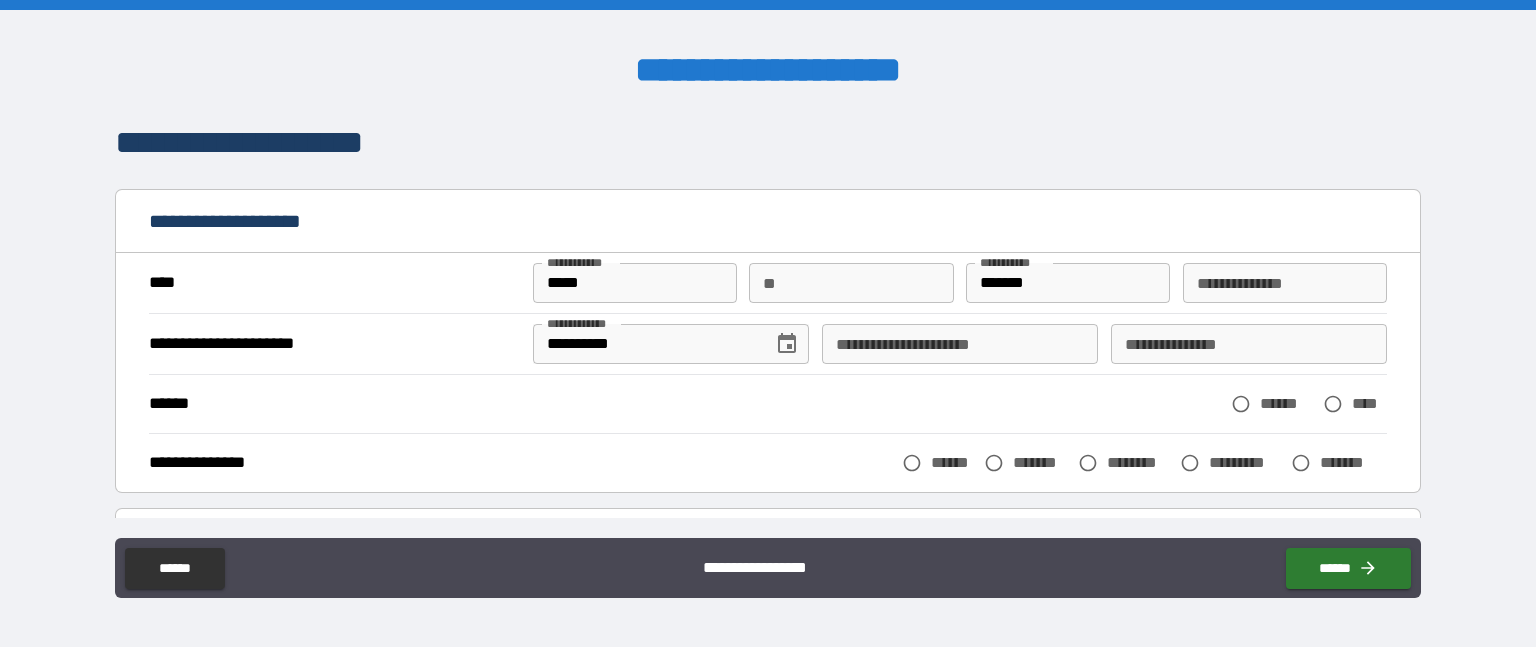 scroll, scrollTop: 100, scrollLeft: 0, axis: vertical 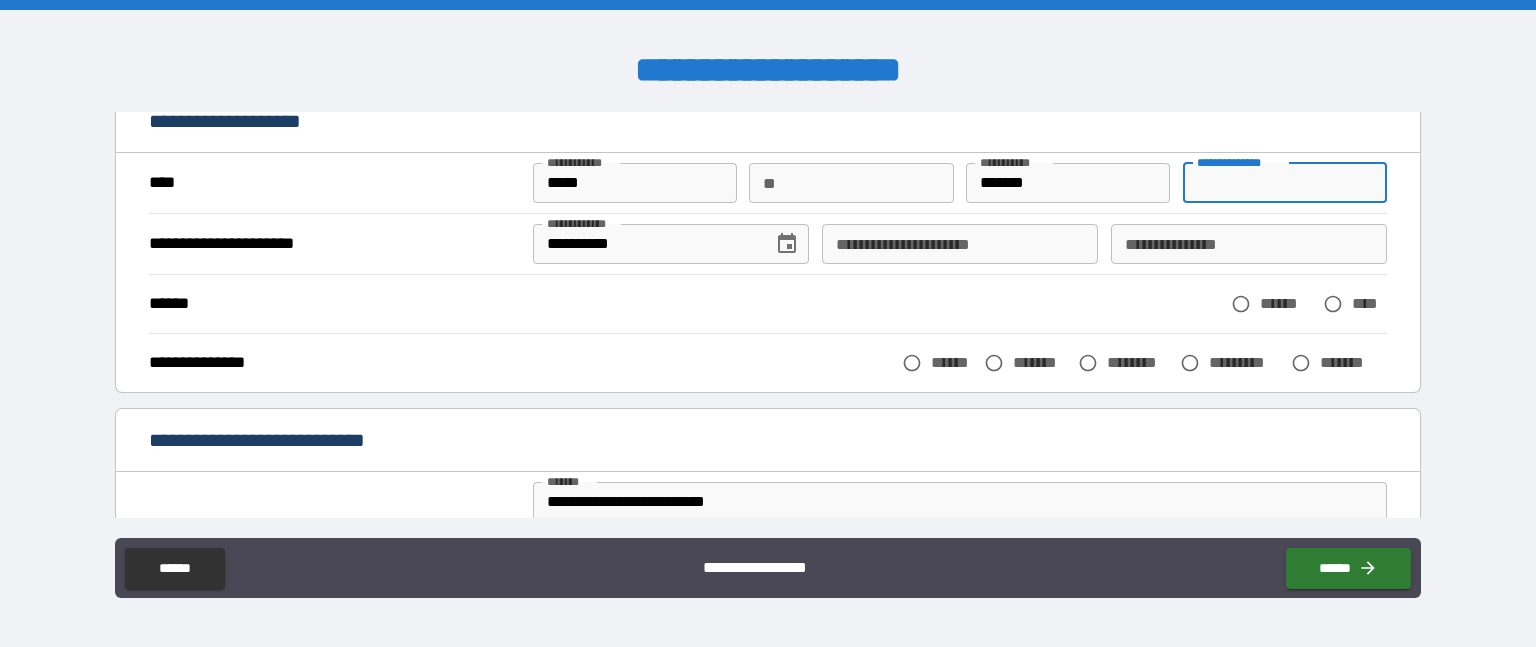 click on "**********" at bounding box center [1285, 183] 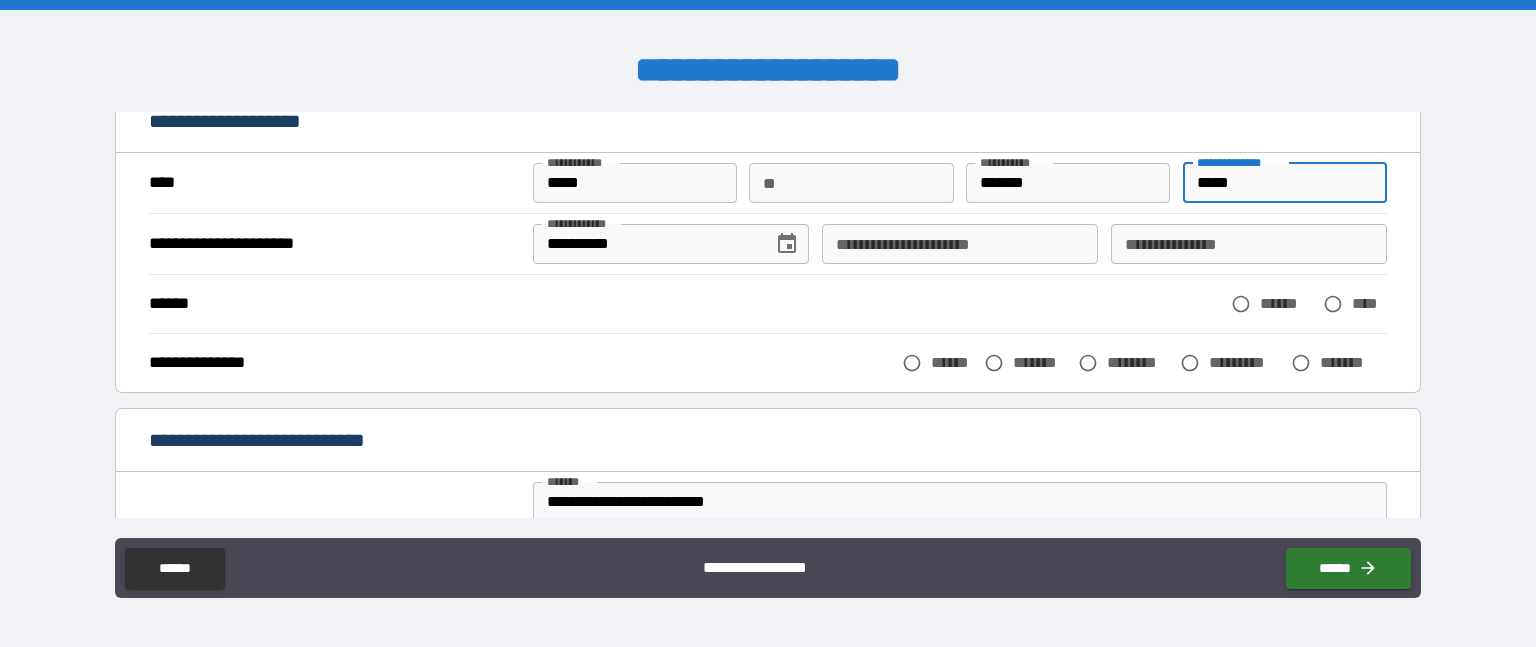 type on "*****" 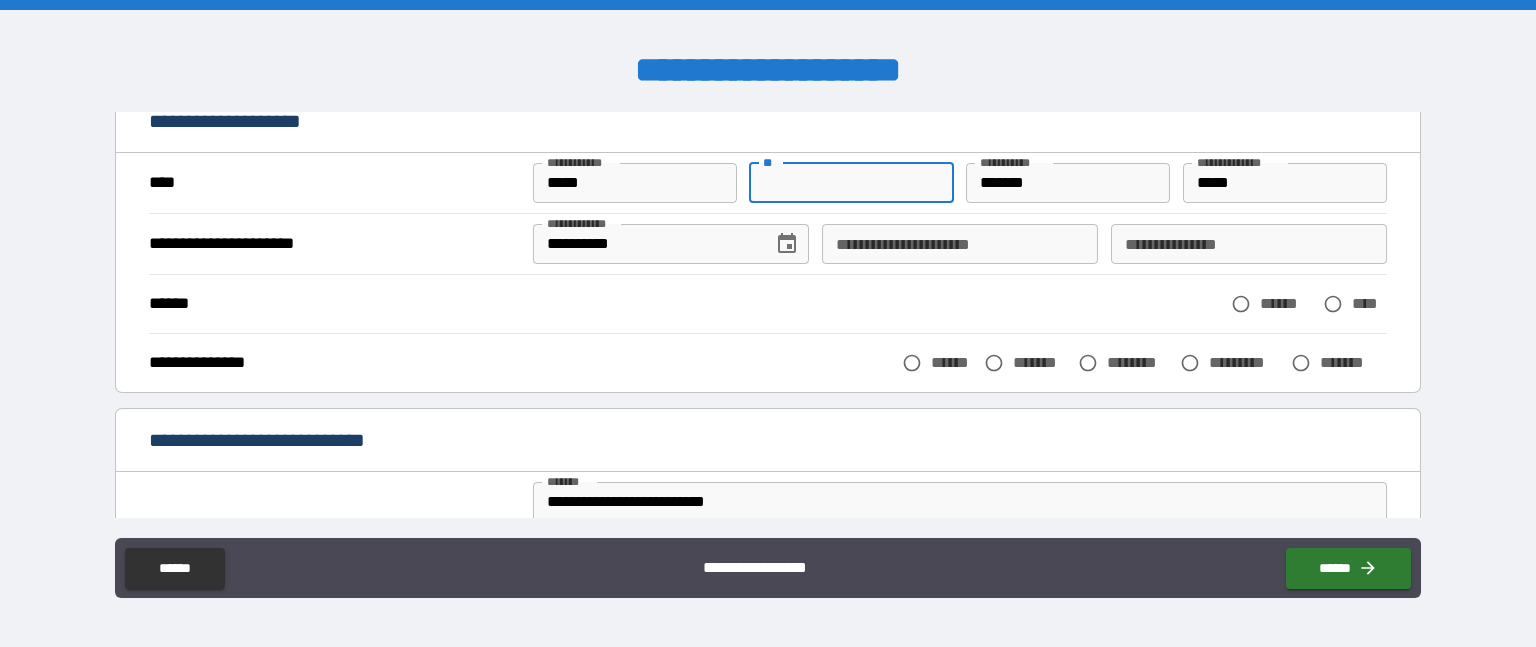 click on "**" at bounding box center [851, 183] 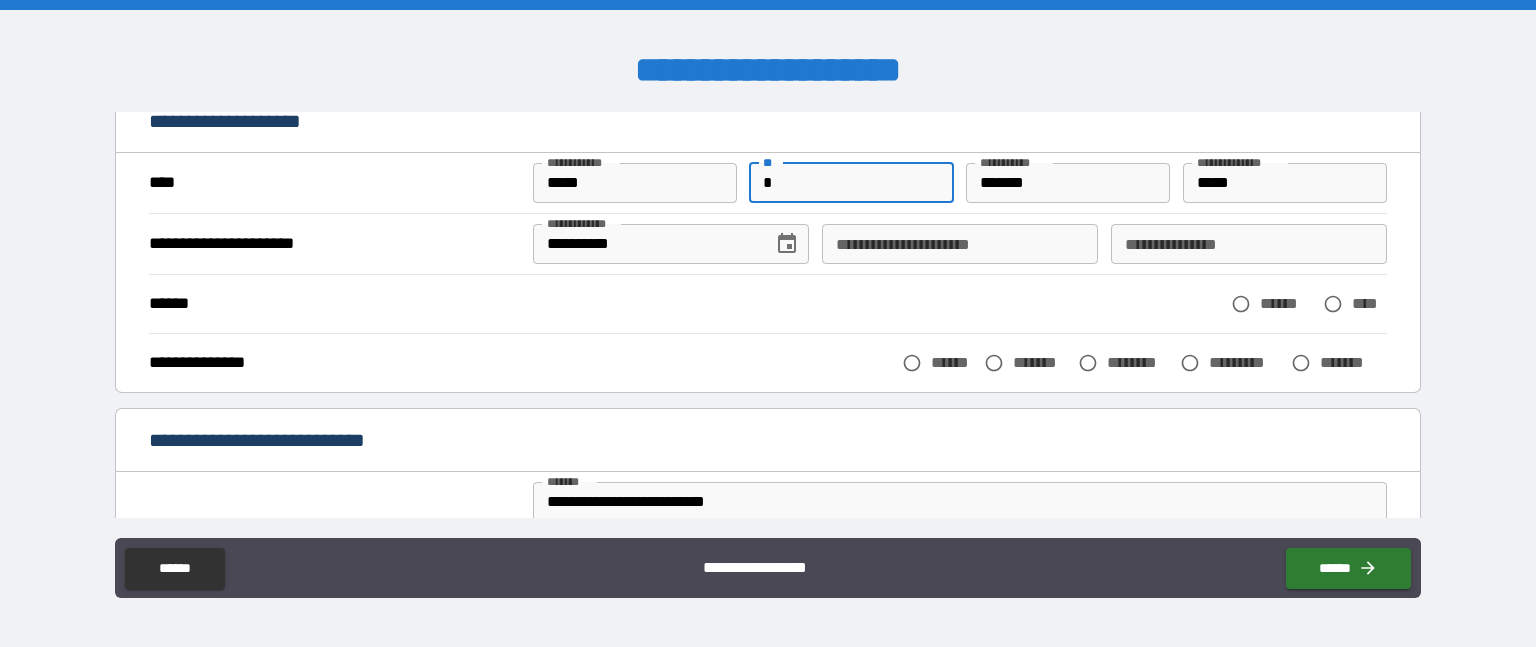 type on "*" 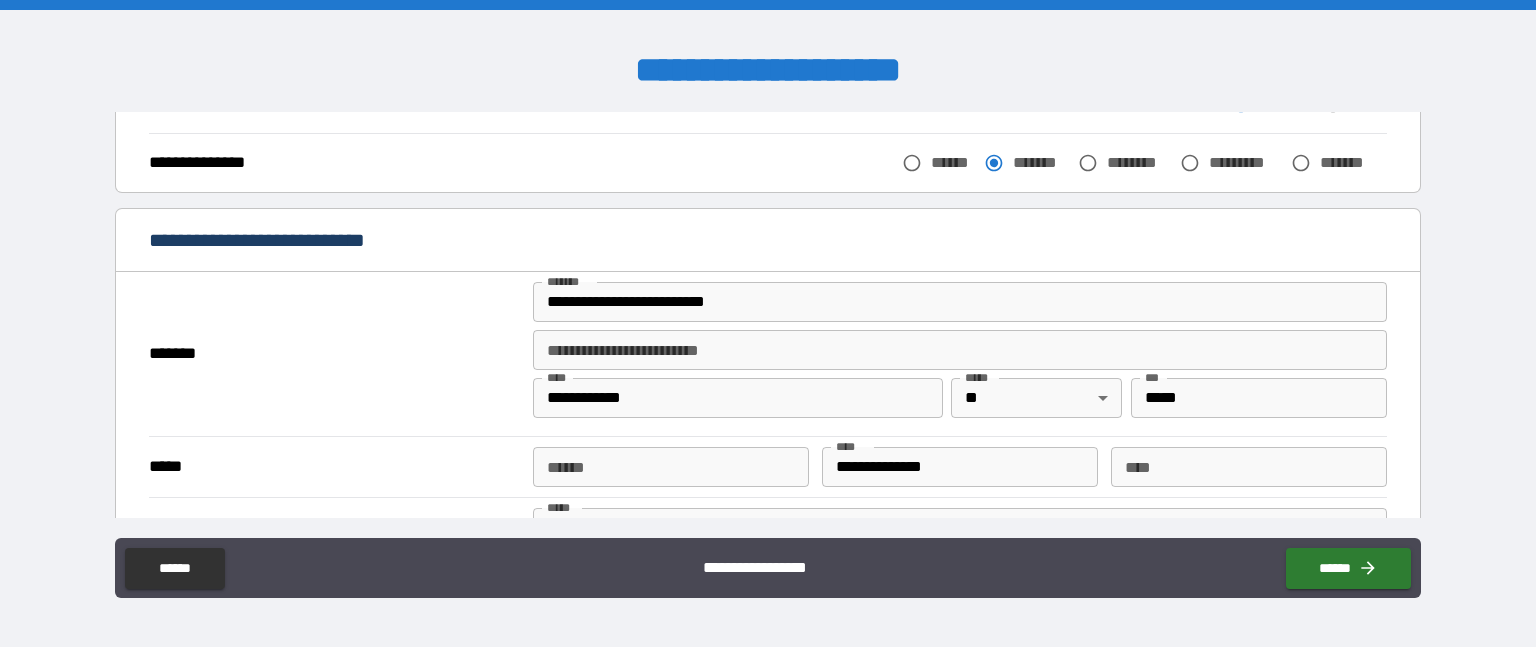 scroll, scrollTop: 500, scrollLeft: 0, axis: vertical 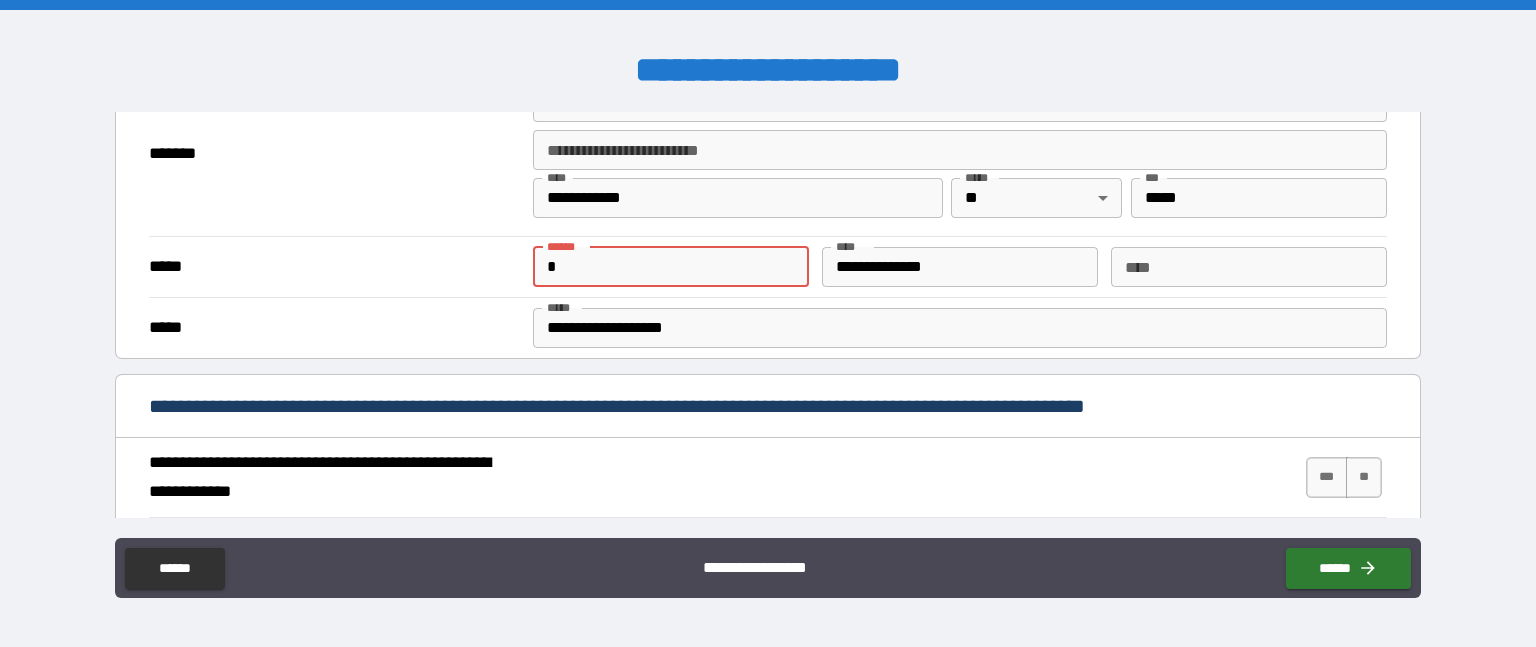 click on "*" at bounding box center [671, 267] 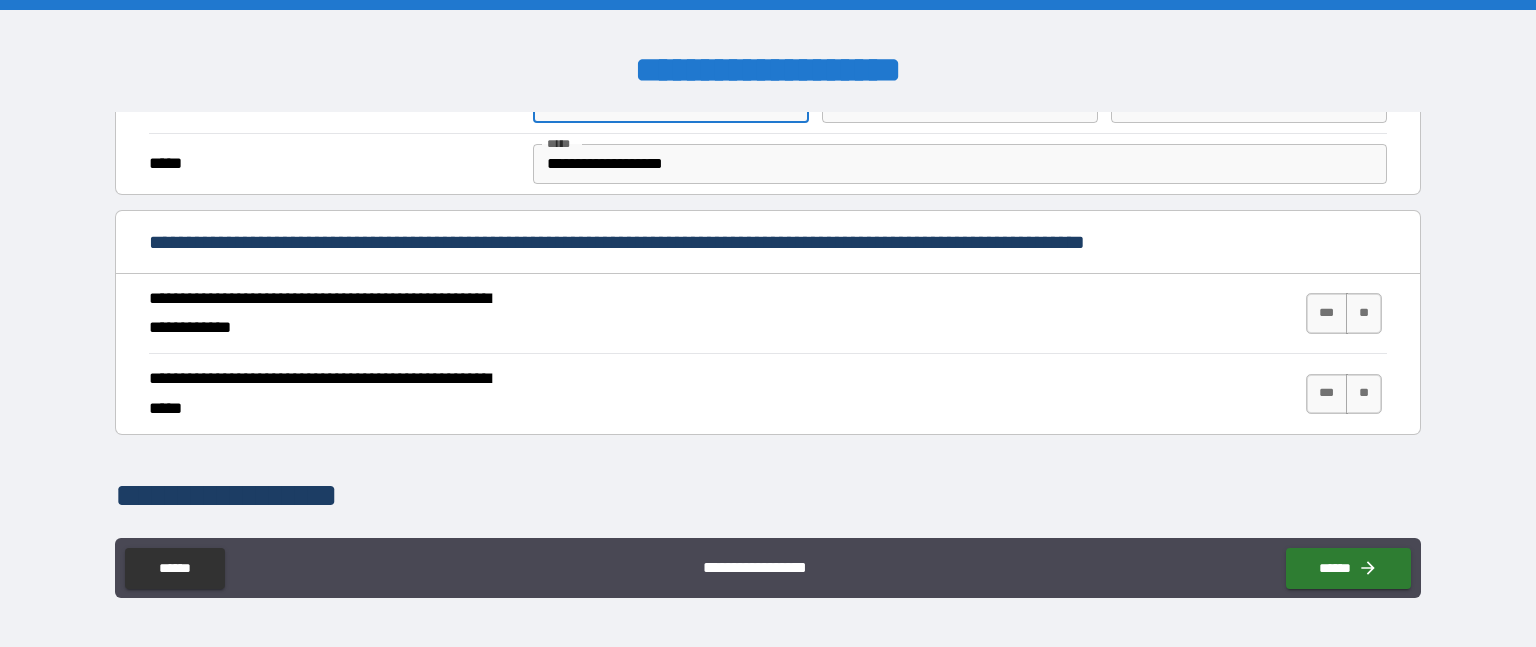 scroll, scrollTop: 700, scrollLeft: 0, axis: vertical 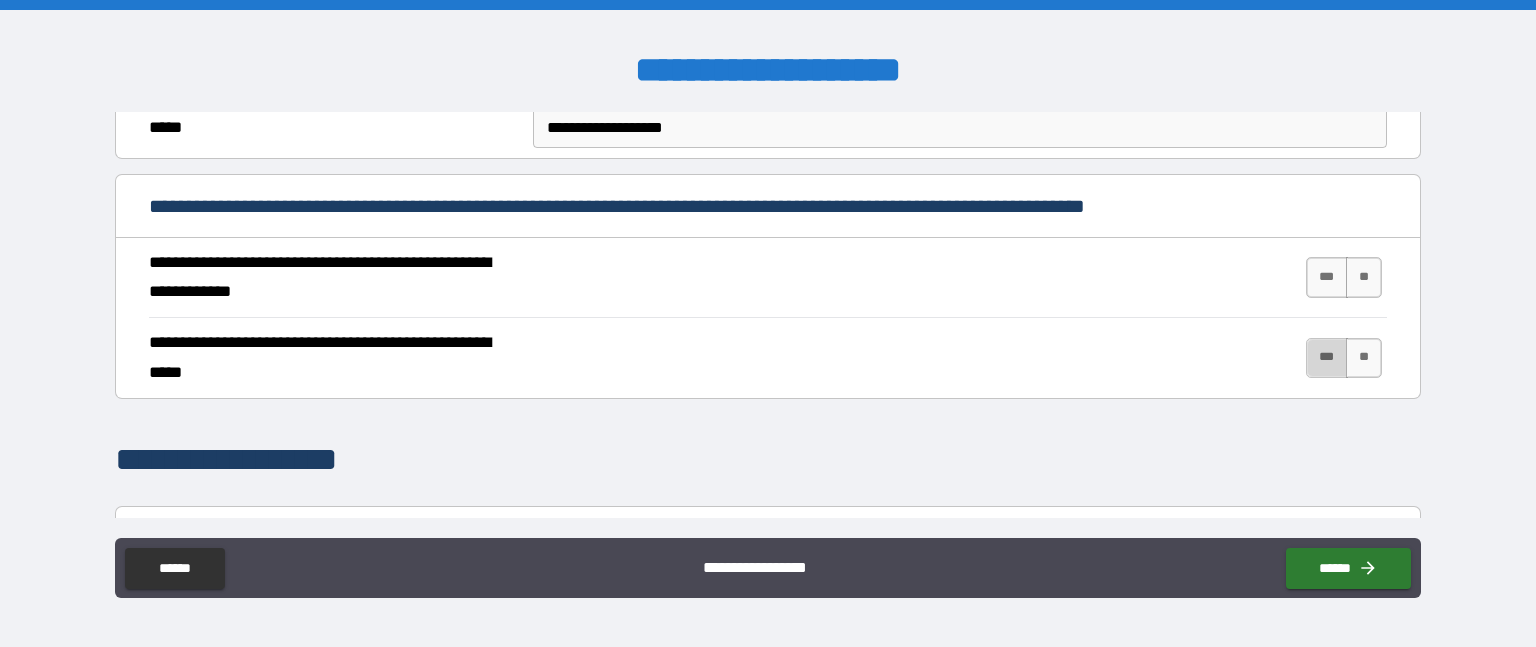 click on "***" at bounding box center [1327, 358] 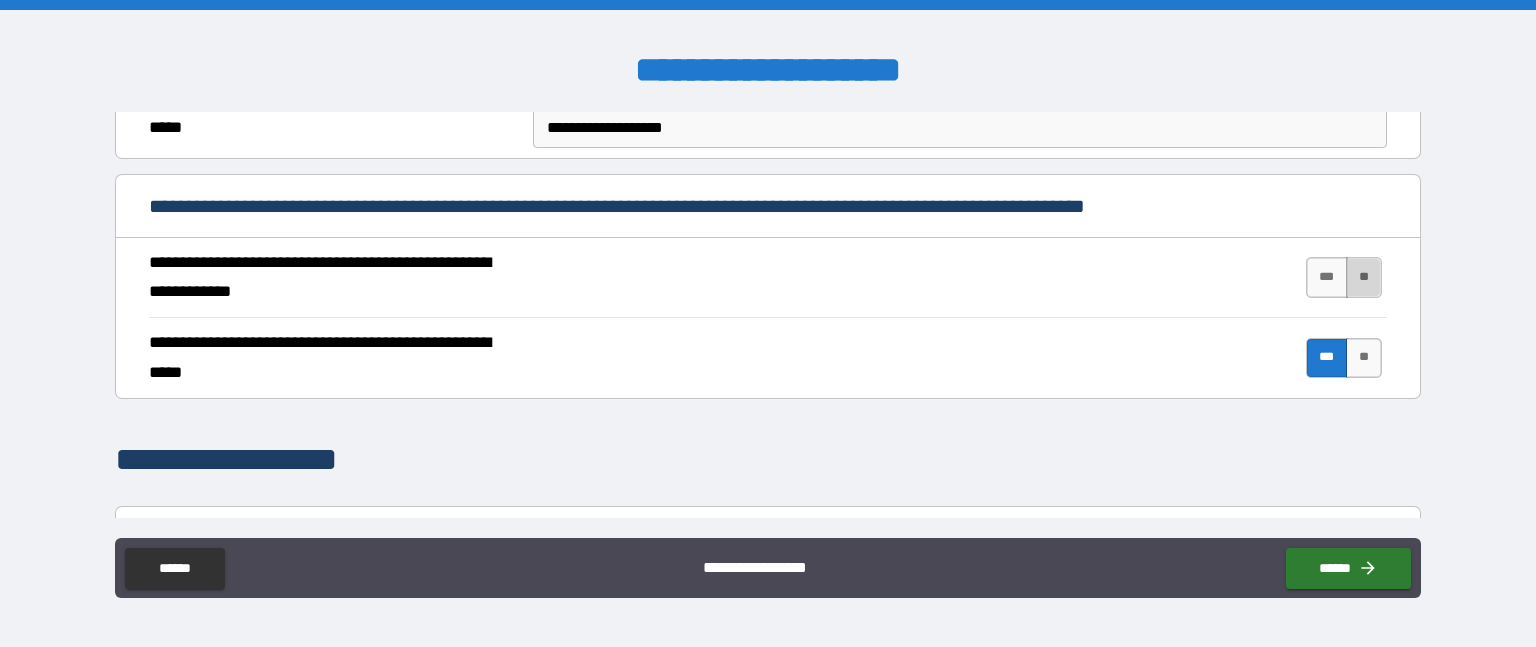 click on "**" at bounding box center (1364, 277) 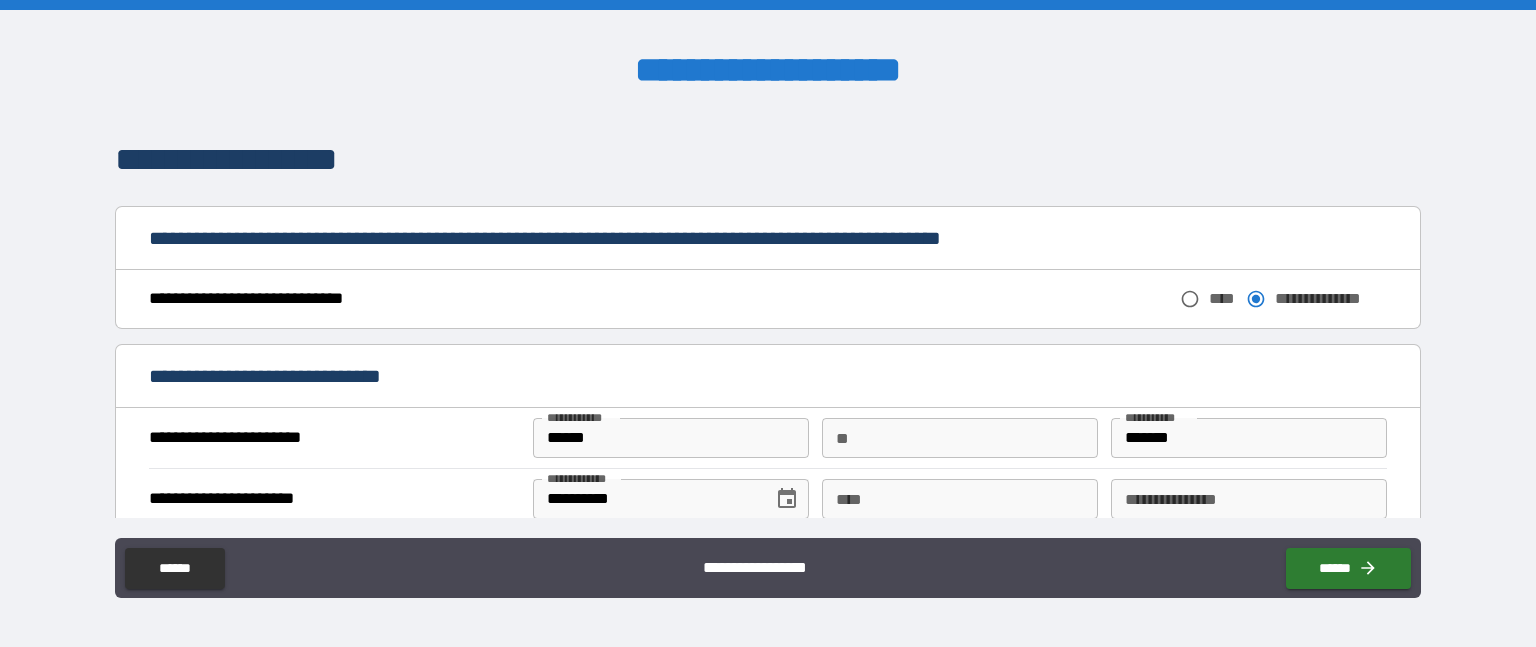 scroll, scrollTop: 1100, scrollLeft: 0, axis: vertical 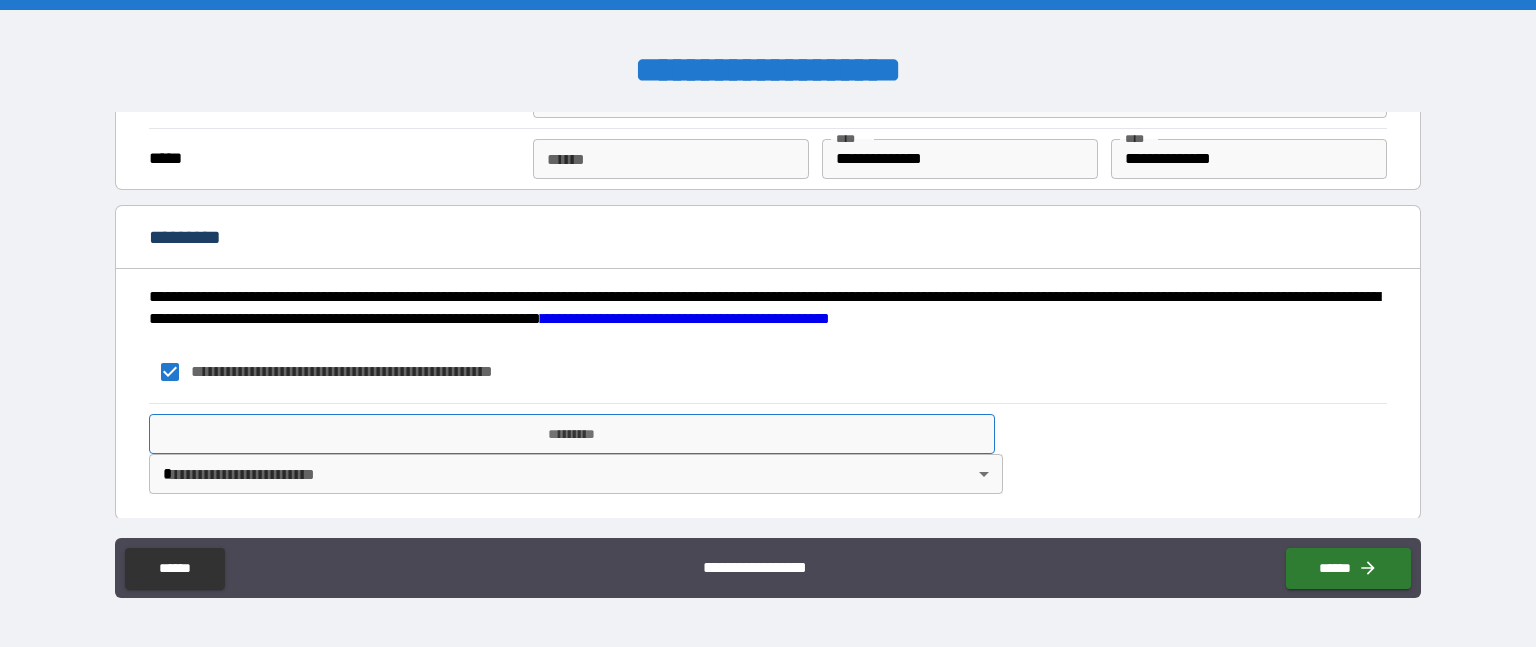 click on "*********" at bounding box center [572, 434] 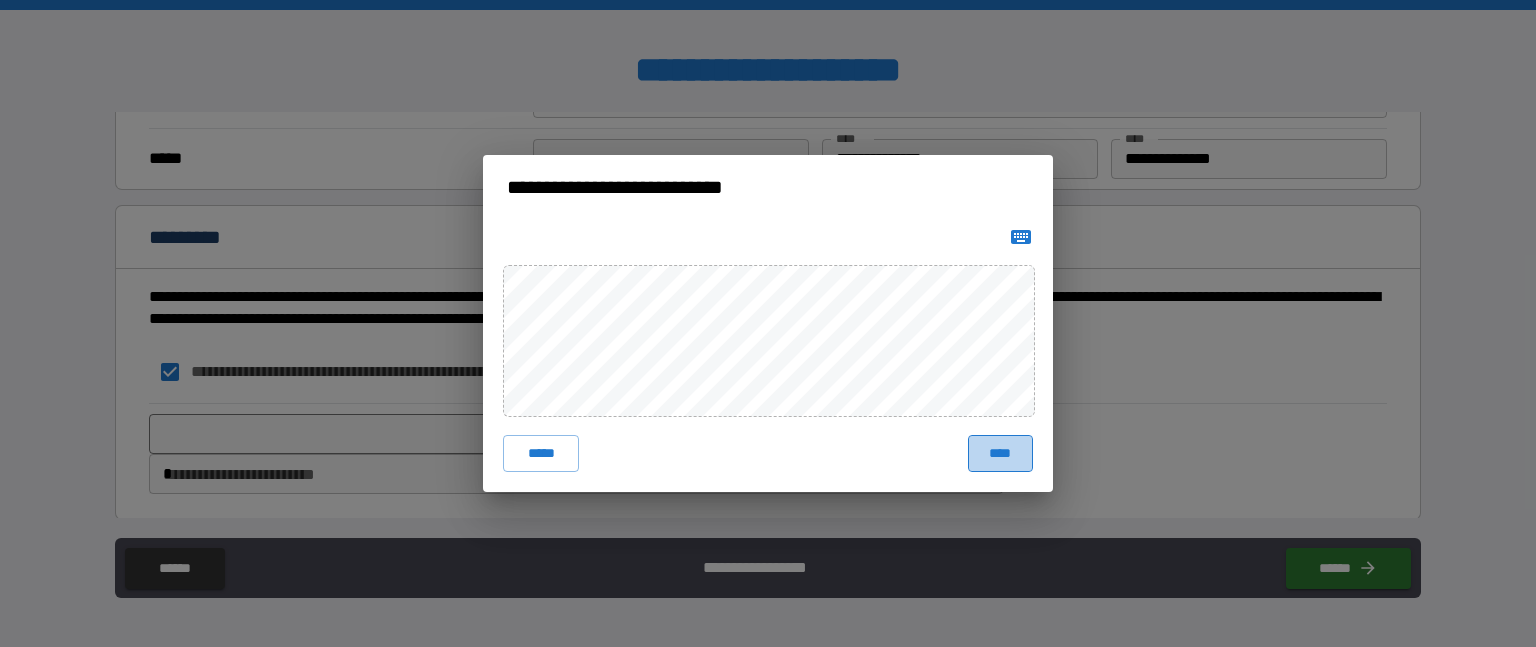 click on "****" at bounding box center [1000, 453] 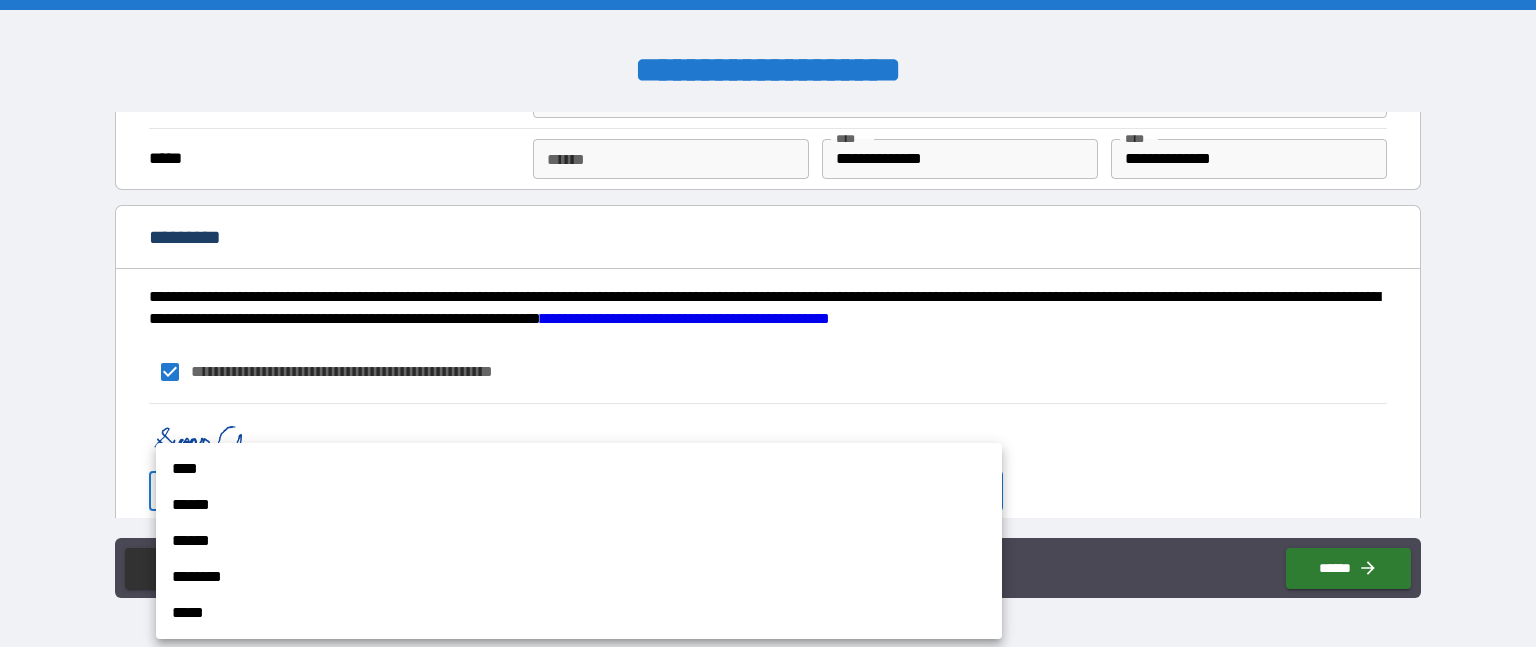 click on "**********" at bounding box center [768, 323] 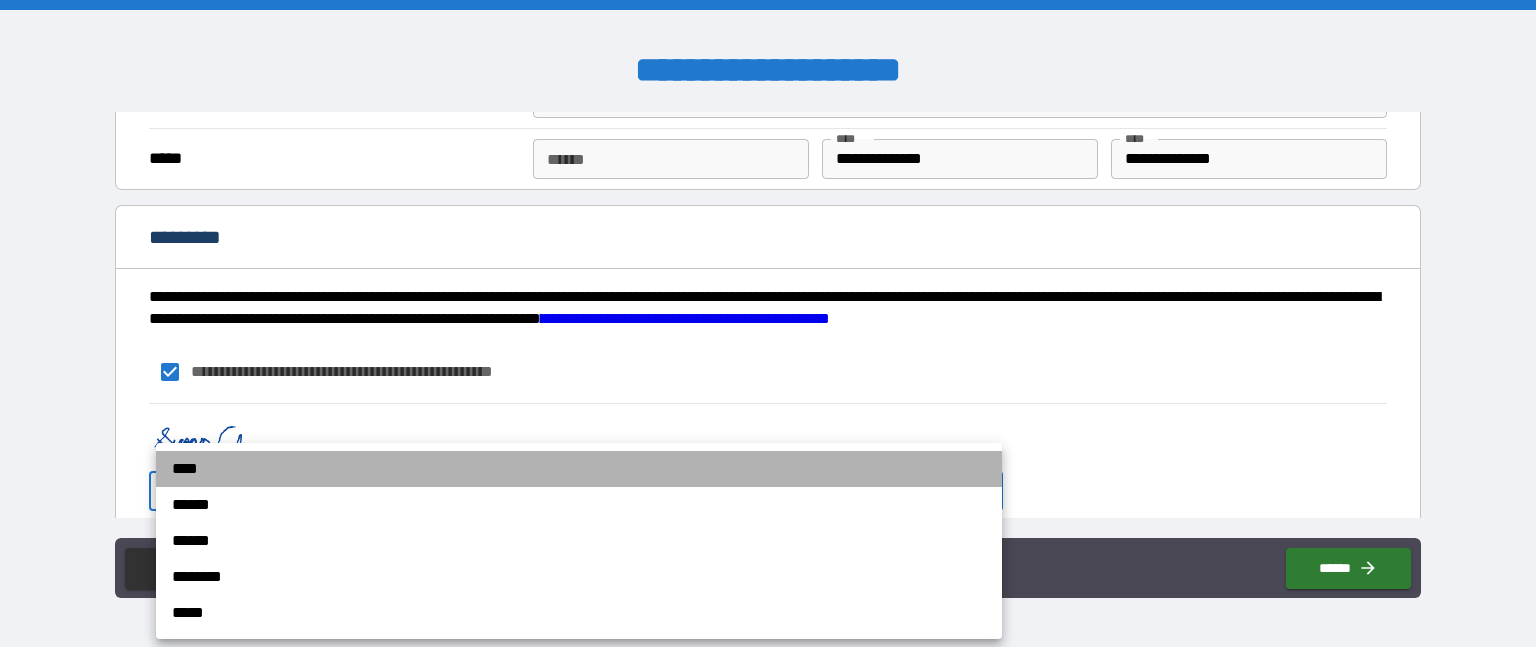 click on "****" at bounding box center (579, 469) 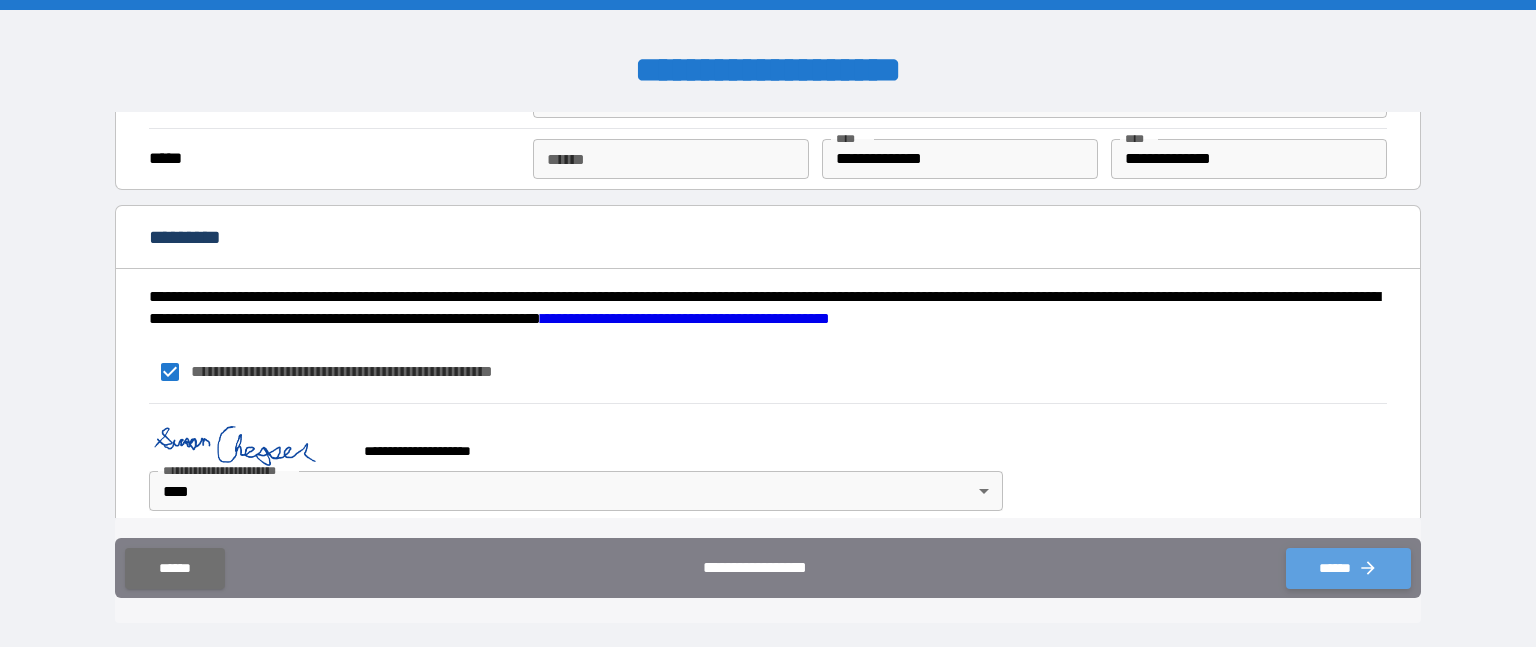 click on "******" at bounding box center (1348, 568) 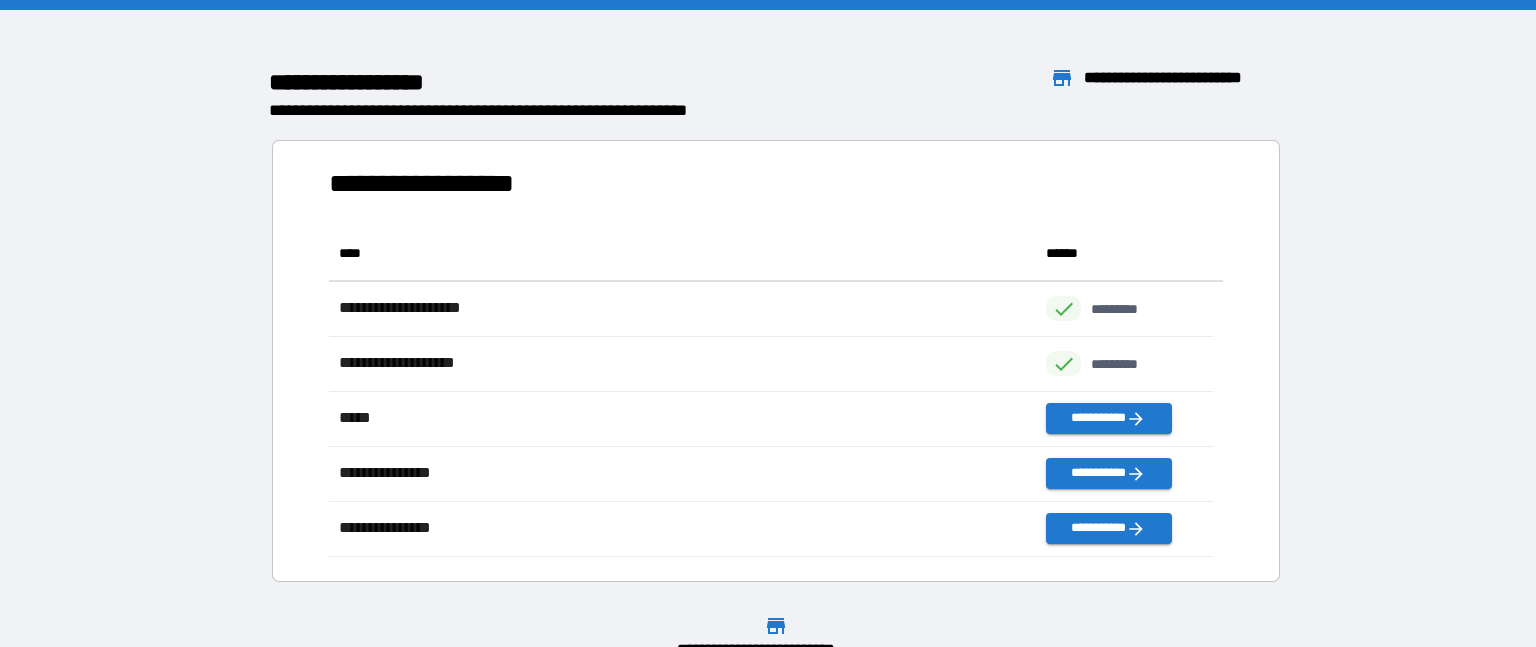 scroll, scrollTop: 16, scrollLeft: 16, axis: both 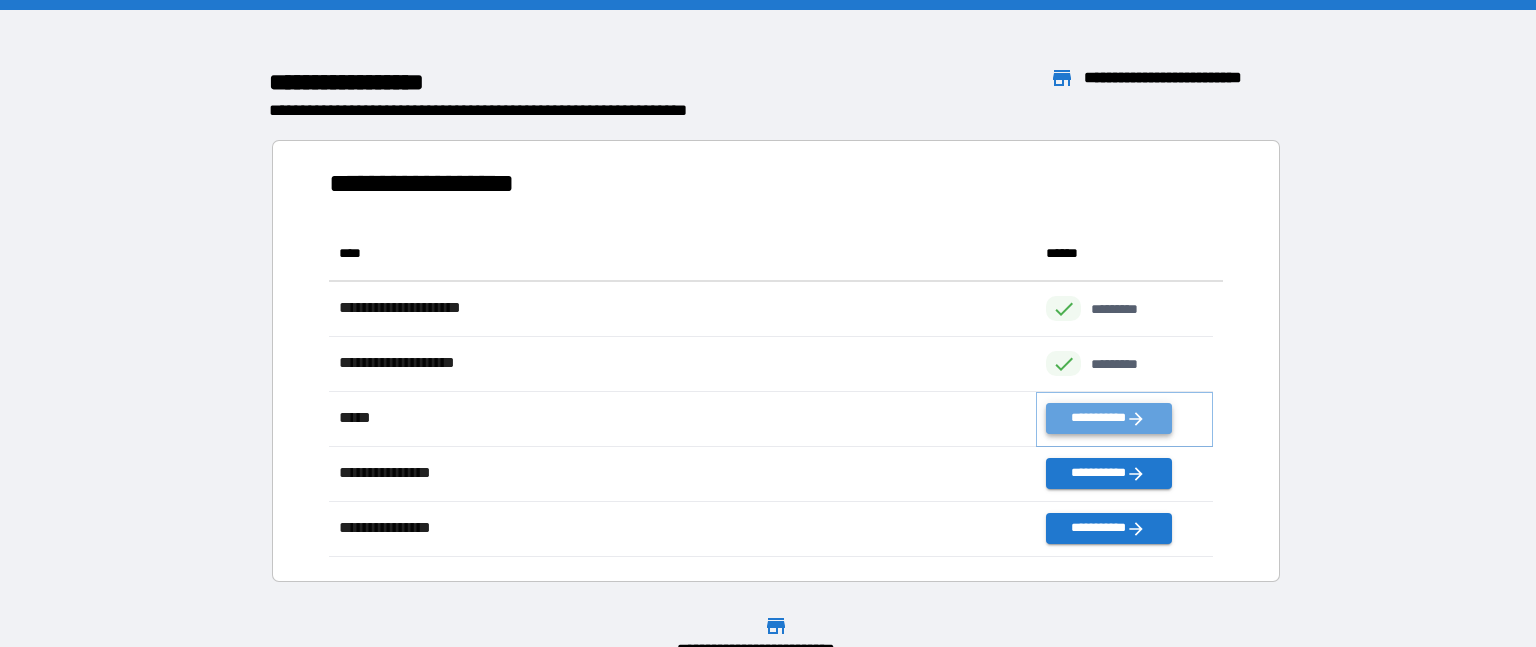 click on "**********" at bounding box center [1108, 418] 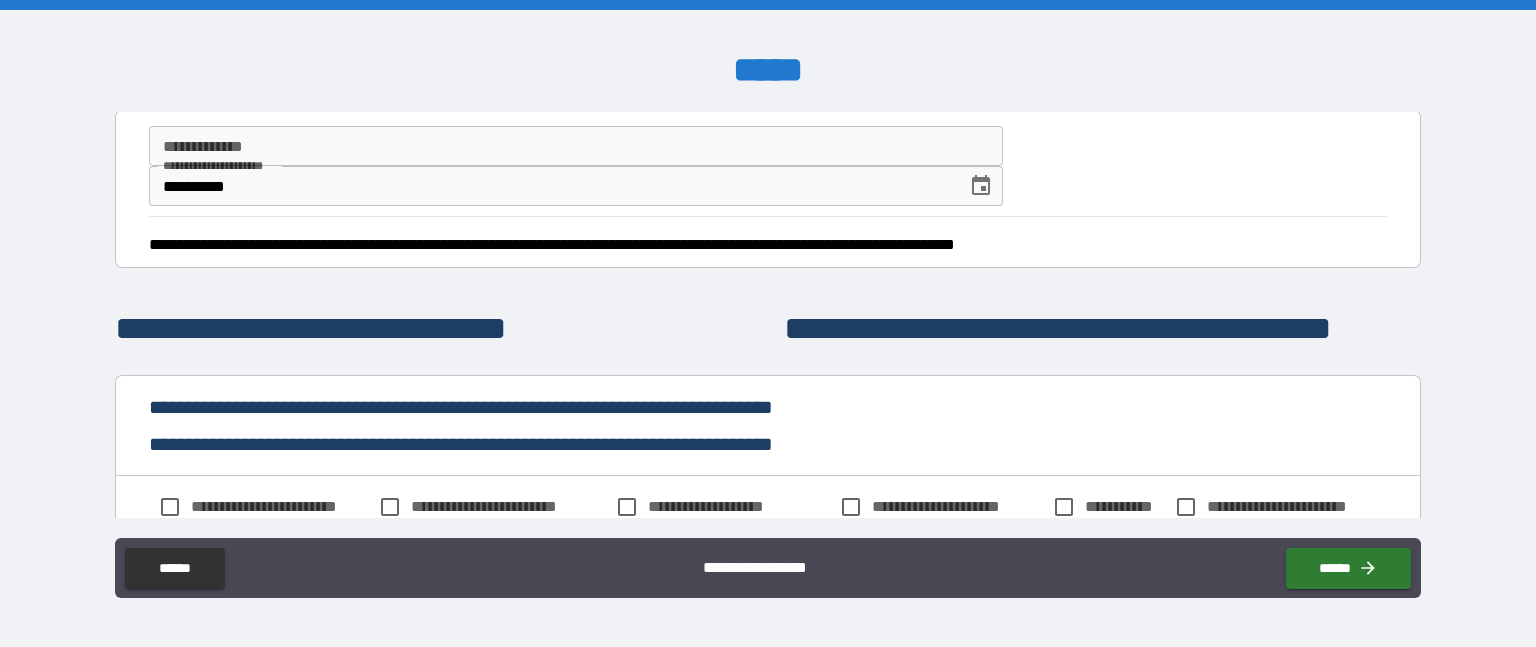 scroll, scrollTop: 233, scrollLeft: 0, axis: vertical 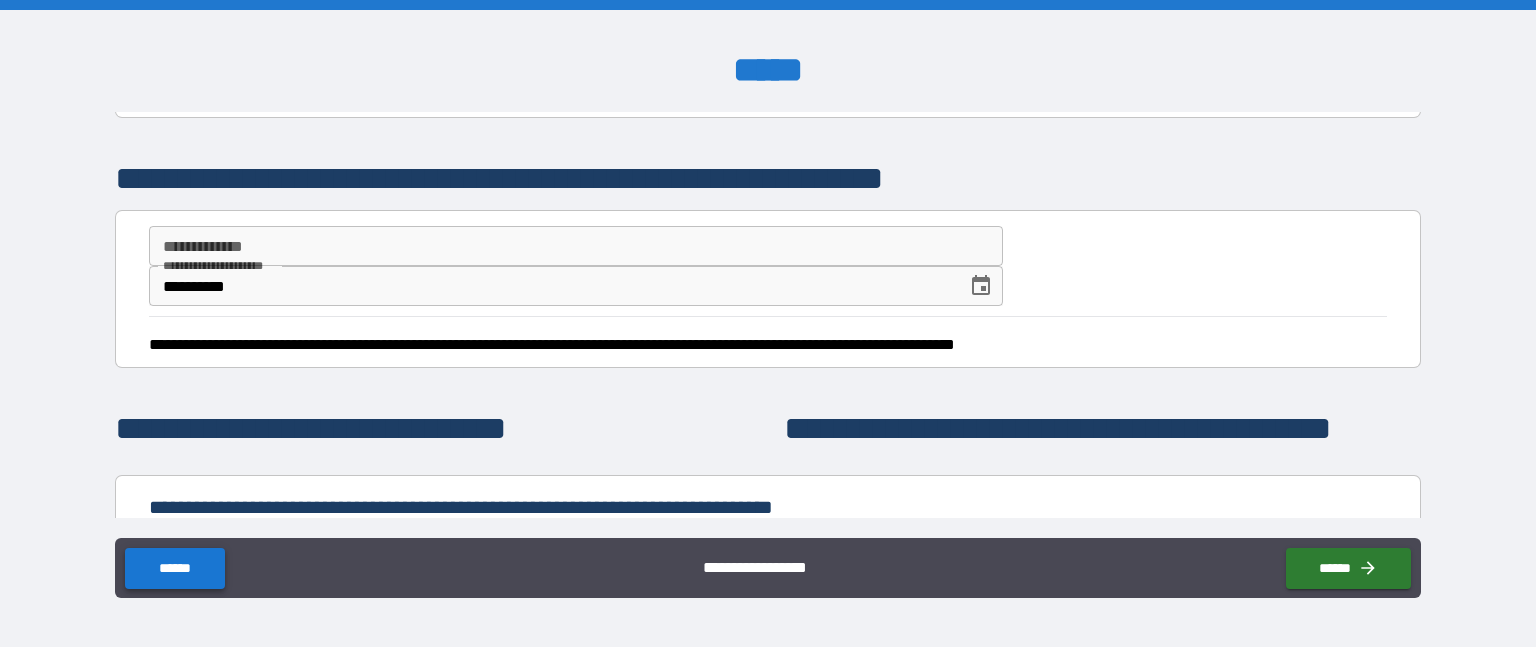 click on "******" at bounding box center [174, 568] 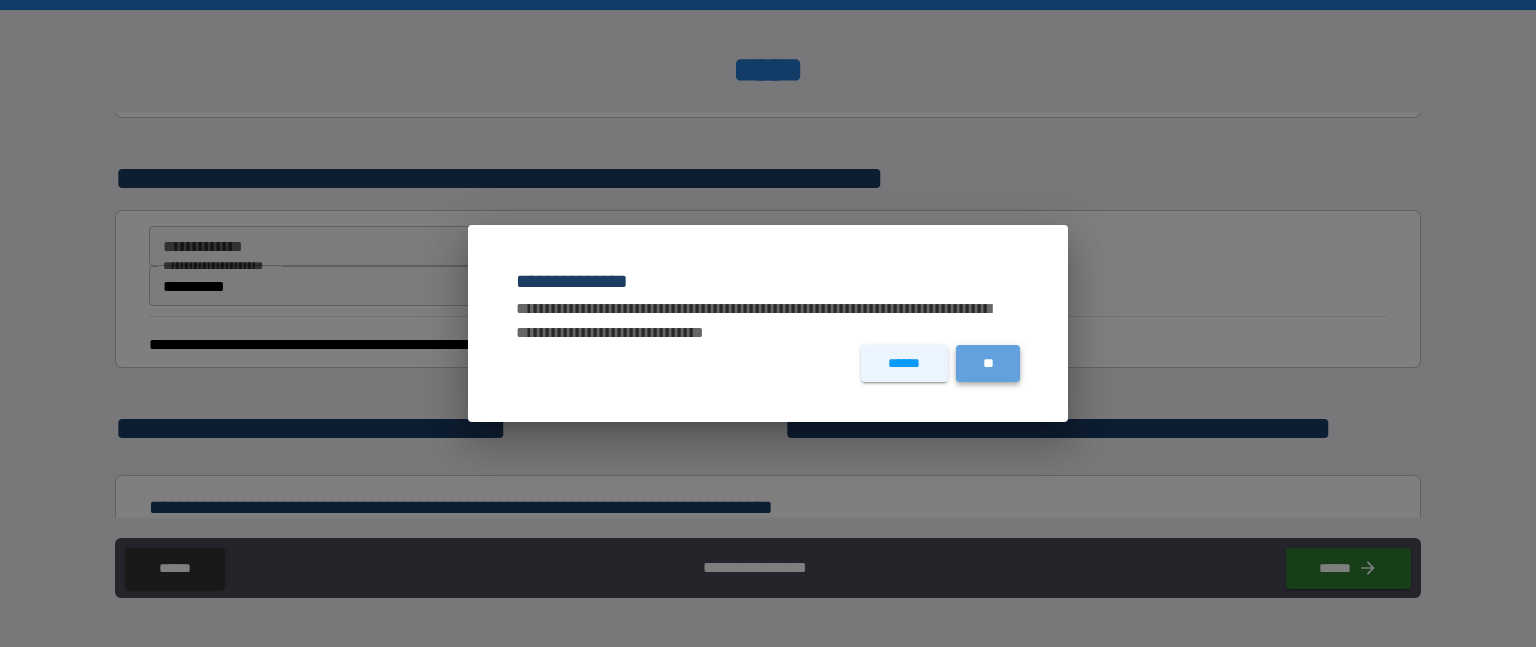 click on "**" at bounding box center [988, 363] 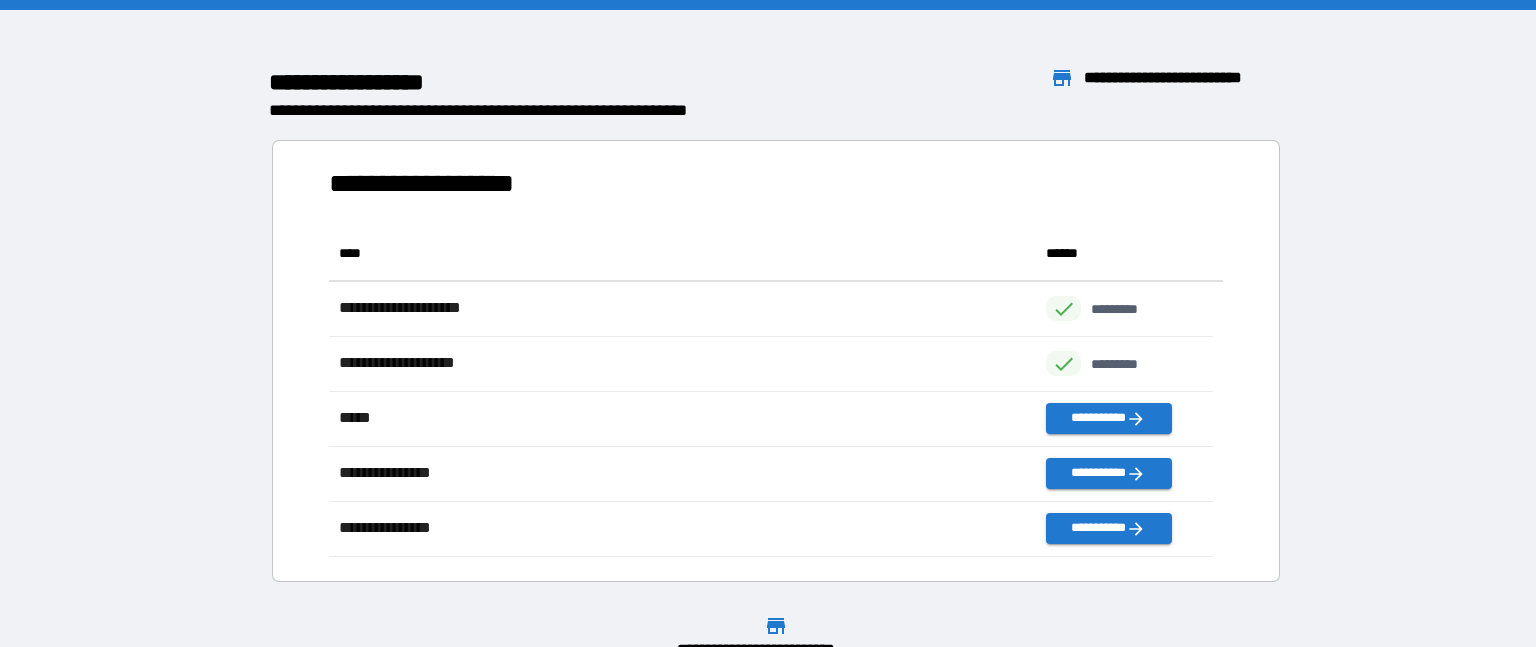 scroll, scrollTop: 16, scrollLeft: 16, axis: both 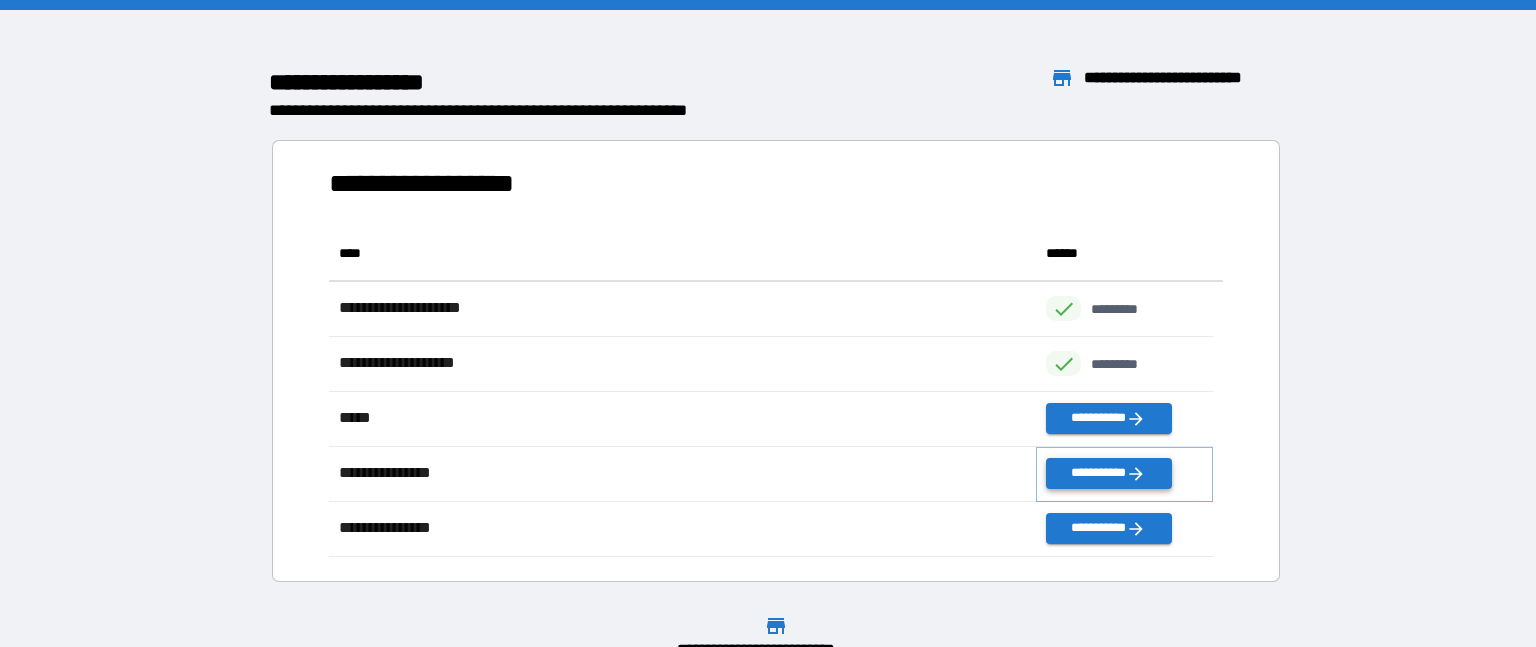 click on "**********" at bounding box center (1108, 473) 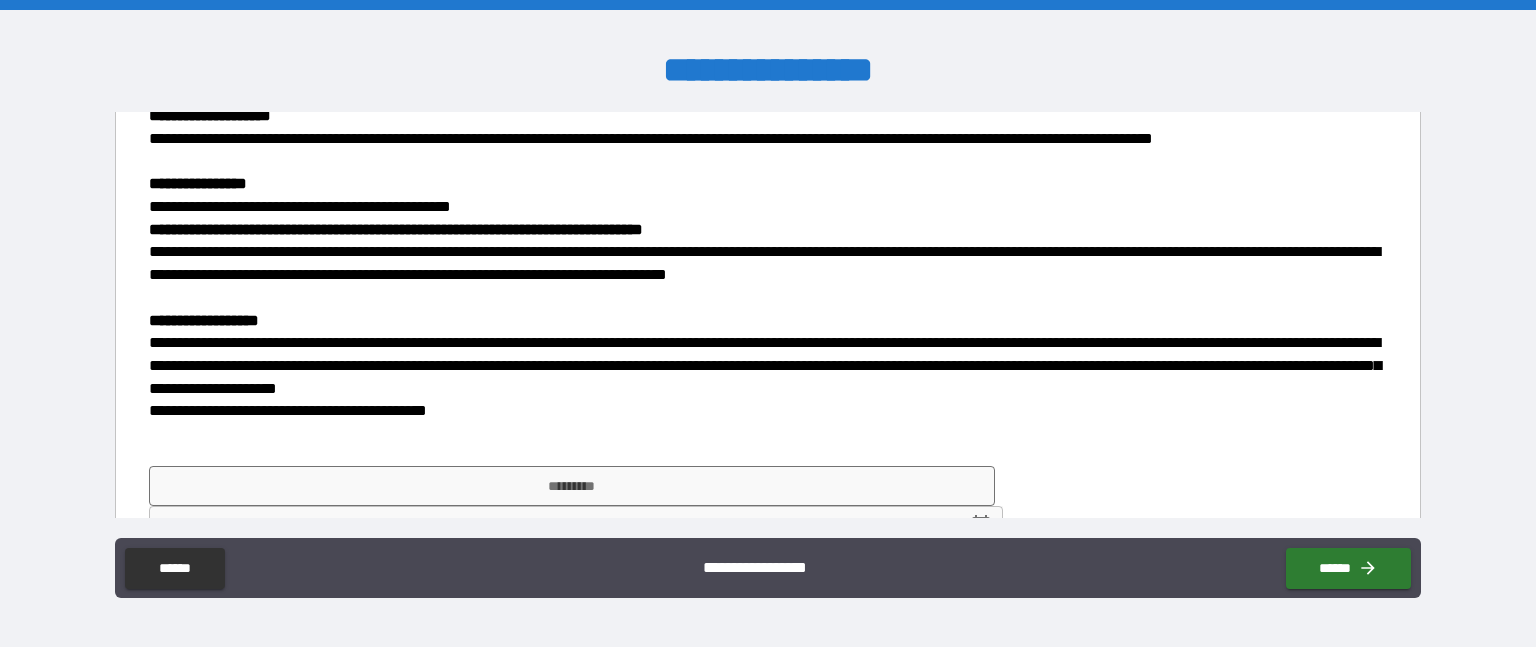 scroll, scrollTop: 1057, scrollLeft: 0, axis: vertical 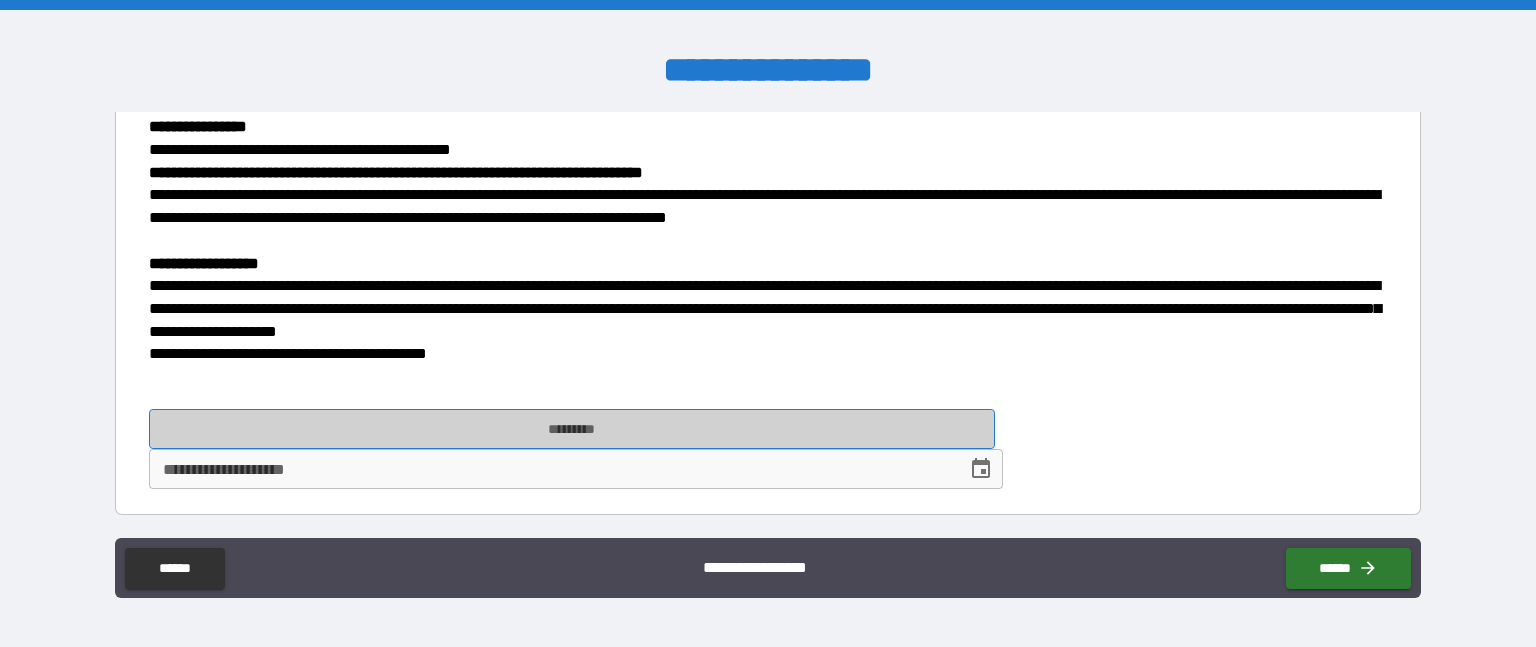 click on "*********" at bounding box center (572, 429) 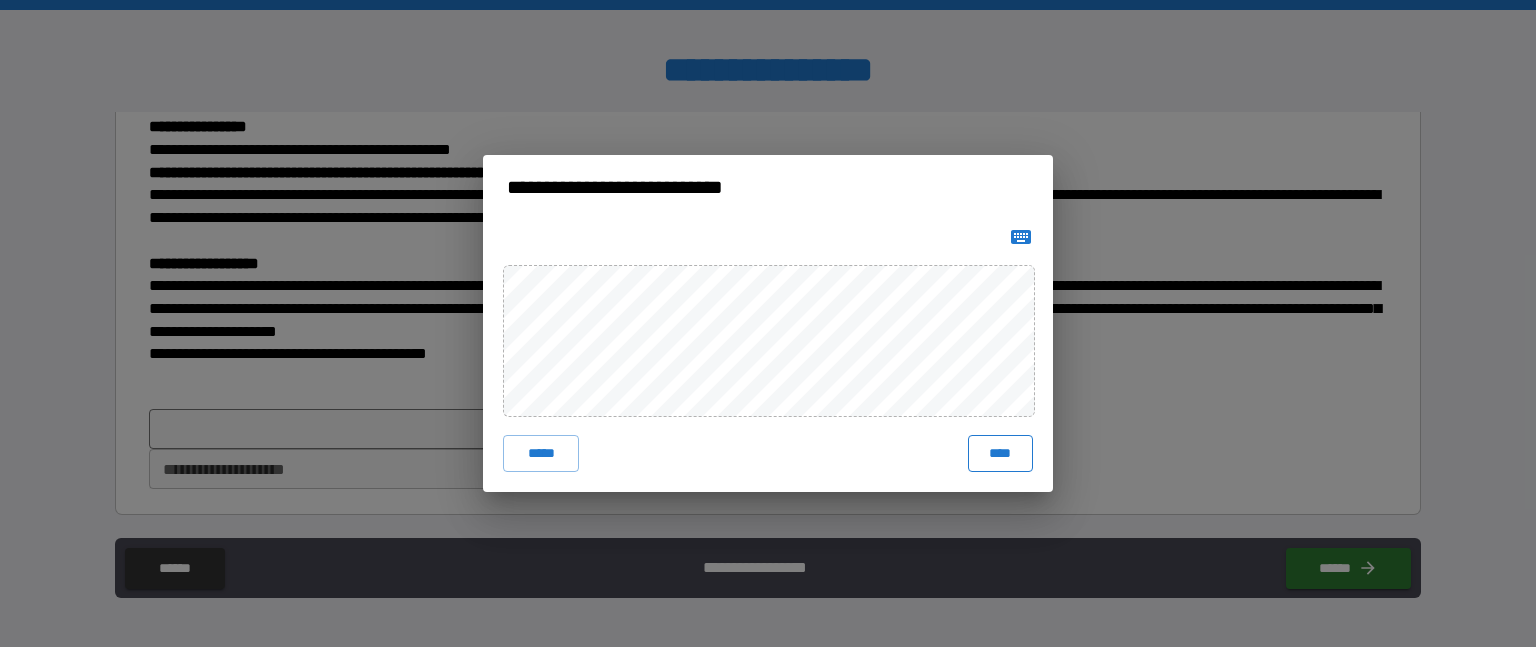 click on "****" at bounding box center [1000, 453] 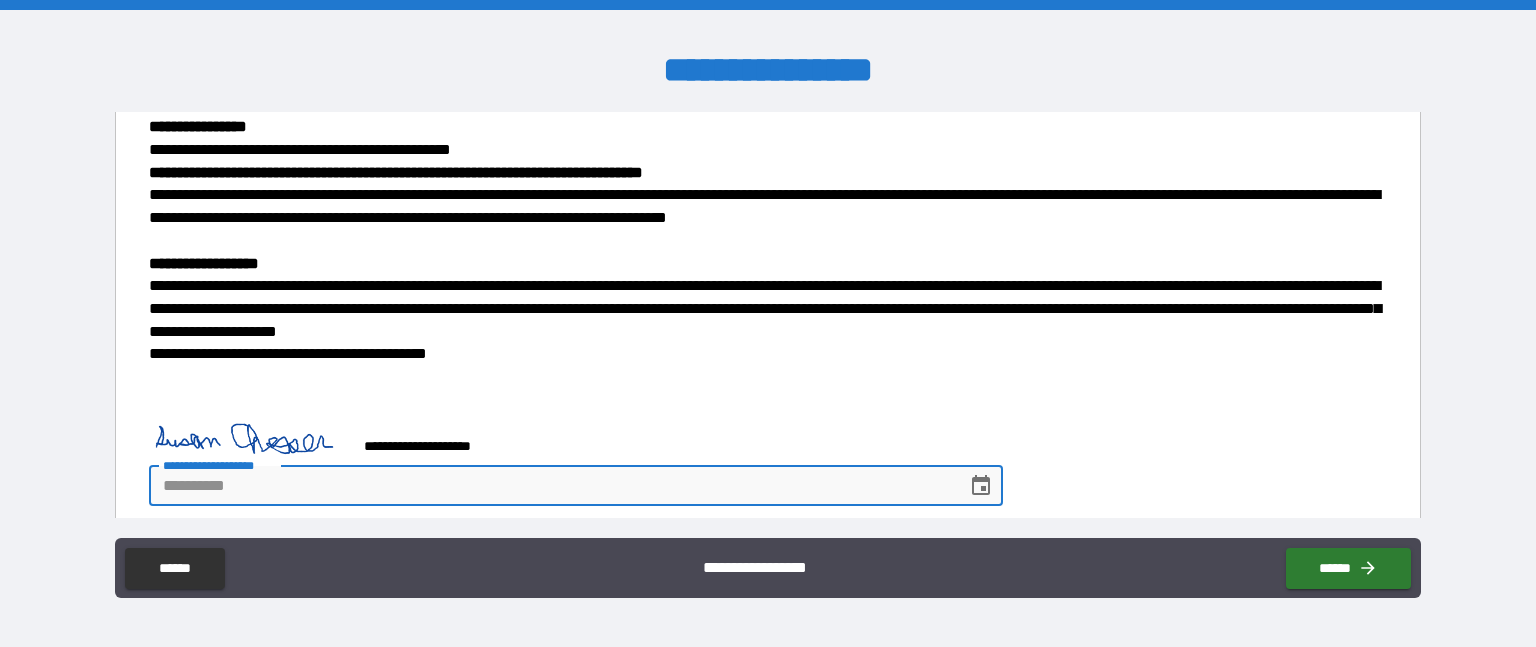 click on "**********" at bounding box center [551, 486] 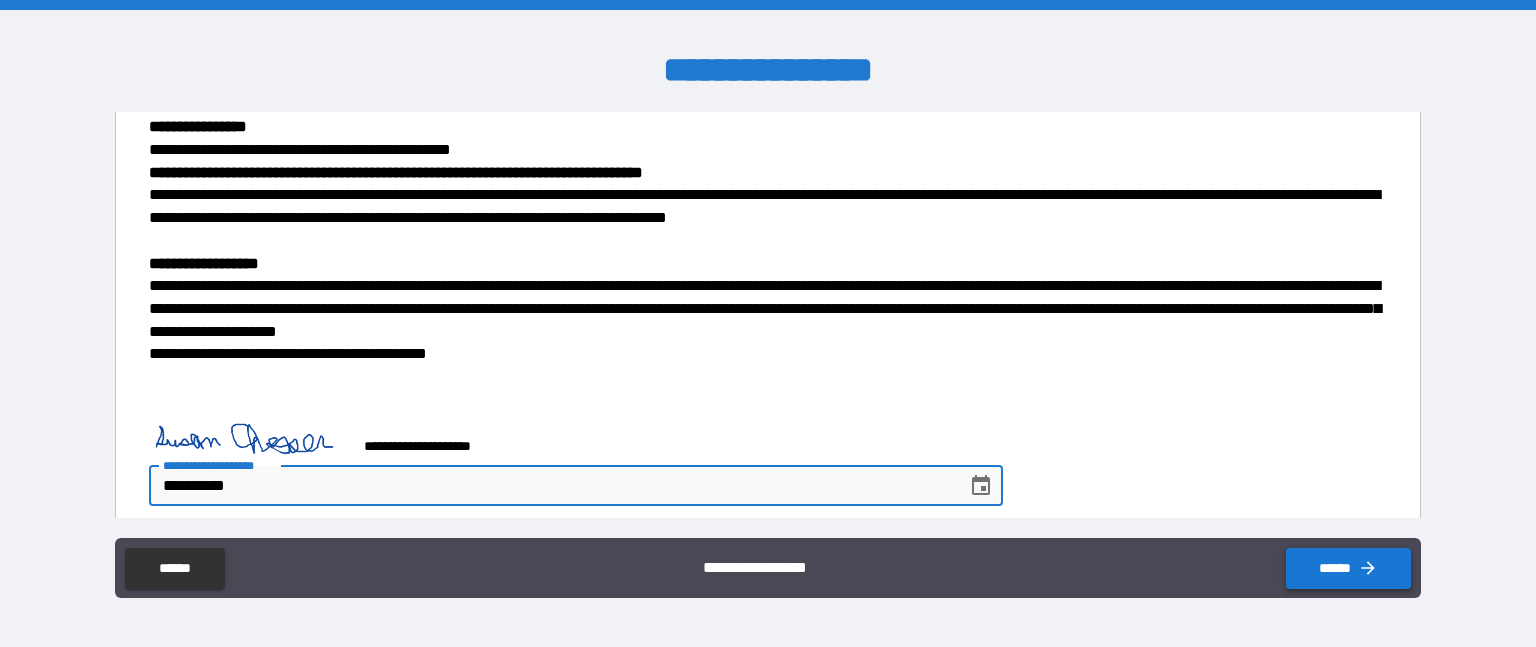 type on "**********" 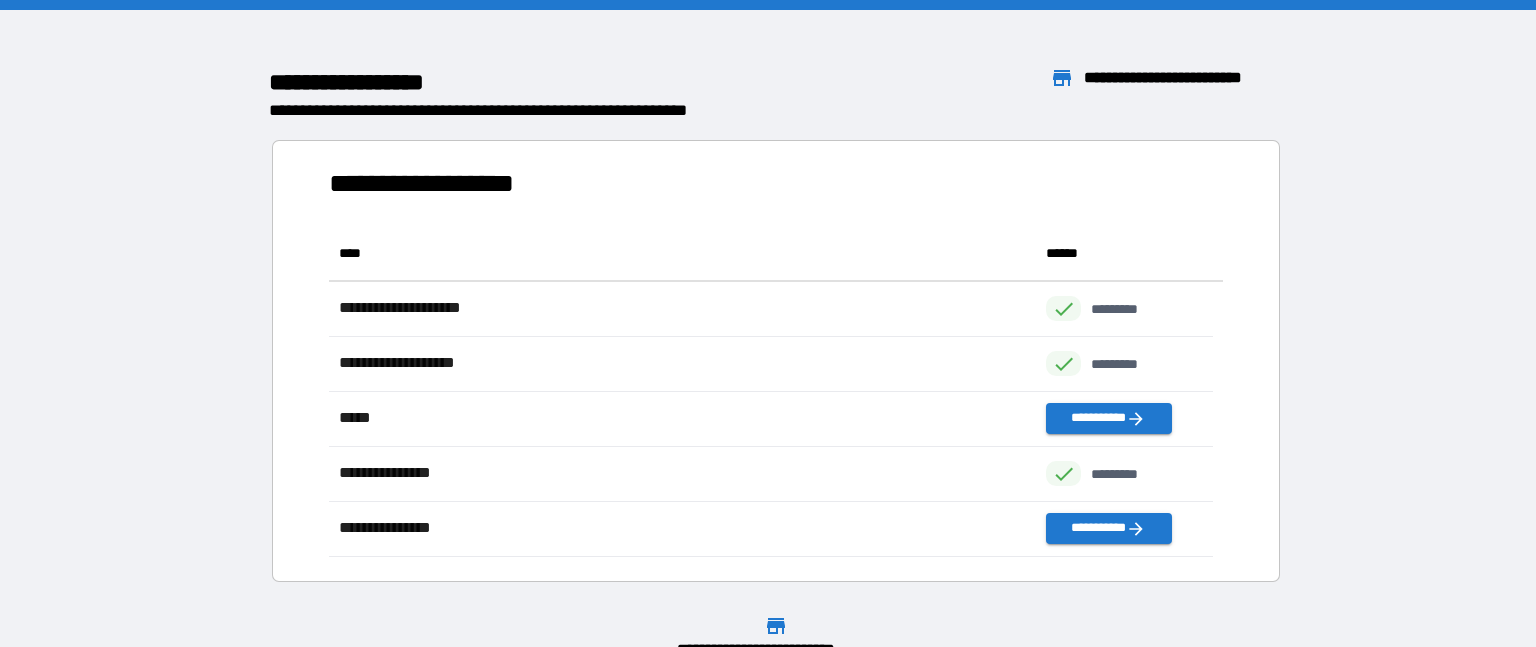 scroll, scrollTop: 316, scrollLeft: 869, axis: both 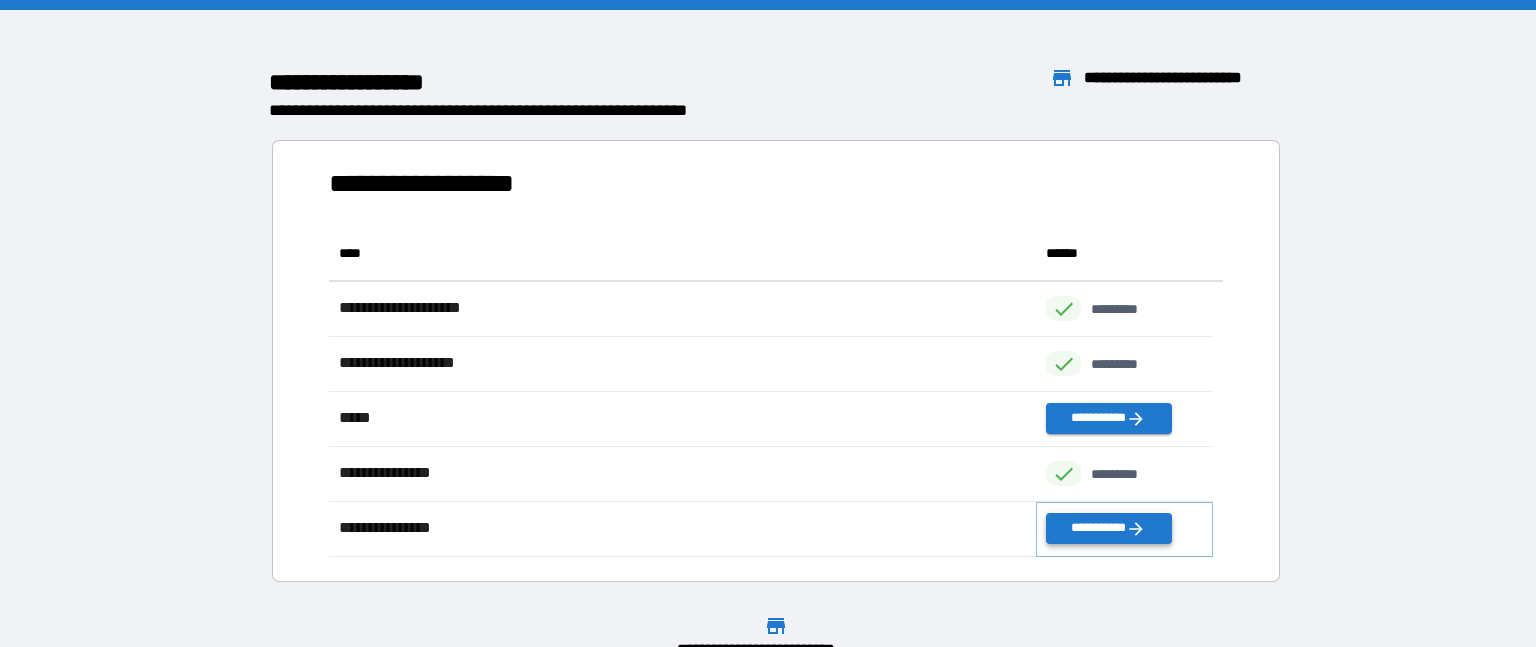 click on "**********" at bounding box center (1108, 528) 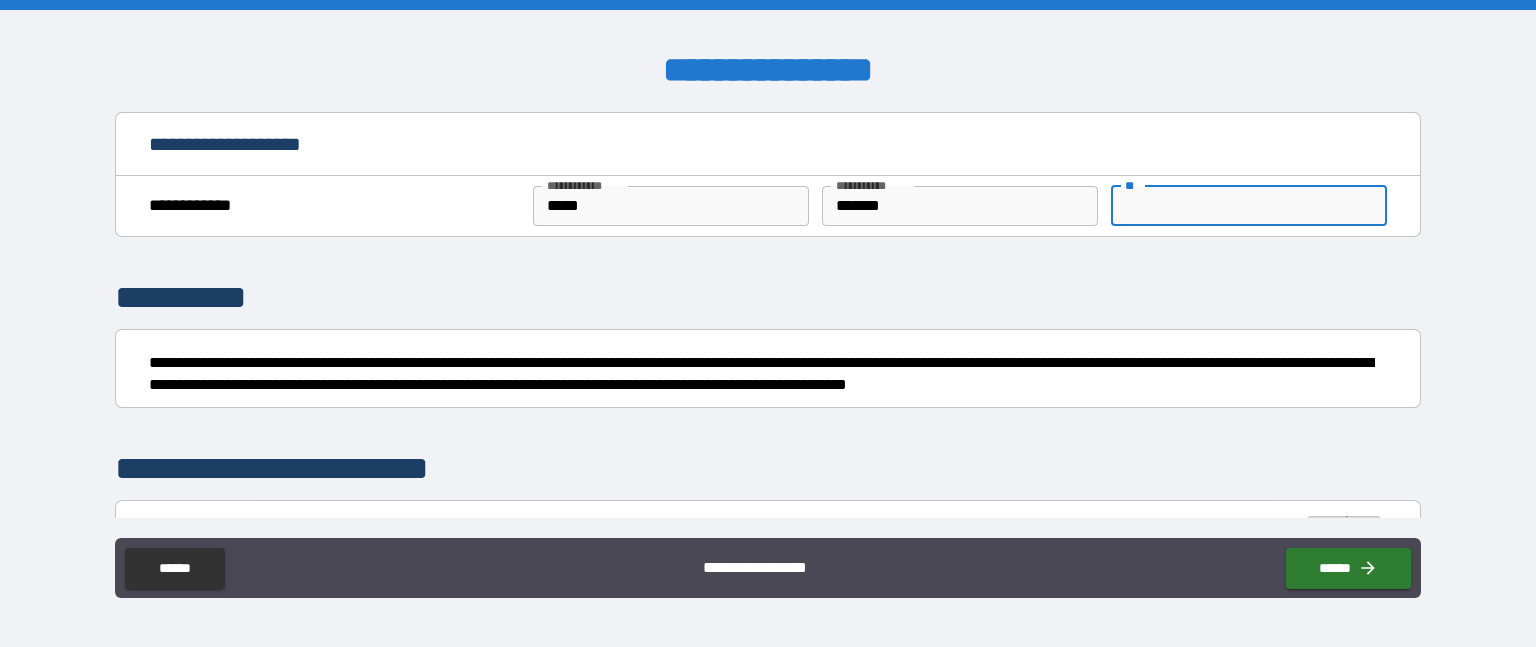 click on "**" at bounding box center [1249, 206] 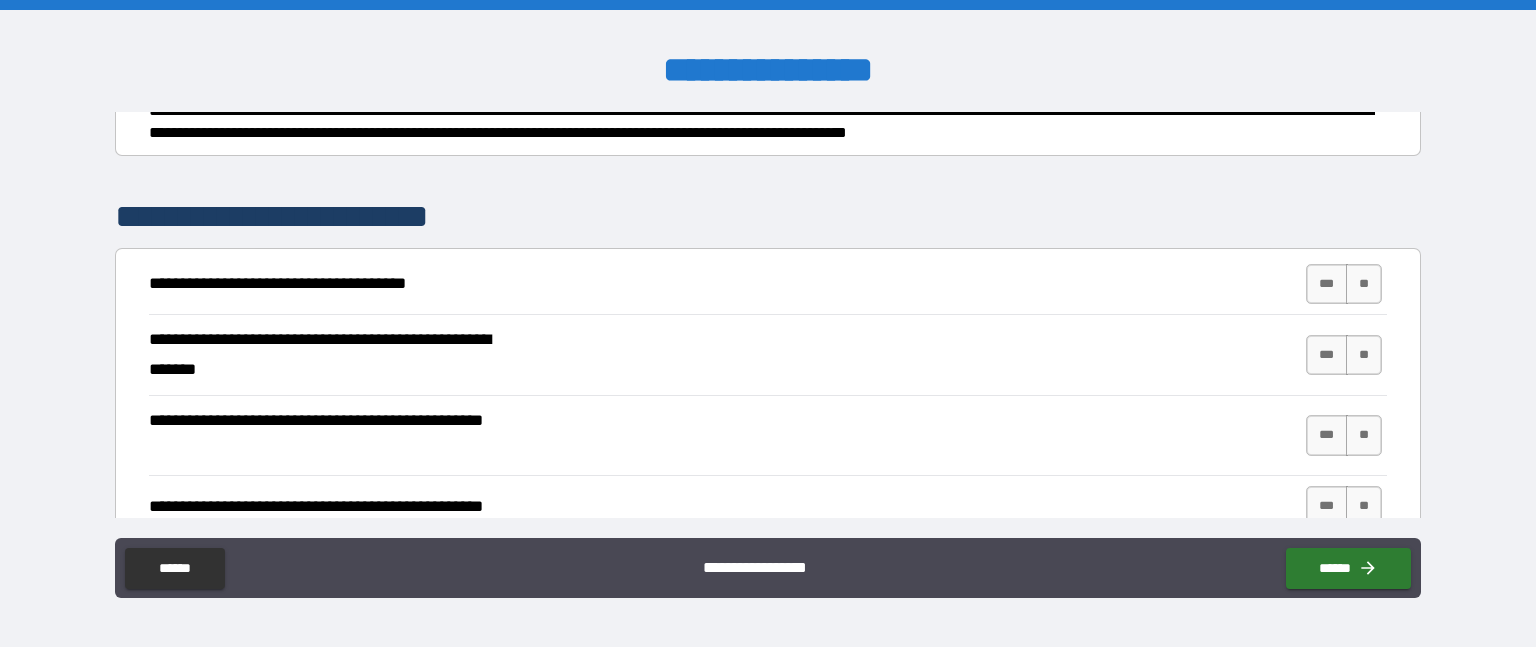 scroll, scrollTop: 300, scrollLeft: 0, axis: vertical 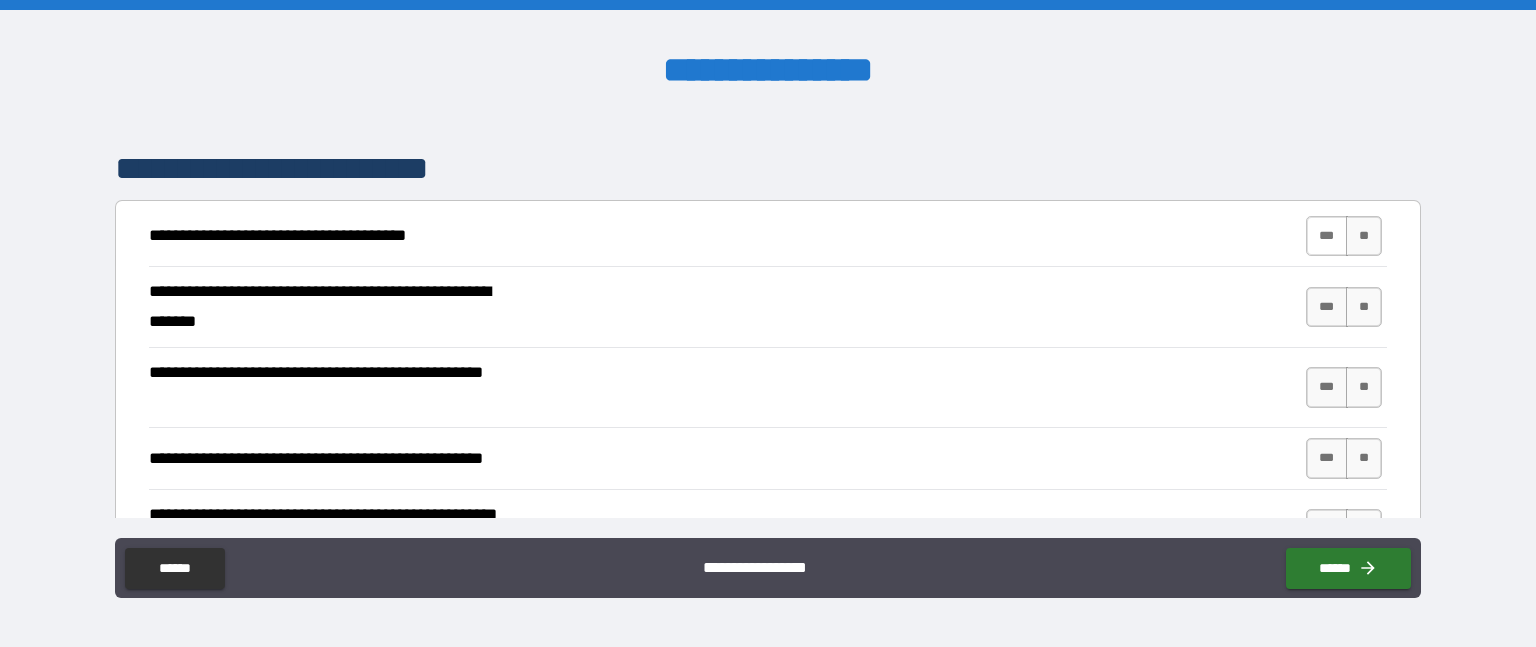 type on "*" 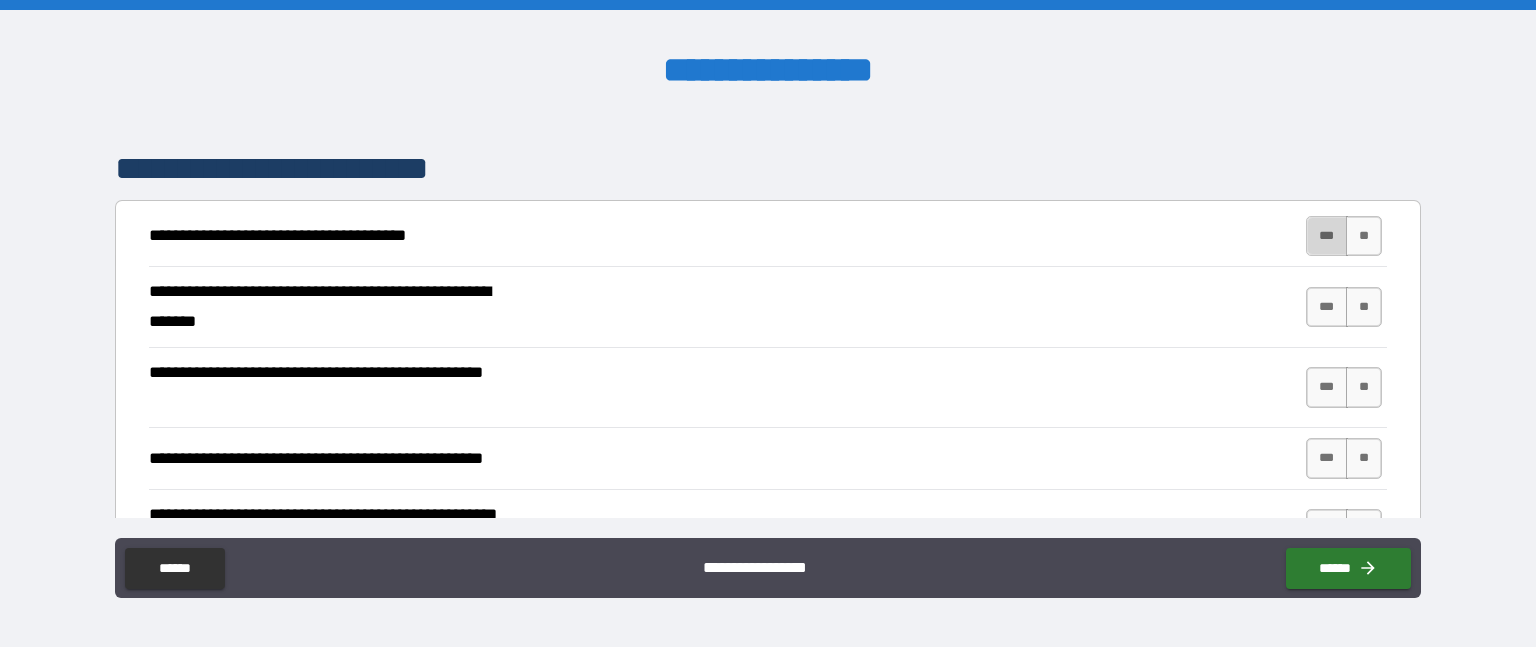 click on "***" at bounding box center (1327, 236) 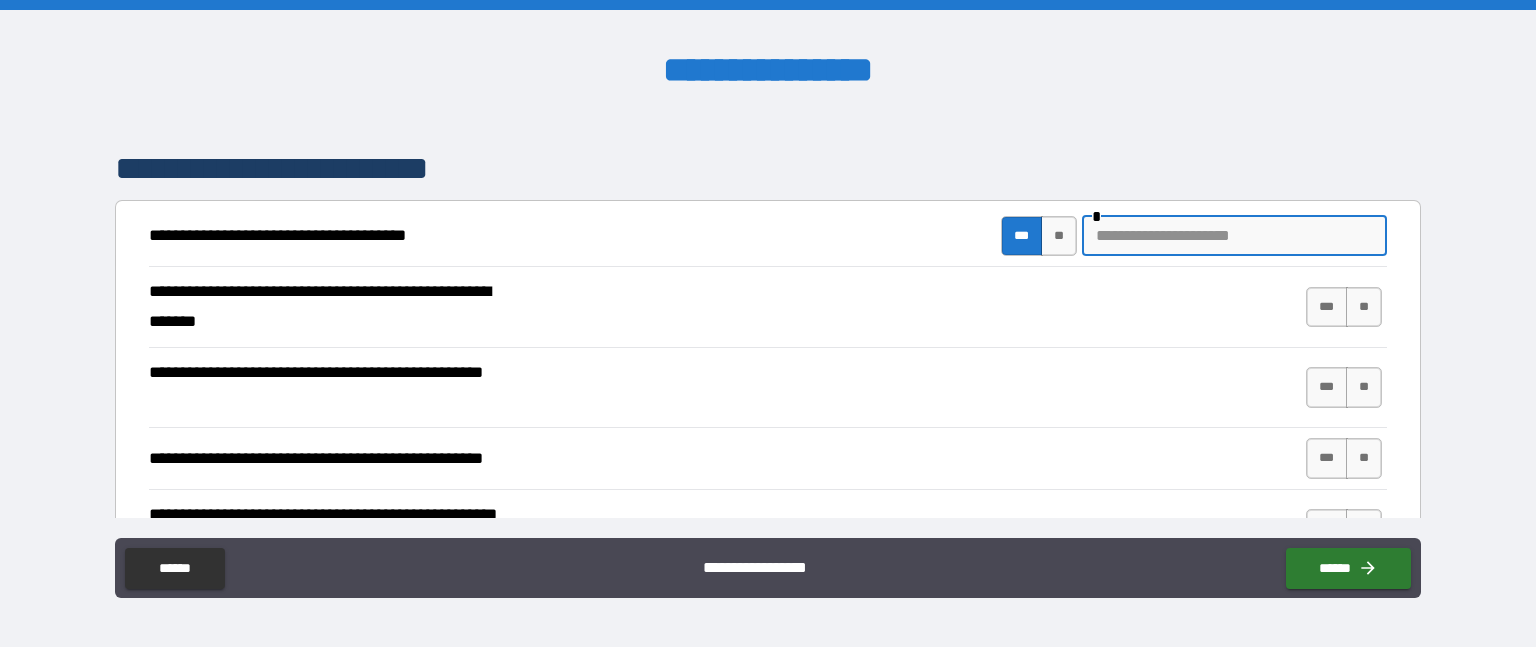 click at bounding box center [1234, 236] 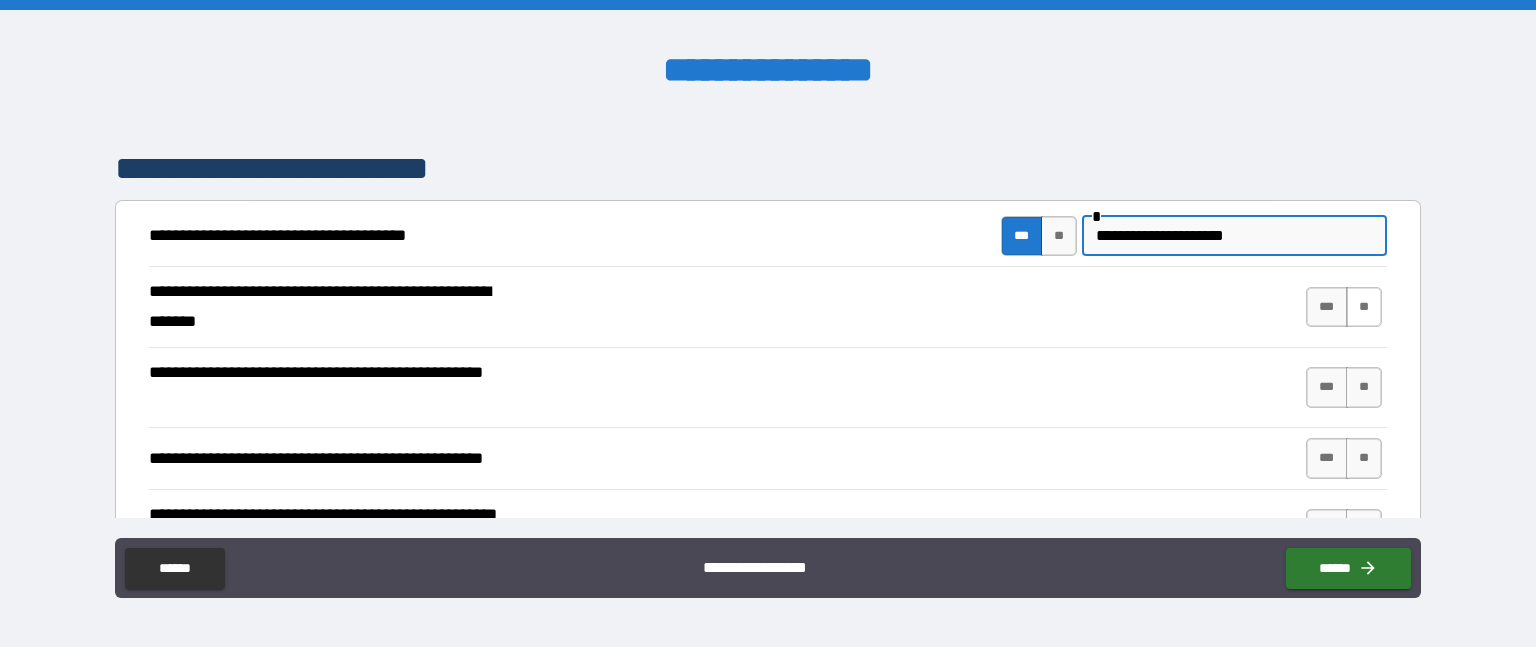 type on "**********" 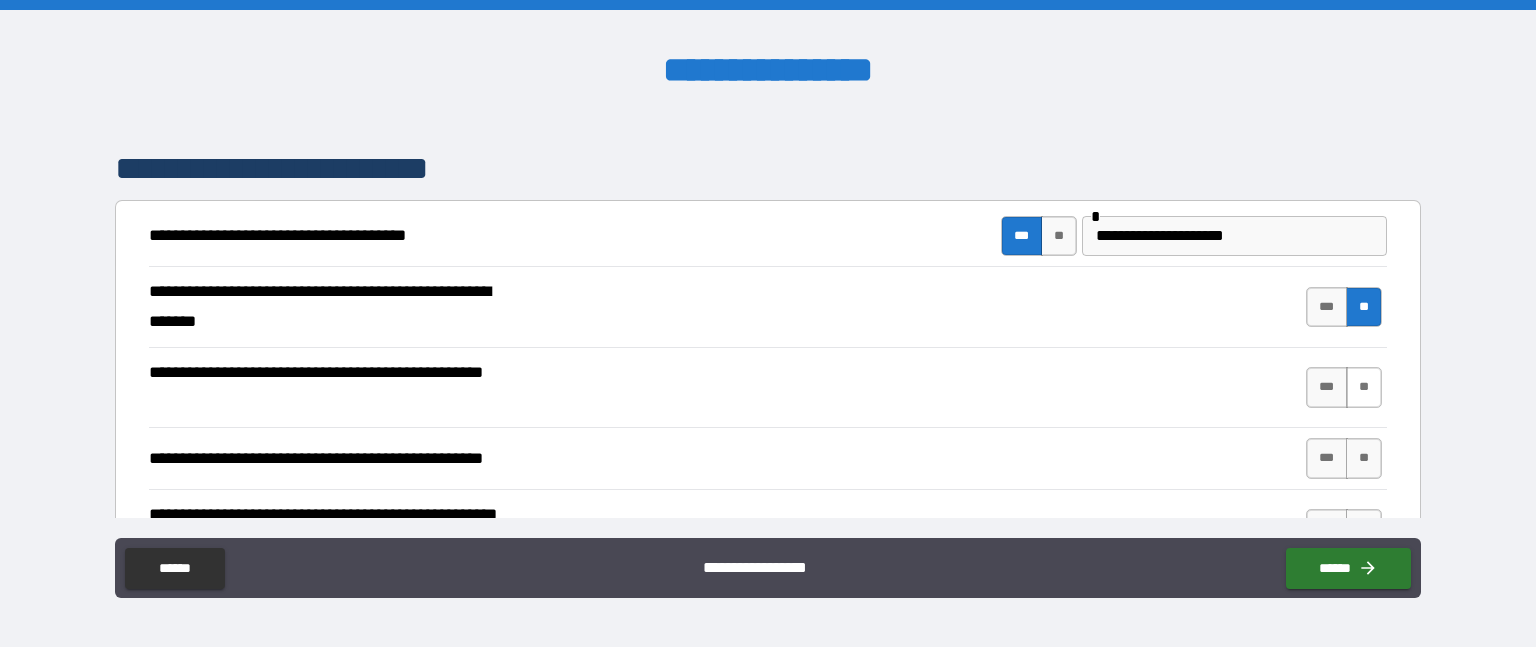click on "**" at bounding box center [1364, 387] 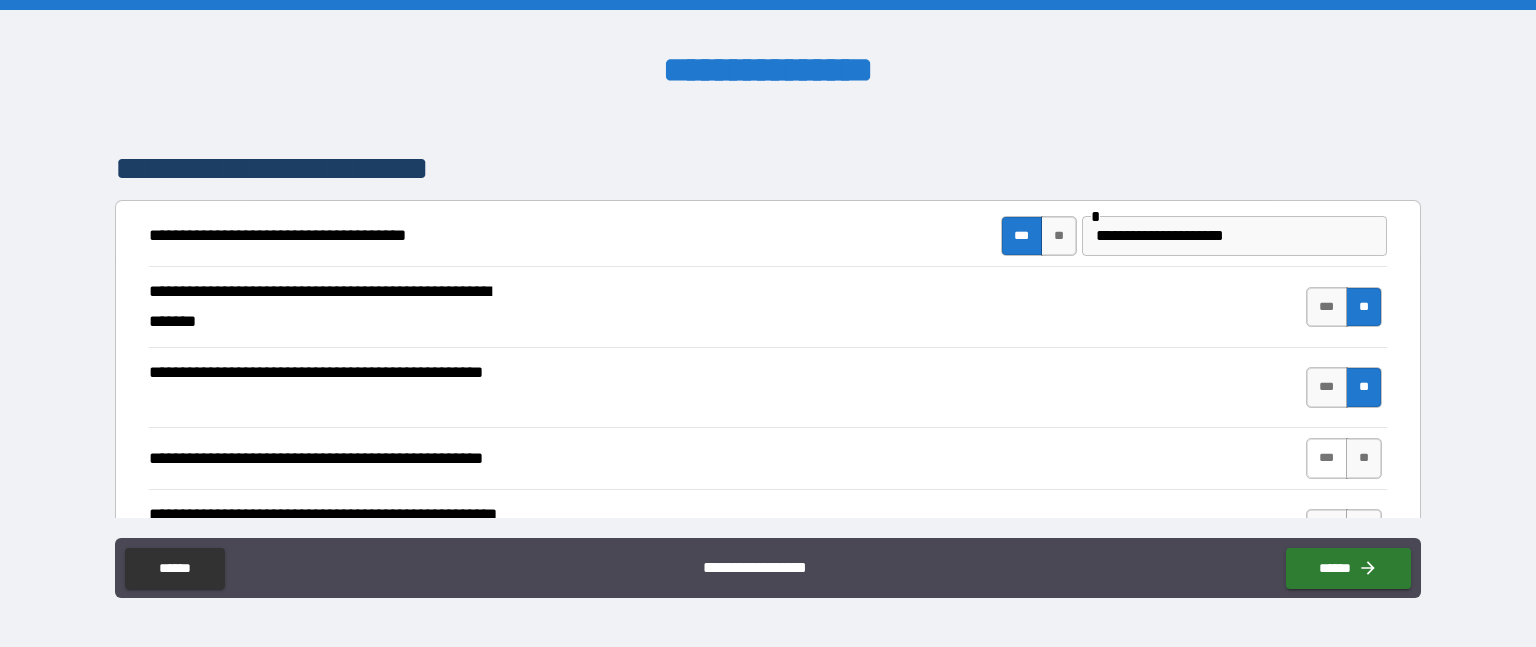 click on "***" at bounding box center (1327, 458) 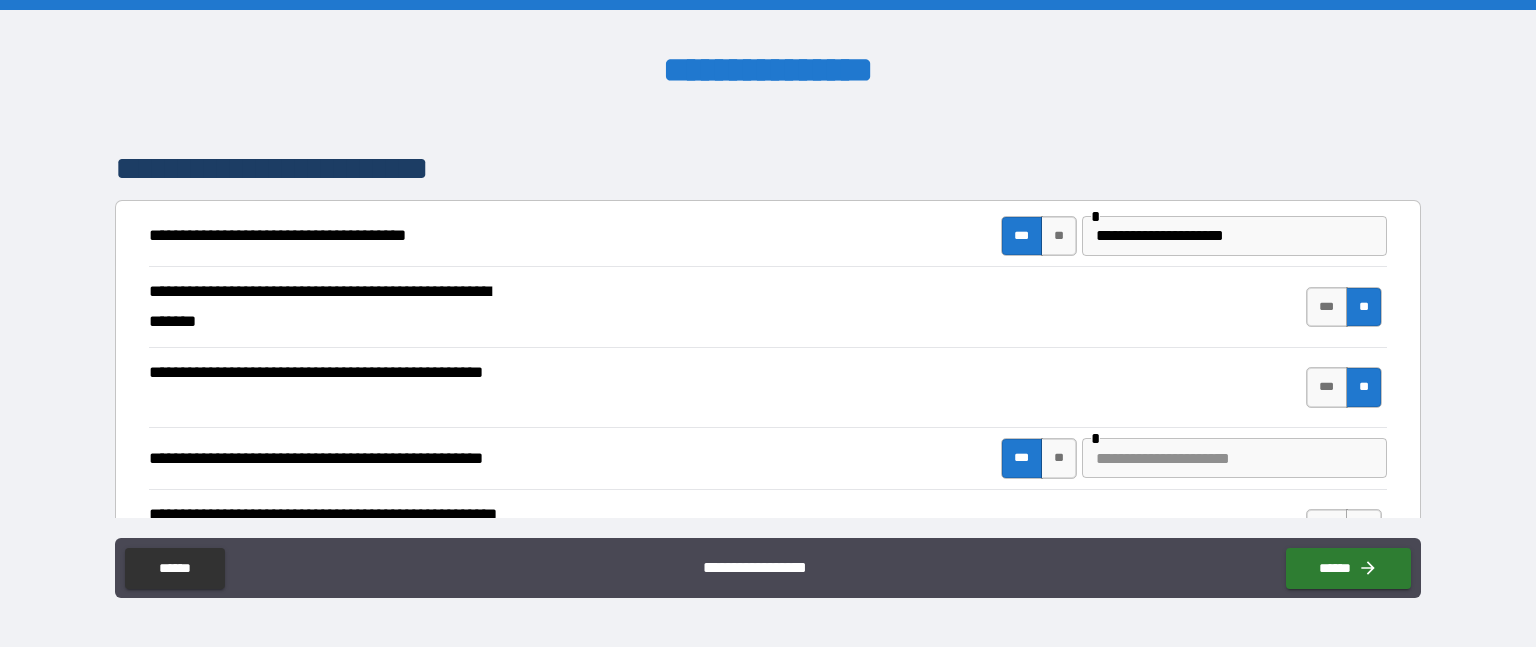 click at bounding box center (1234, 458) 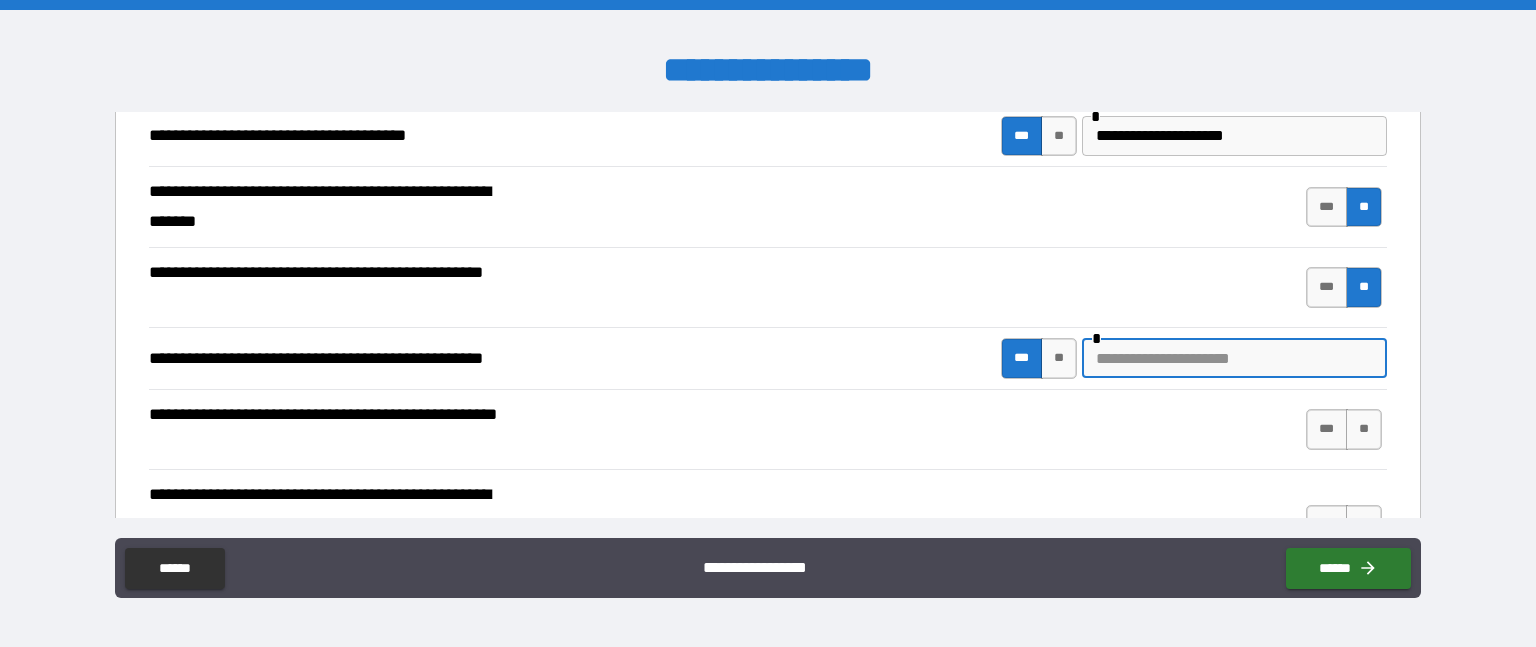 scroll, scrollTop: 500, scrollLeft: 0, axis: vertical 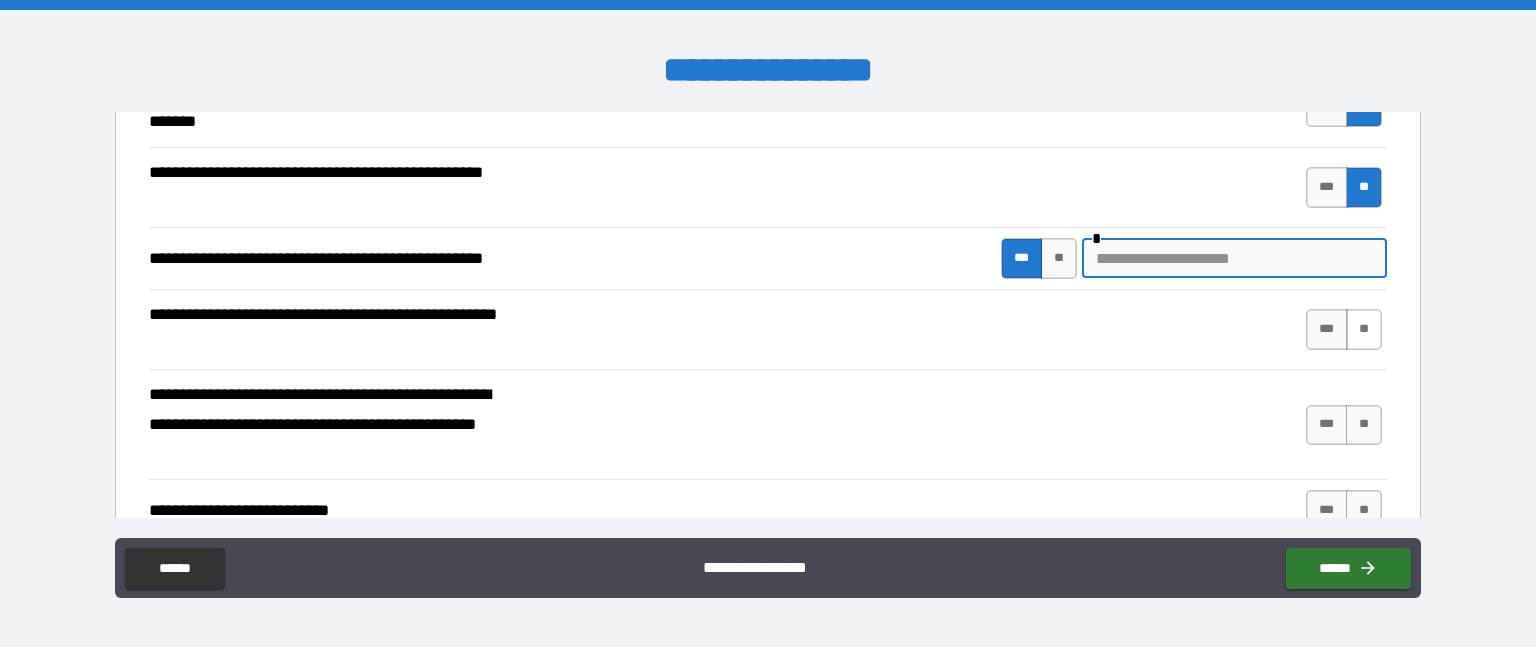 click on "**" at bounding box center (1364, 329) 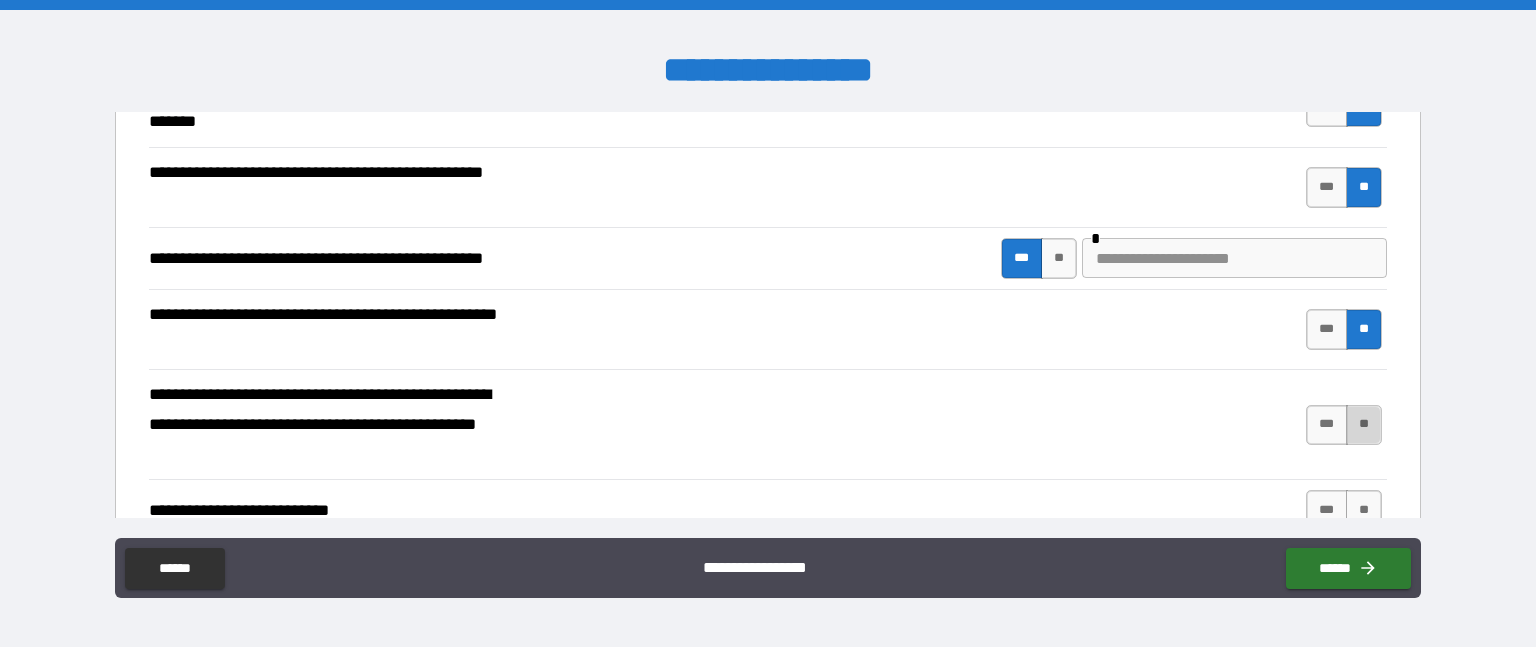 click on "**" at bounding box center [1364, 425] 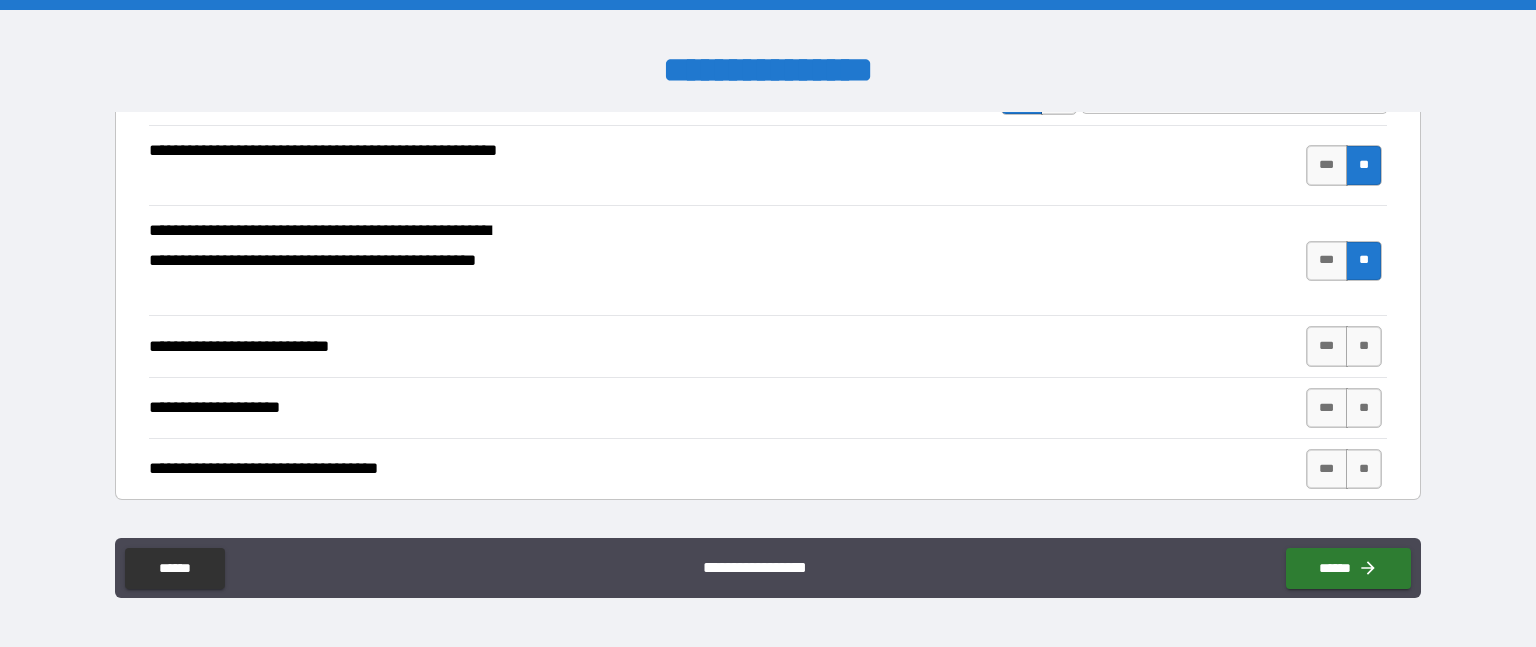 scroll, scrollTop: 700, scrollLeft: 0, axis: vertical 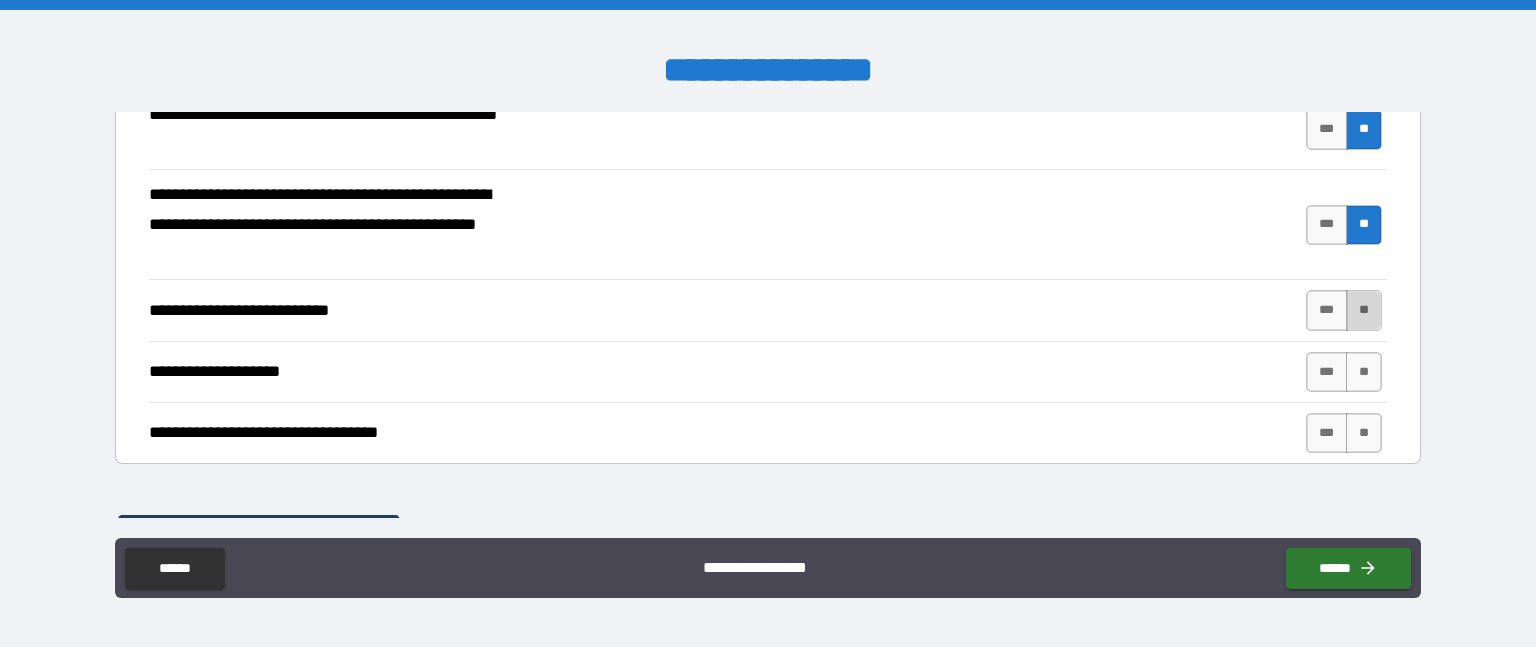 click on "**" at bounding box center [1364, 310] 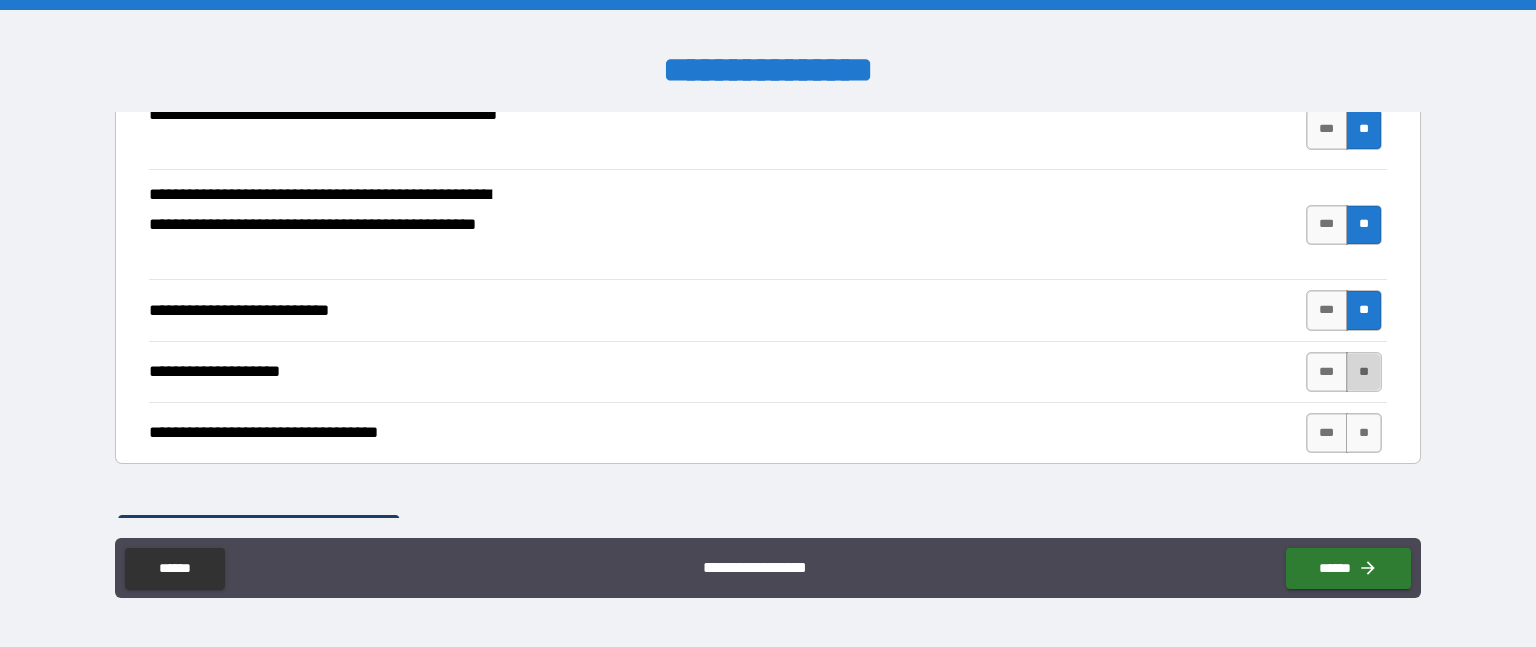 click on "**" at bounding box center (1364, 372) 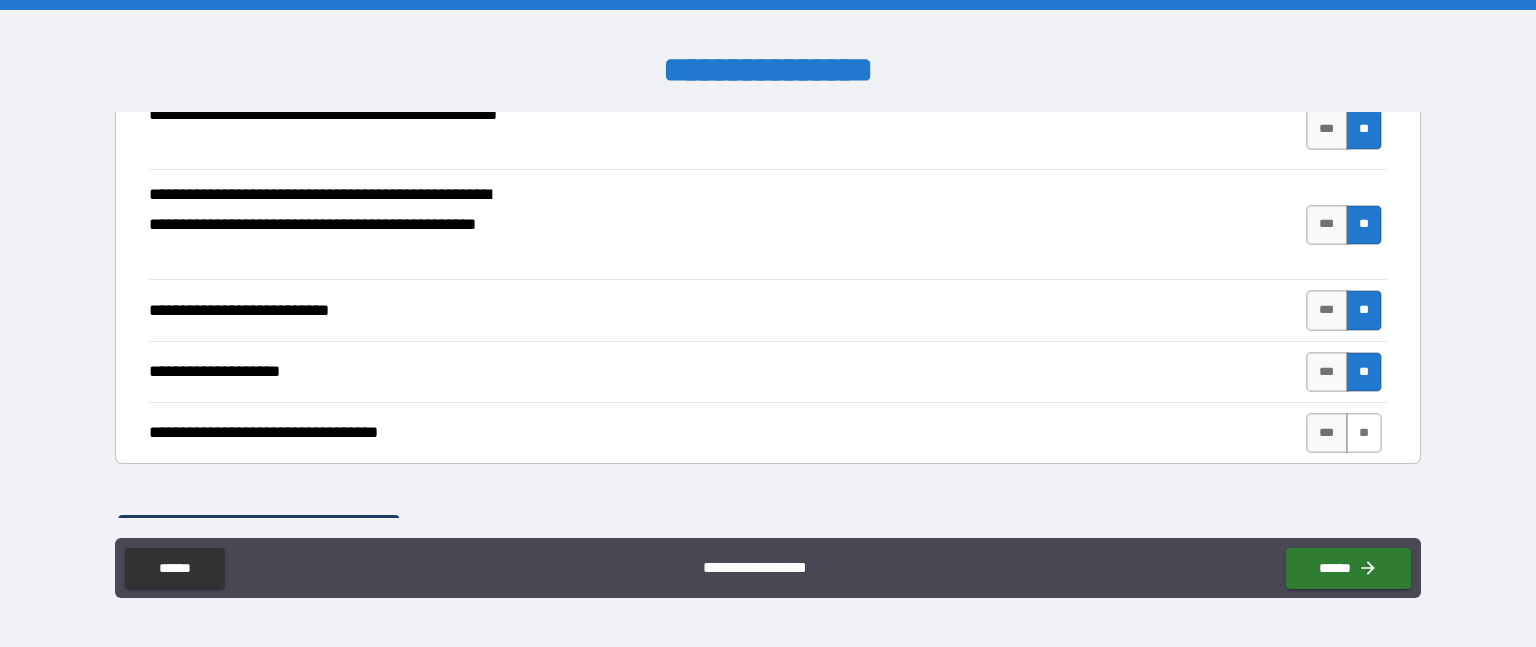 click on "**" at bounding box center [1364, 433] 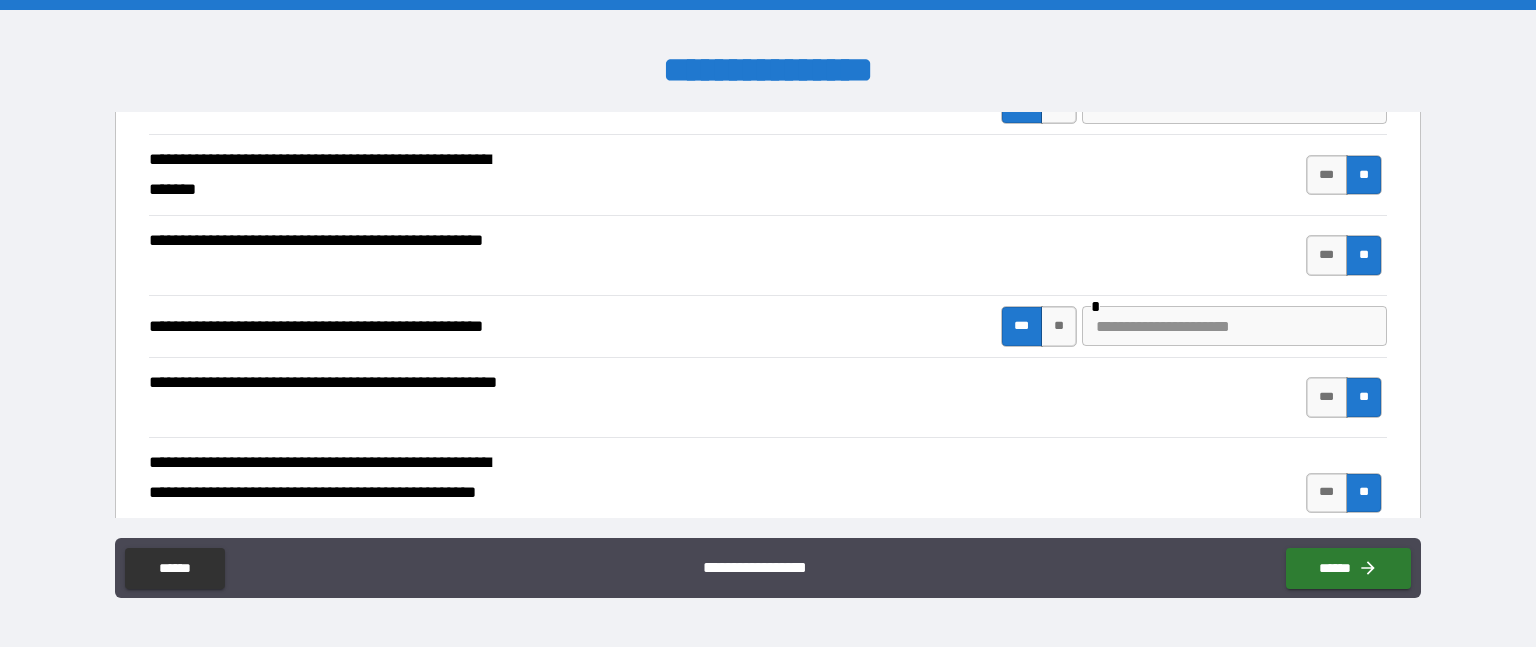 scroll, scrollTop: 400, scrollLeft: 0, axis: vertical 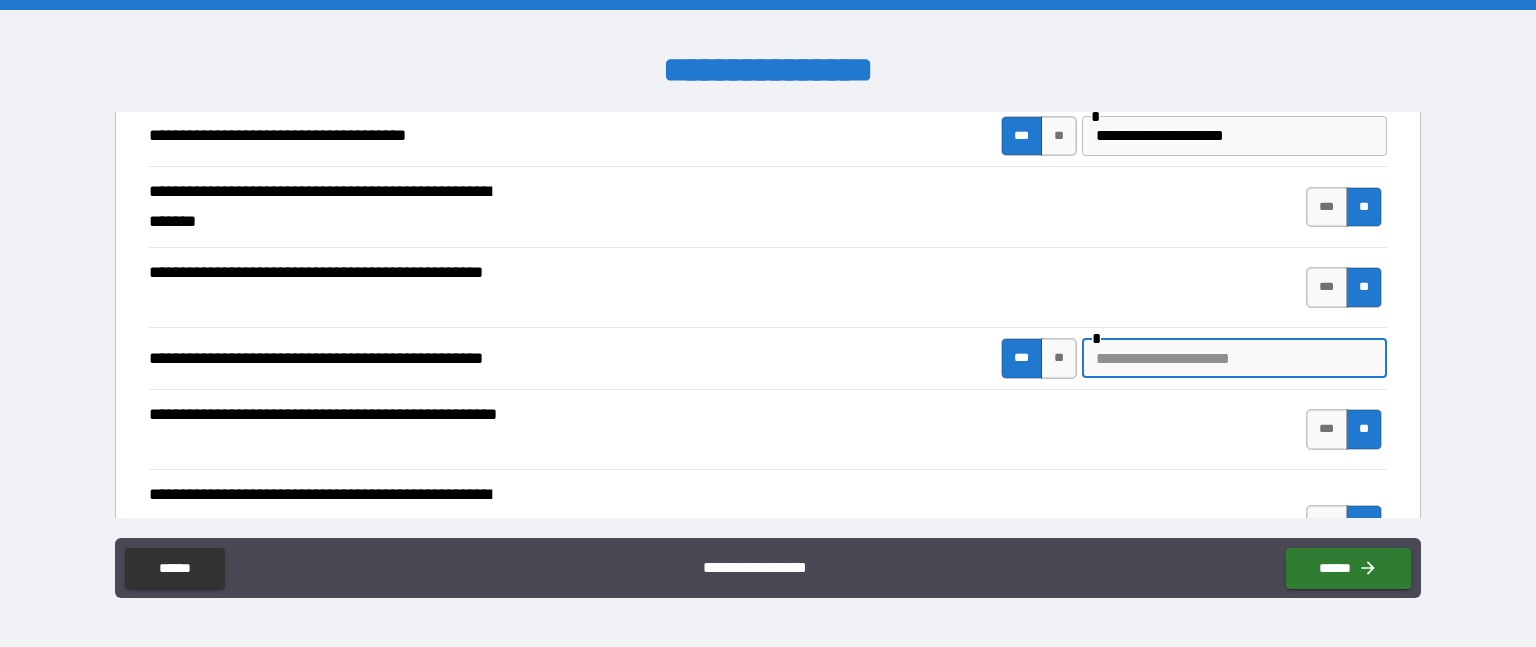 click at bounding box center [1234, 358] 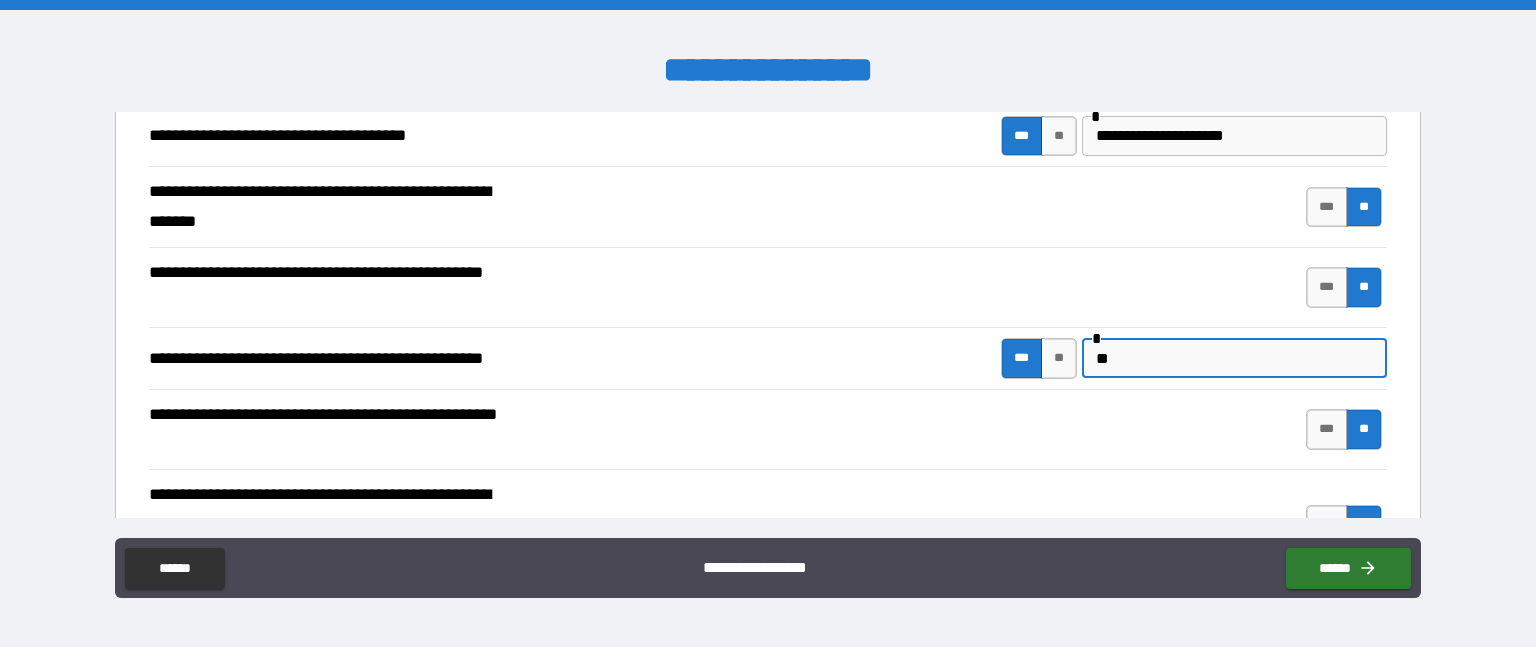 type on "*" 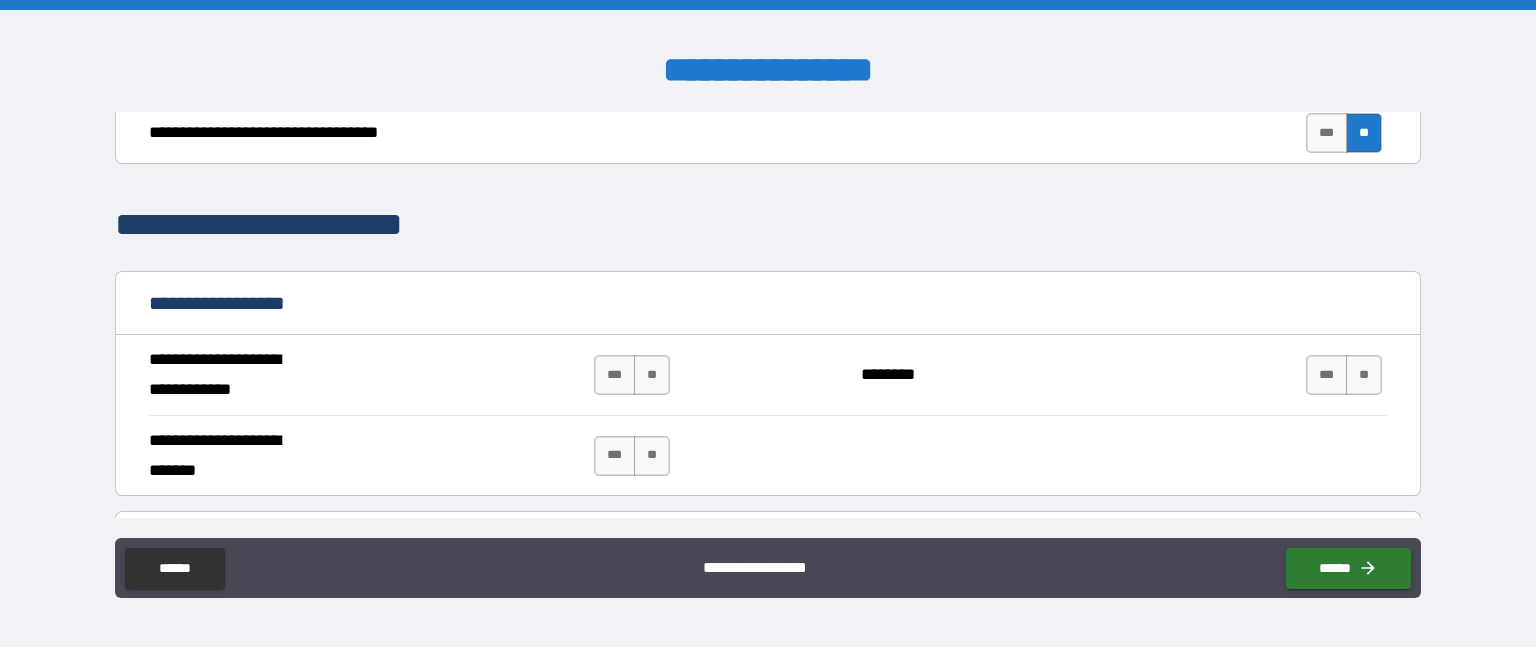 scroll, scrollTop: 1100, scrollLeft: 0, axis: vertical 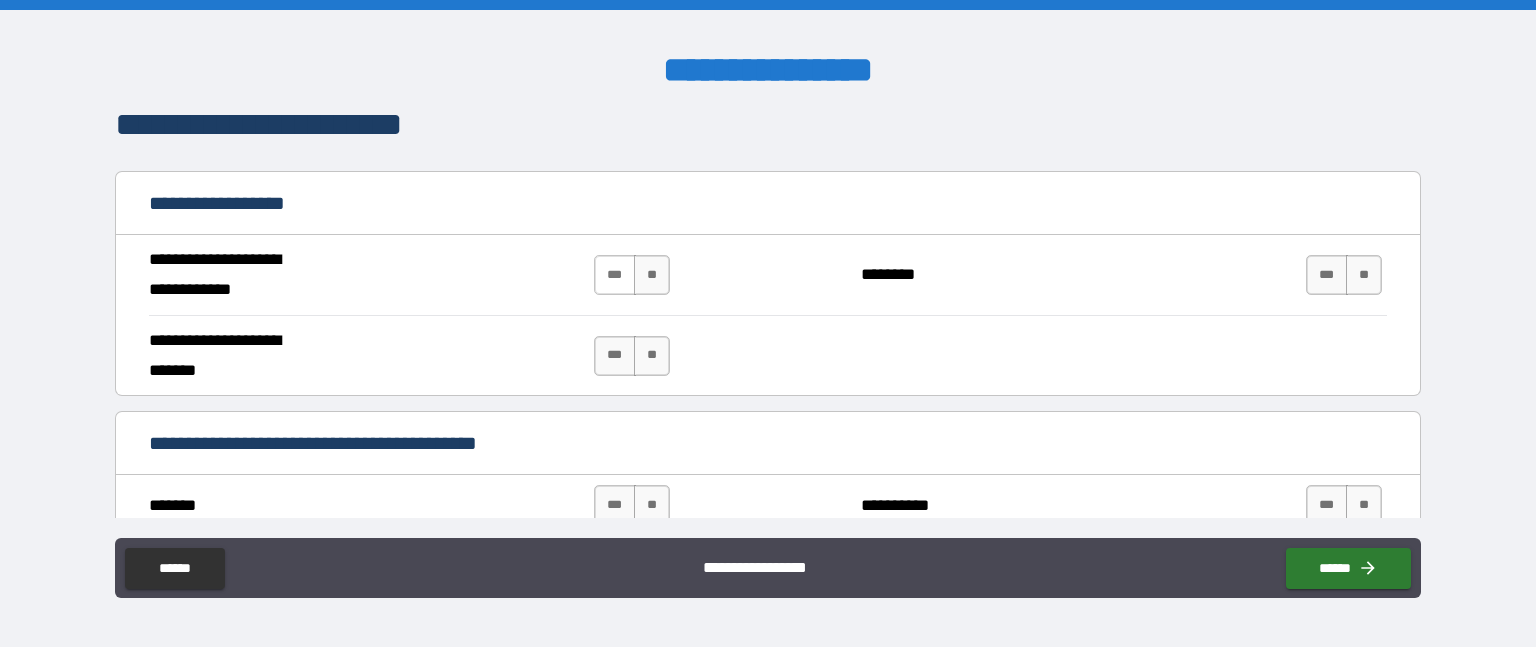 type on "**********" 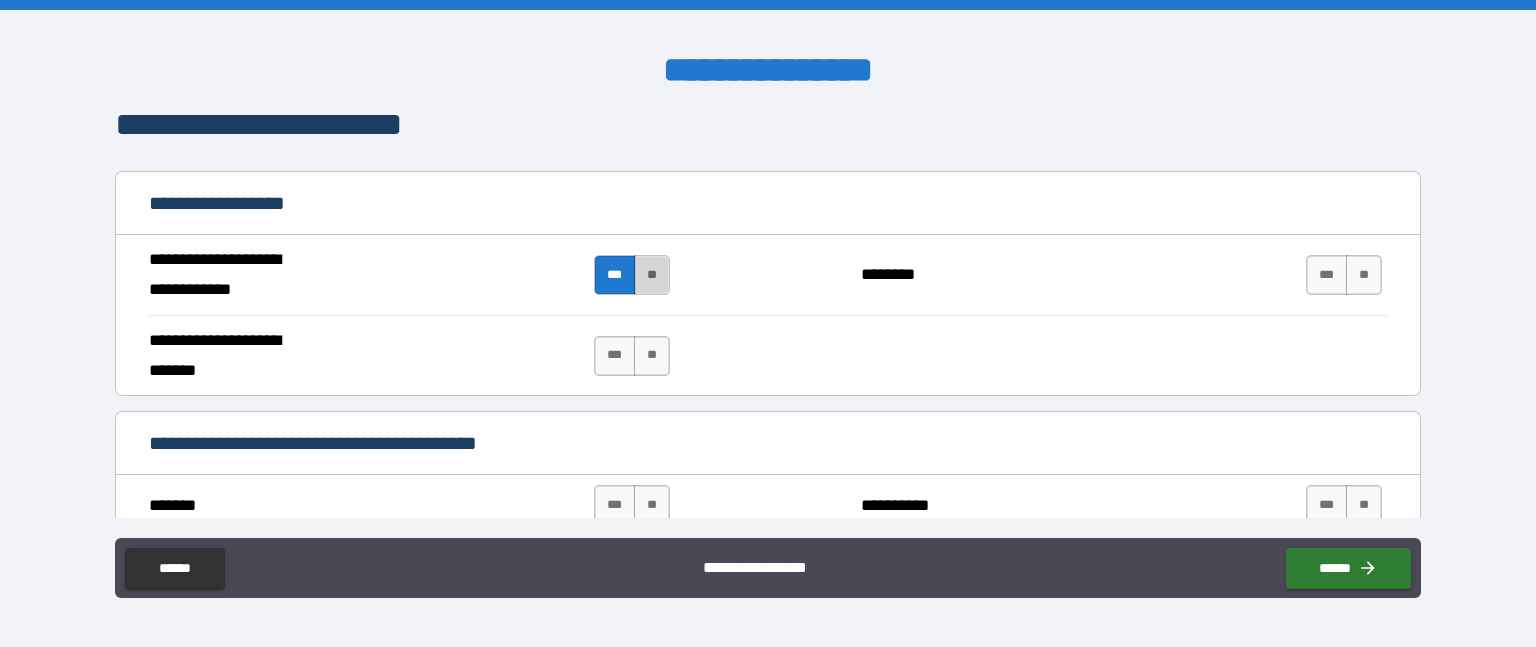 click on "**" at bounding box center [652, 275] 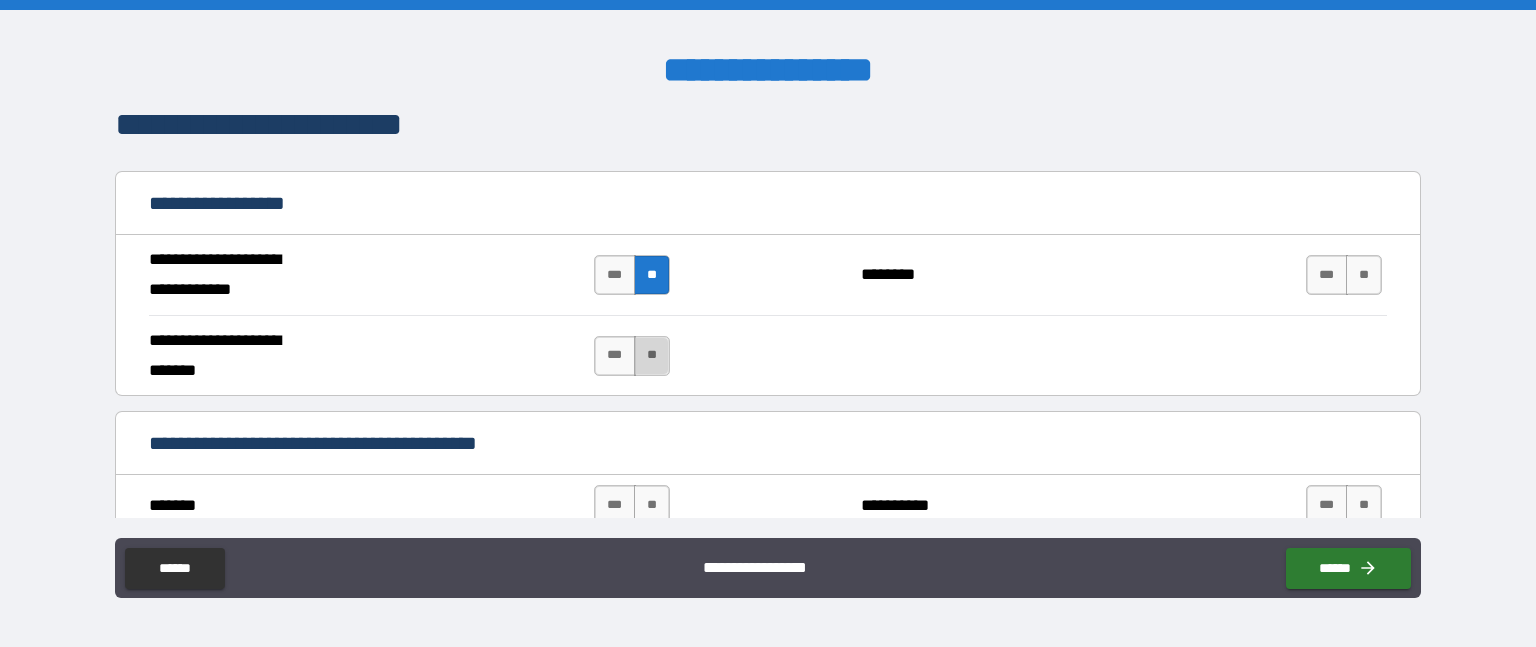 click on "**" at bounding box center [652, 356] 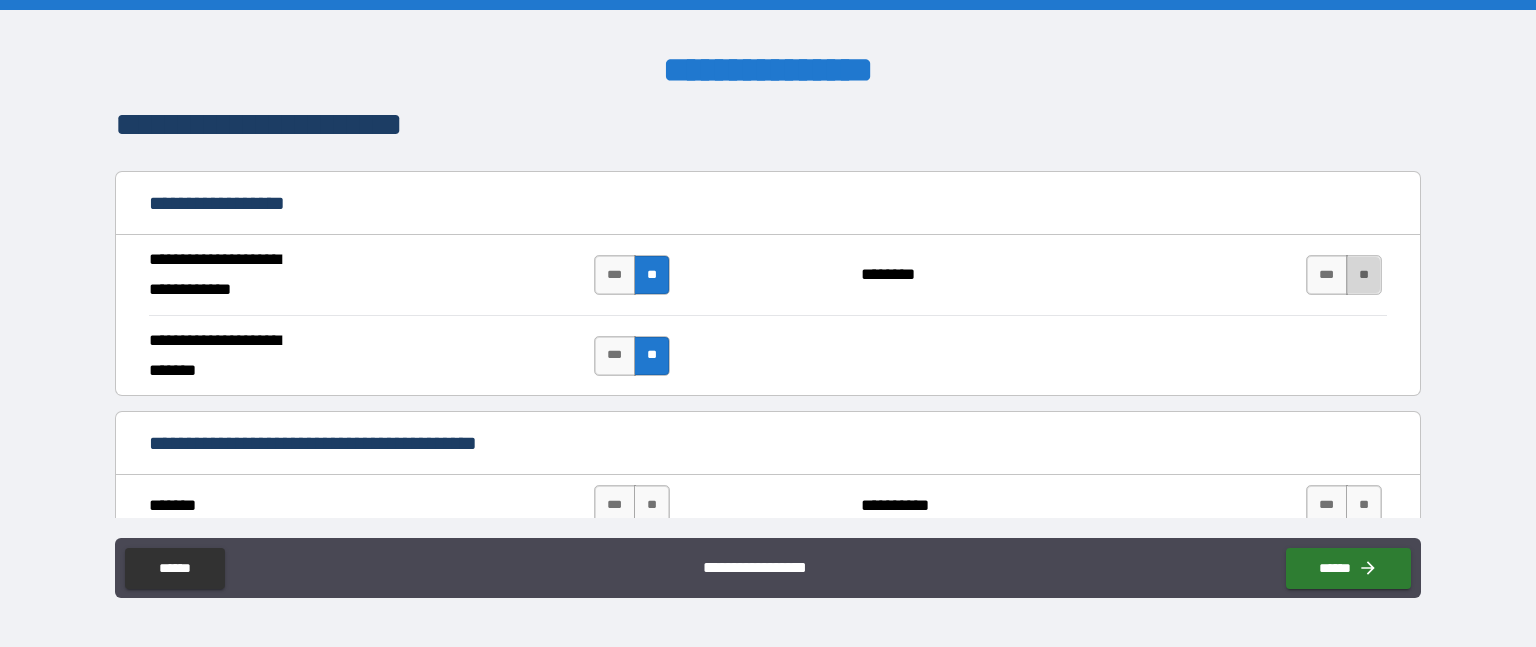 click on "**" at bounding box center [1364, 275] 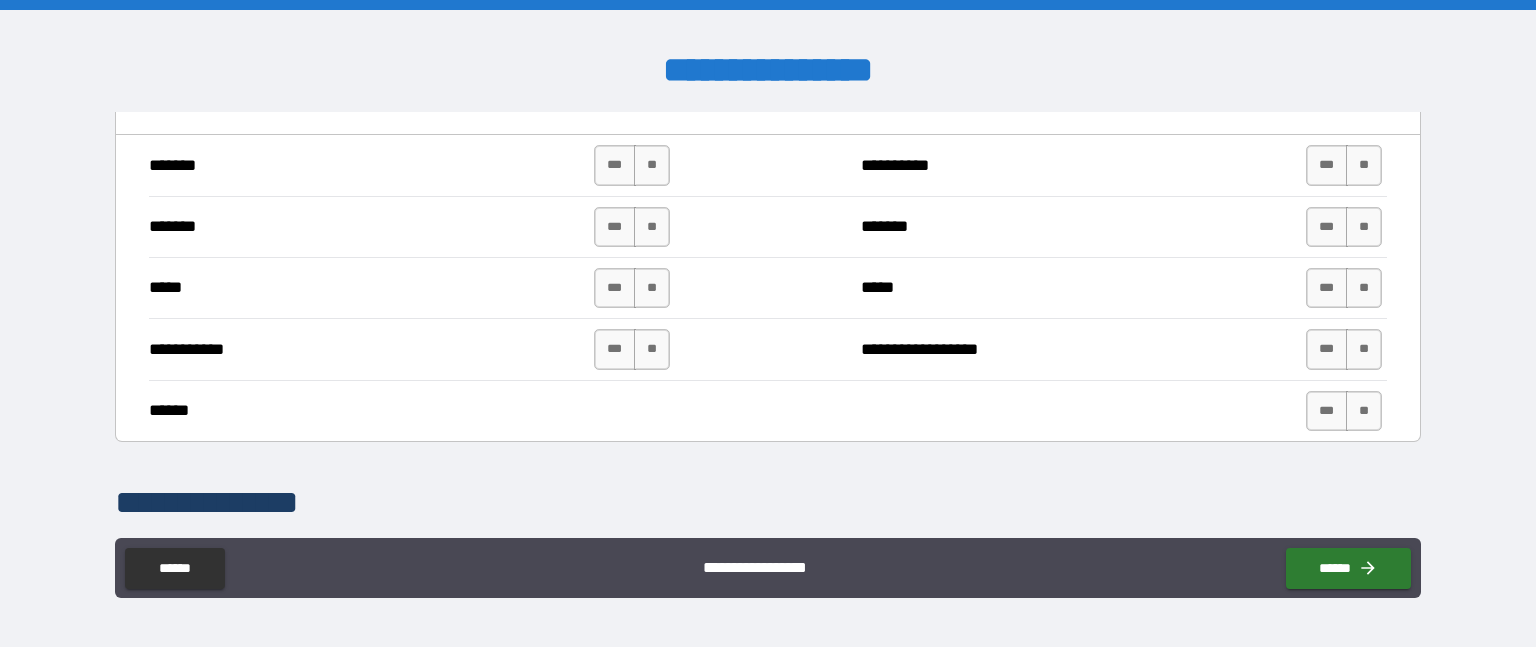 scroll, scrollTop: 1400, scrollLeft: 0, axis: vertical 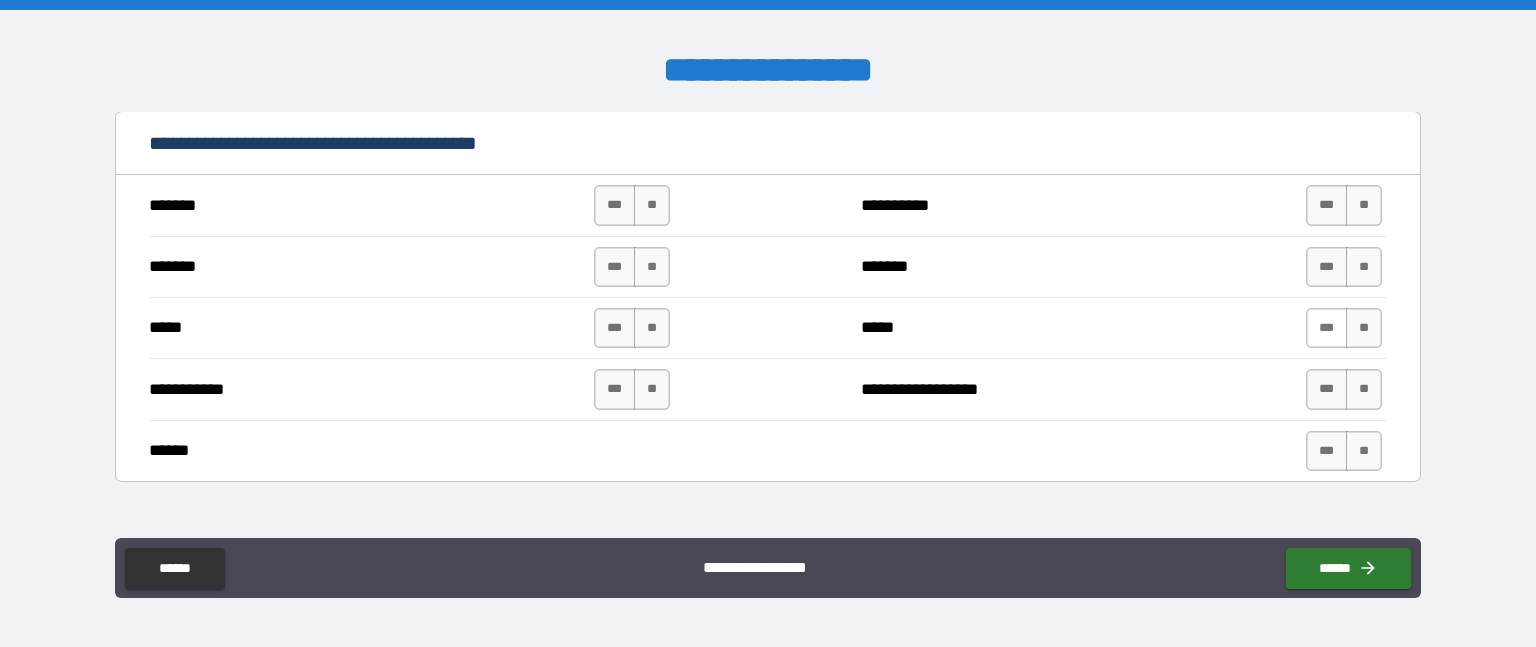 click on "***" at bounding box center (1327, 328) 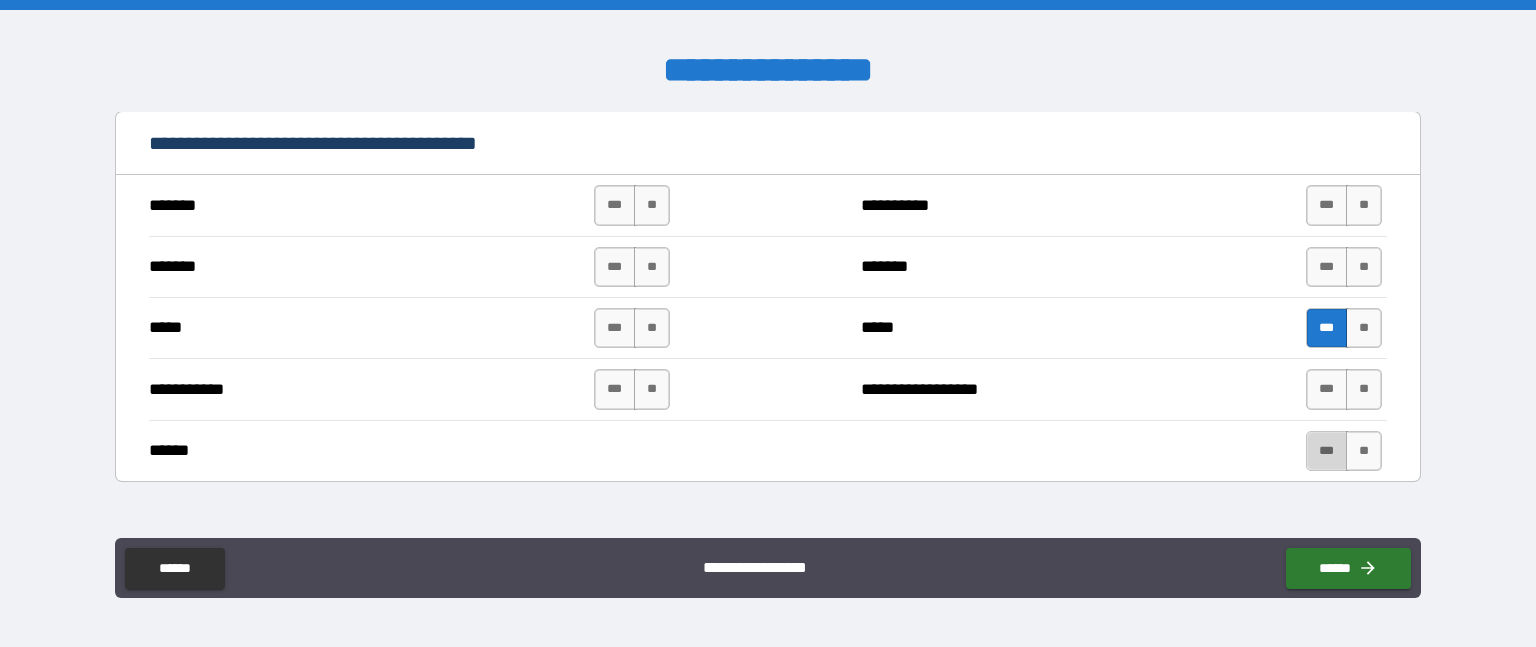 click on "***" at bounding box center (1327, 451) 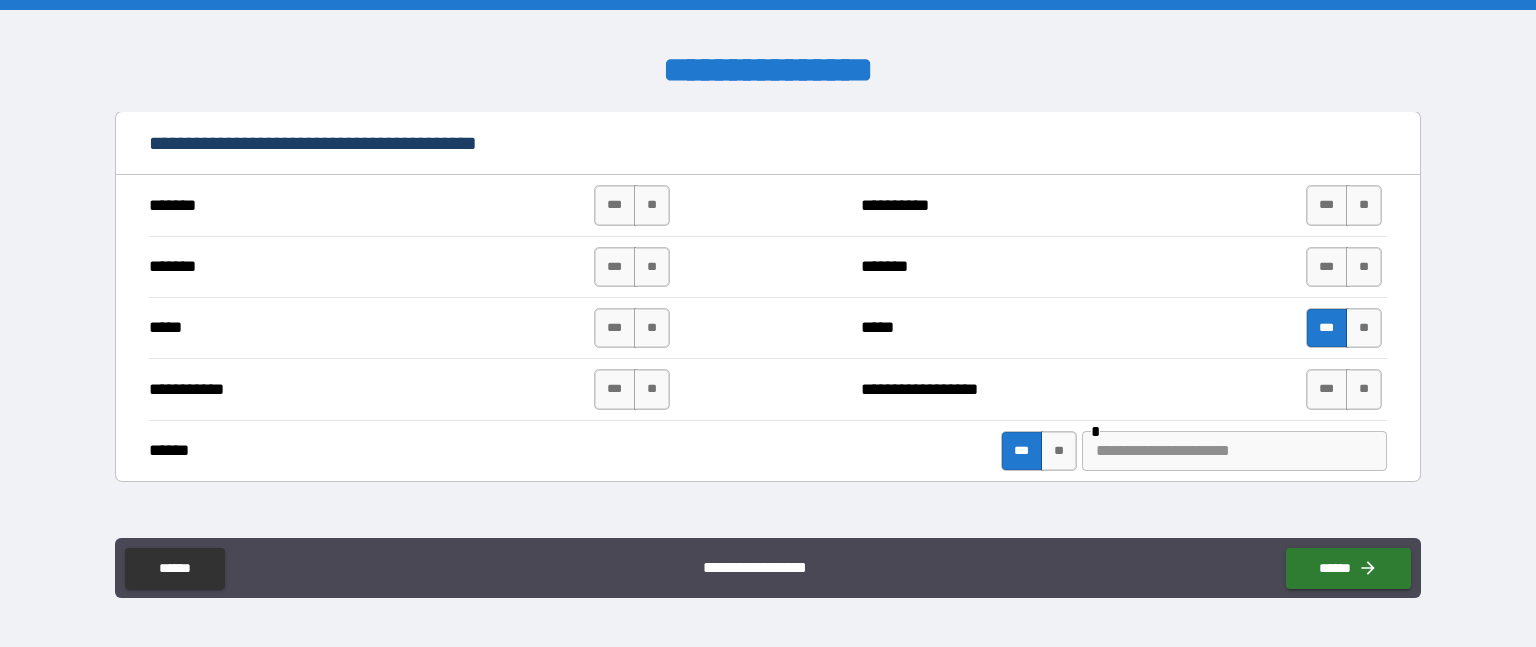 type on "****" 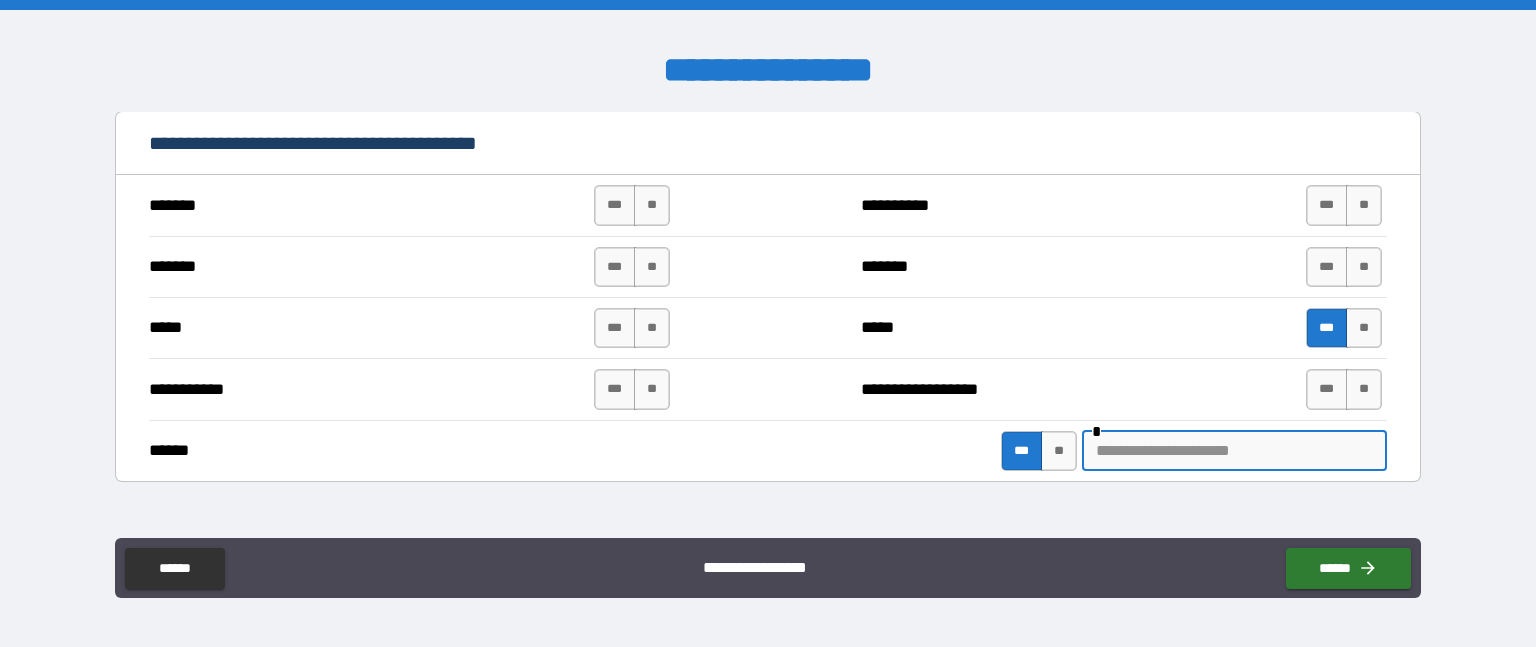 click at bounding box center (1234, 451) 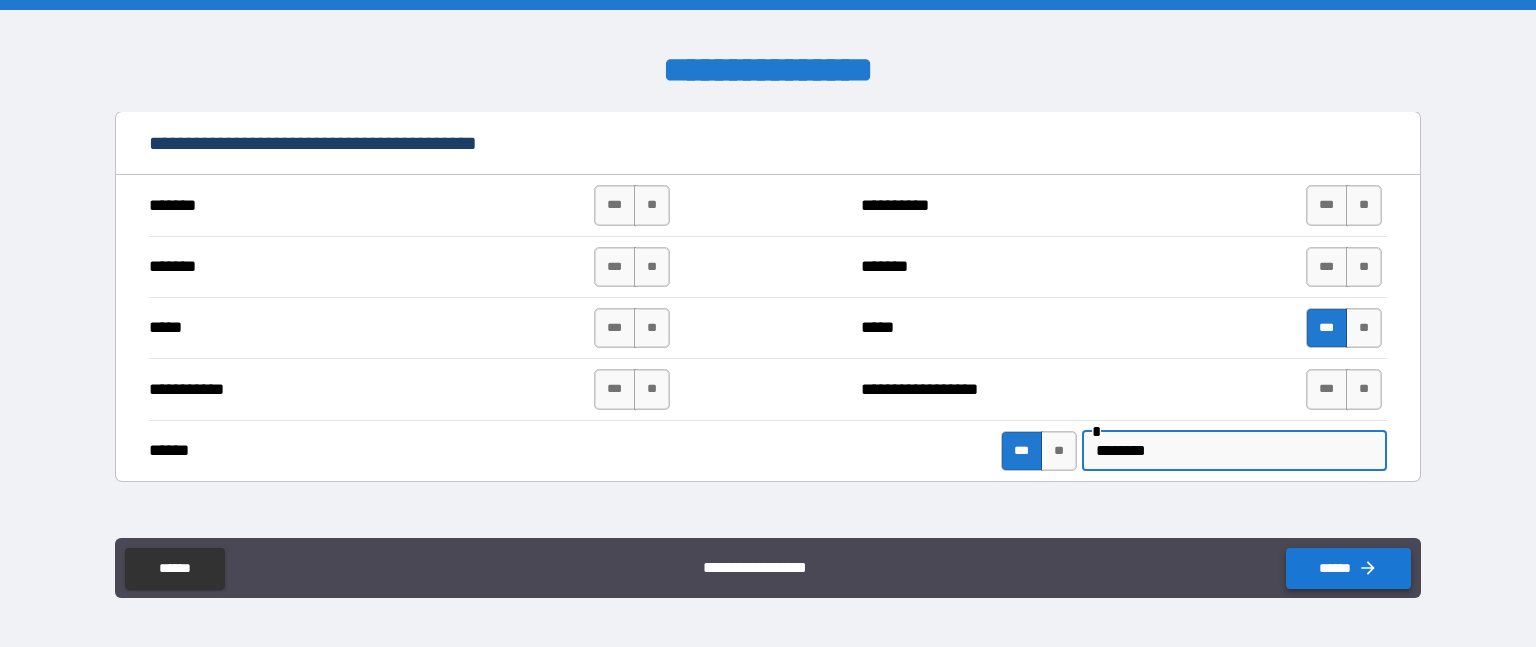 type on "********" 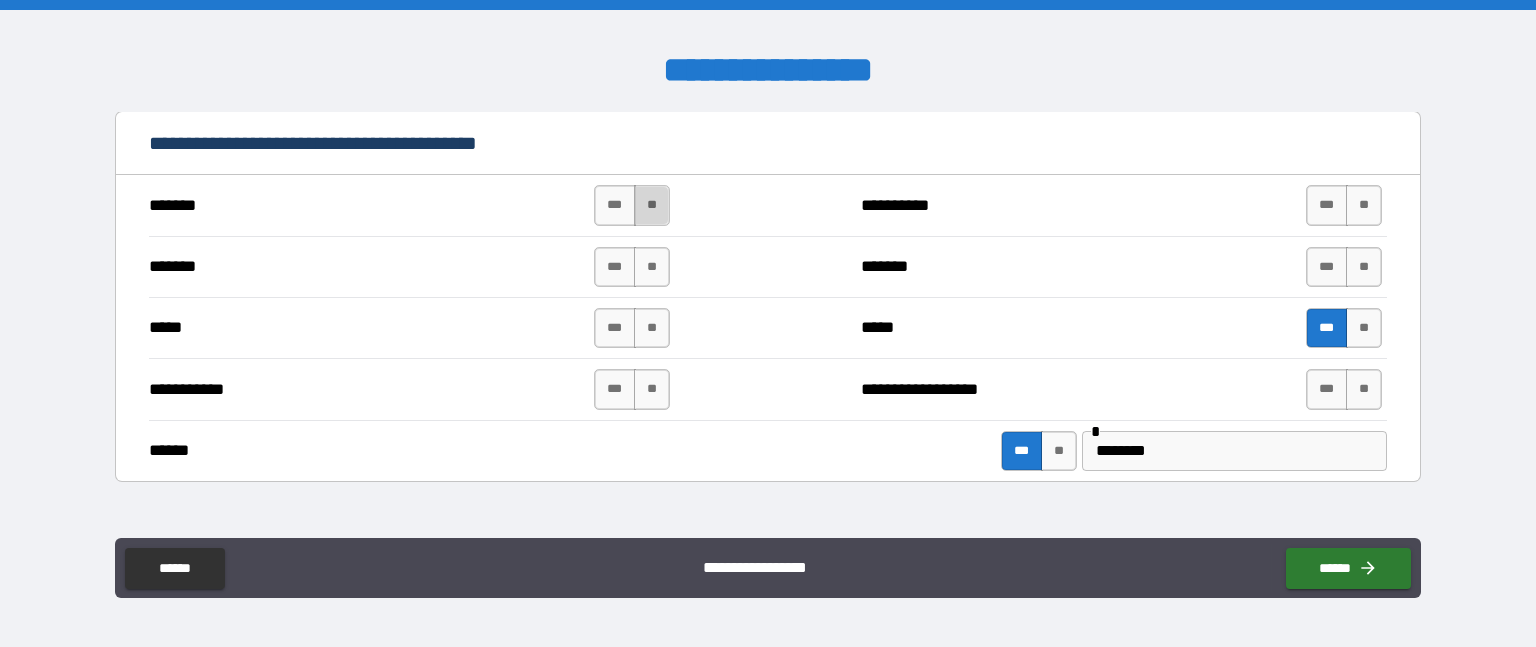click on "**" at bounding box center (652, 205) 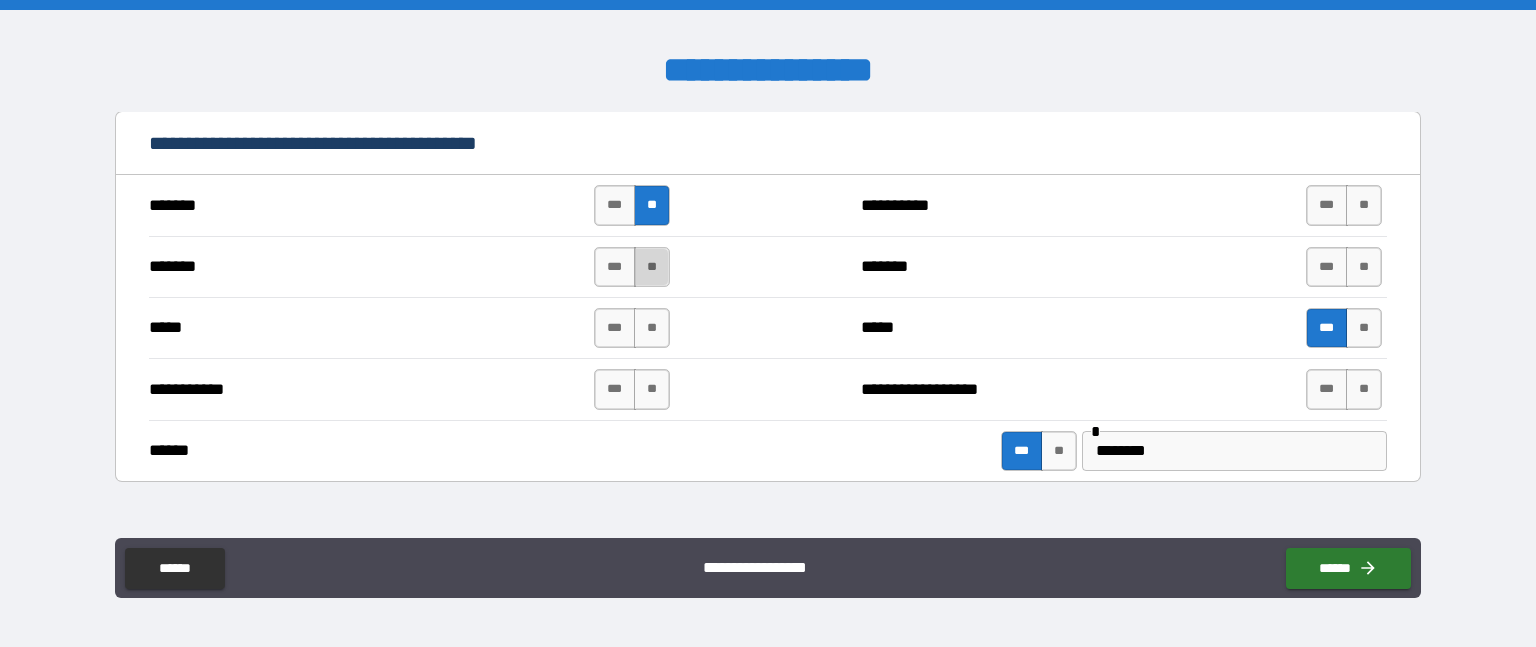 click on "**" at bounding box center (652, 267) 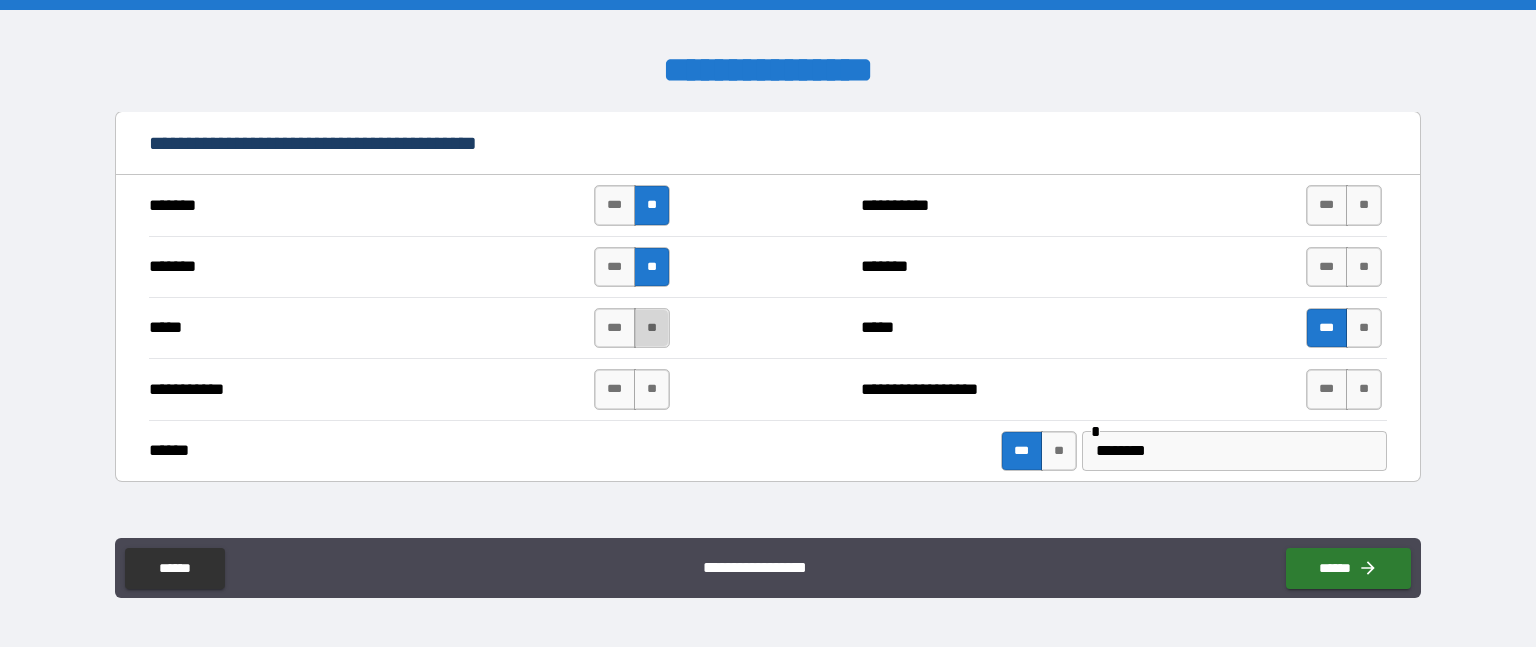 click on "**" at bounding box center (652, 328) 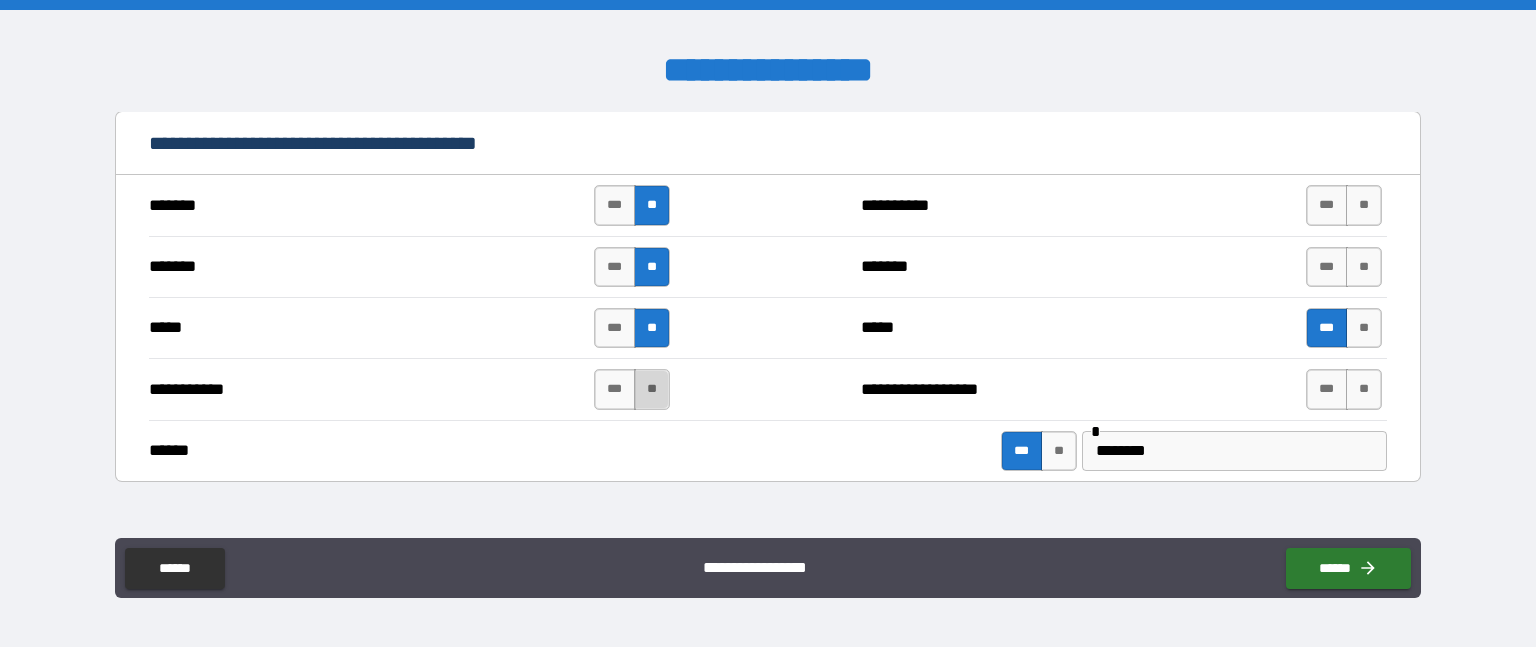 click on "**" at bounding box center [652, 389] 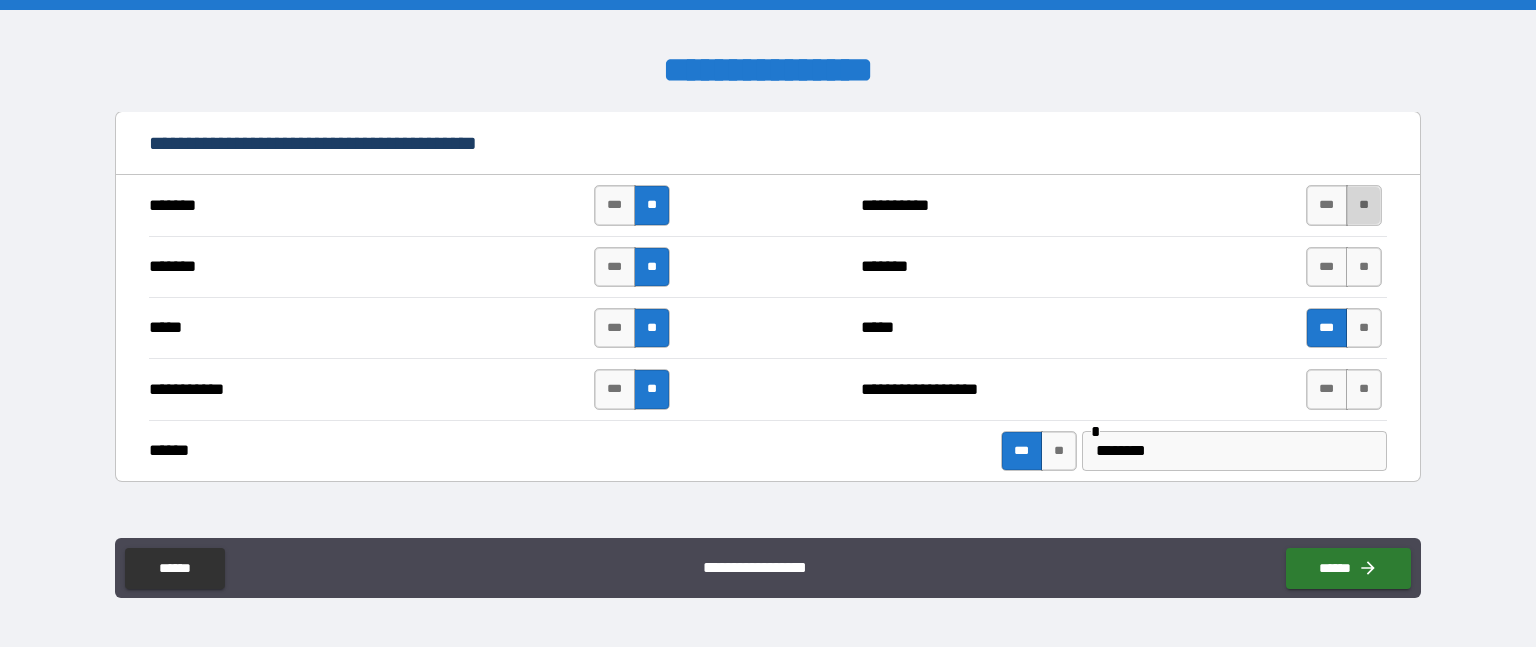 click on "**" at bounding box center (1364, 205) 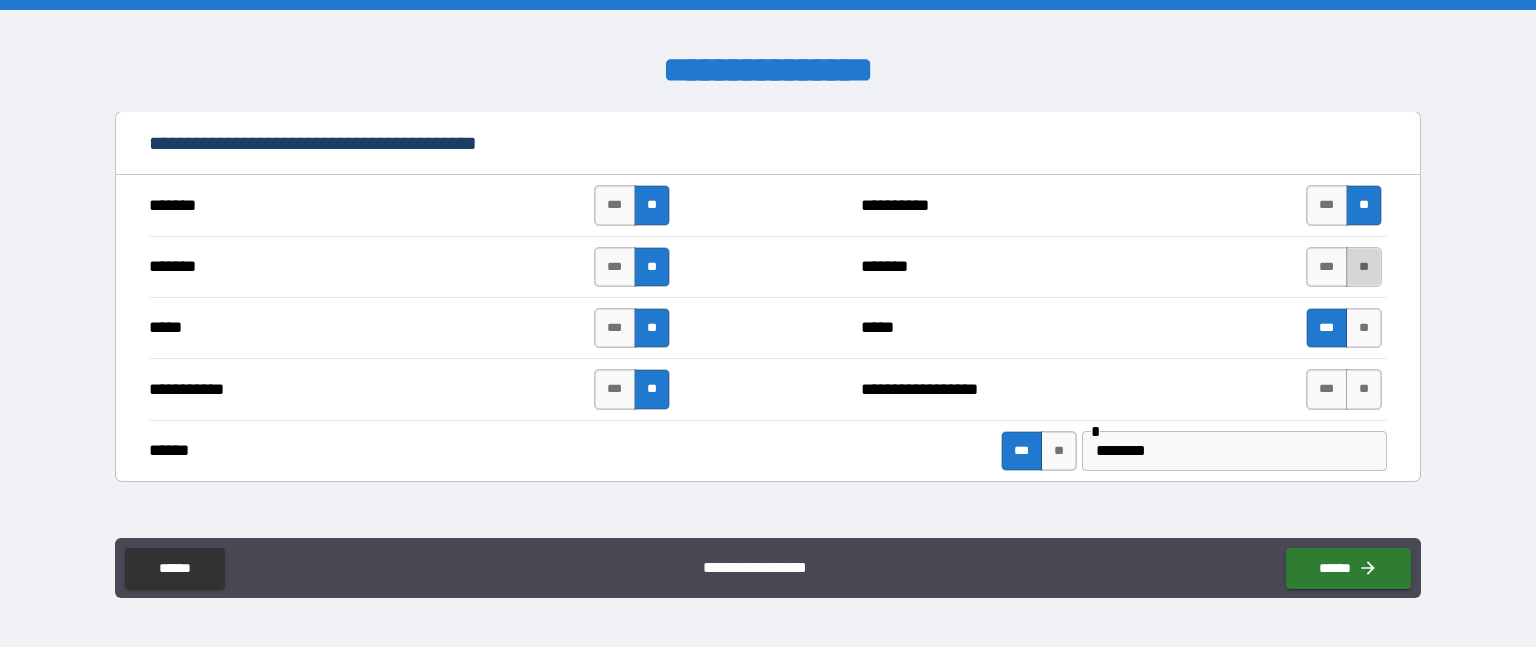 click on "**" at bounding box center (1364, 267) 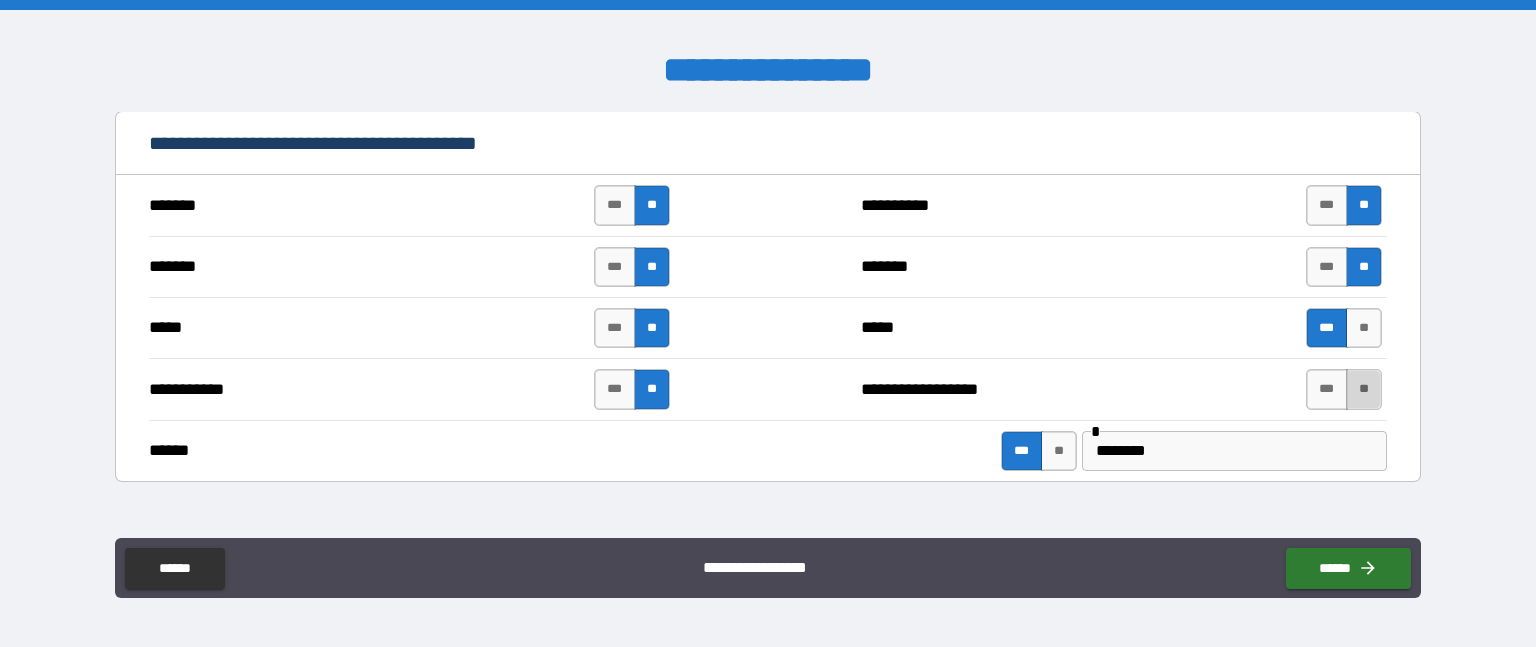 click on "**" at bounding box center (1364, 389) 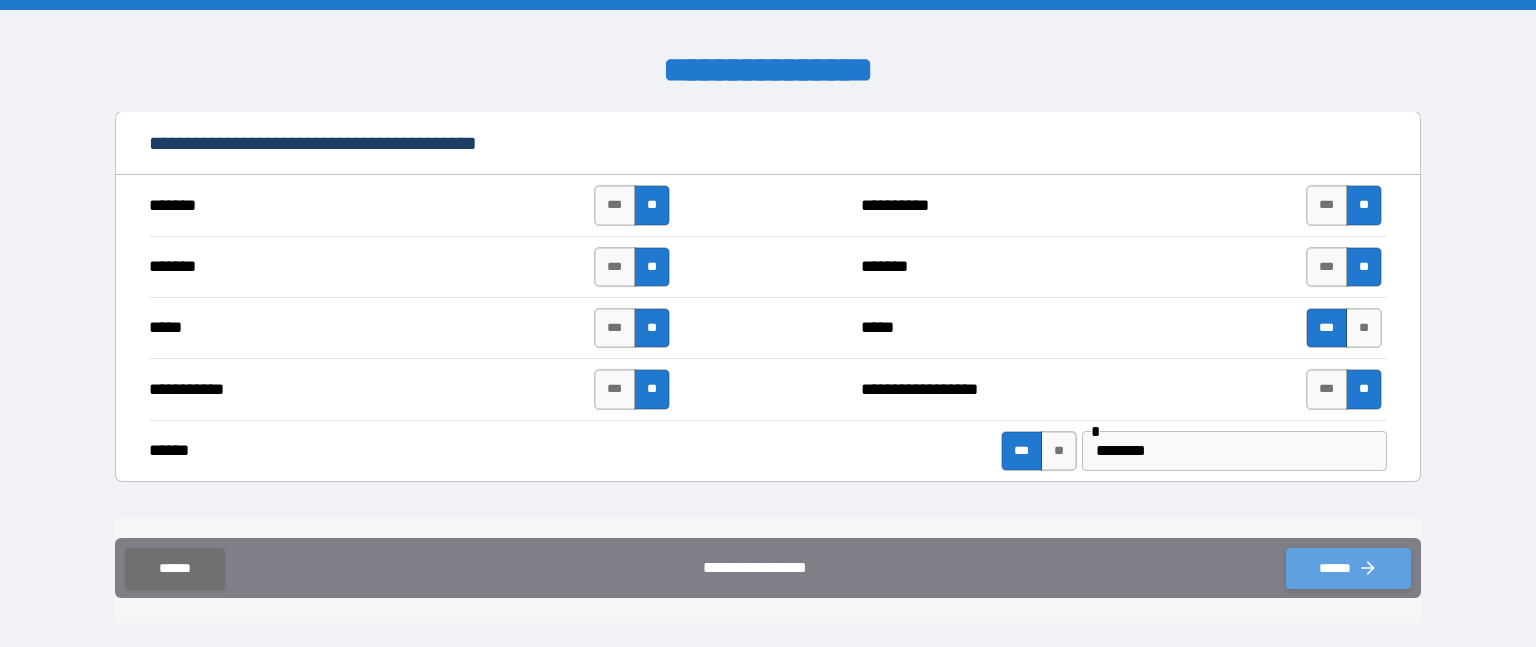 click on "******" at bounding box center (1348, 568) 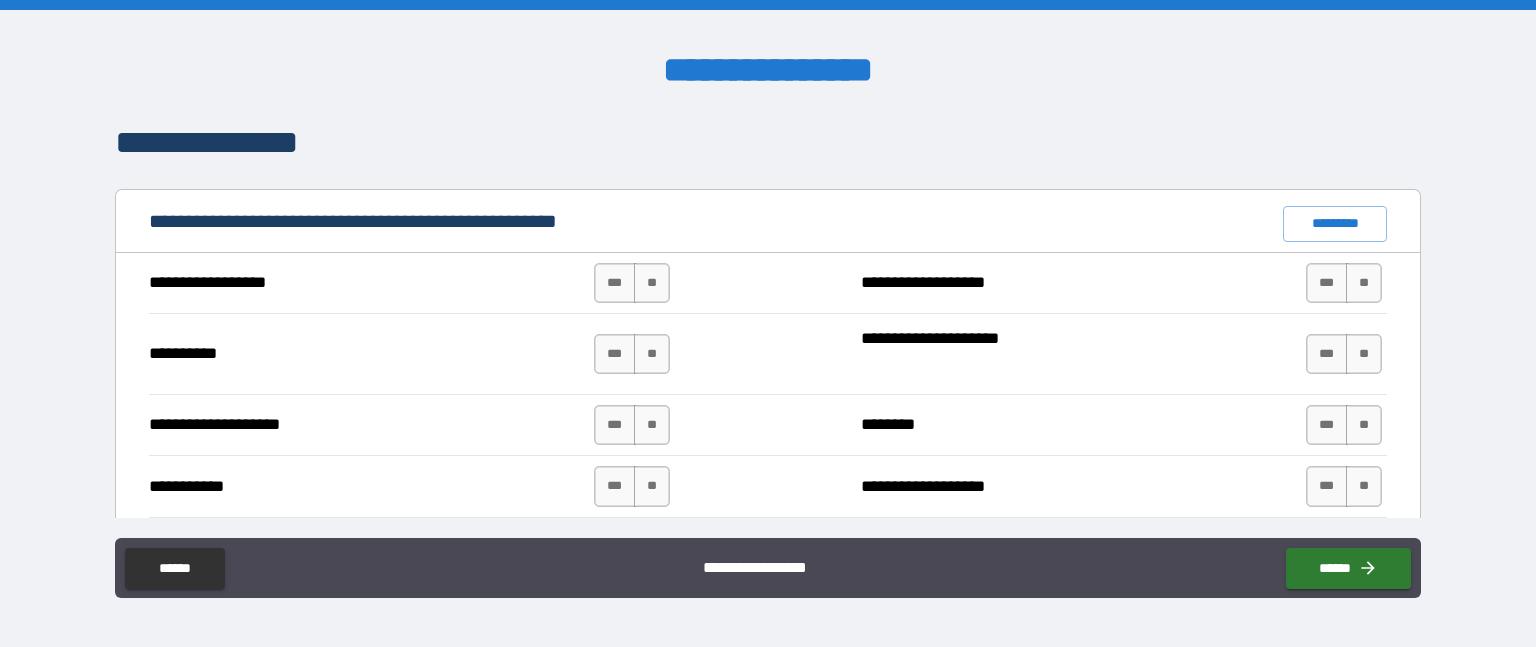 scroll, scrollTop: 1900, scrollLeft: 0, axis: vertical 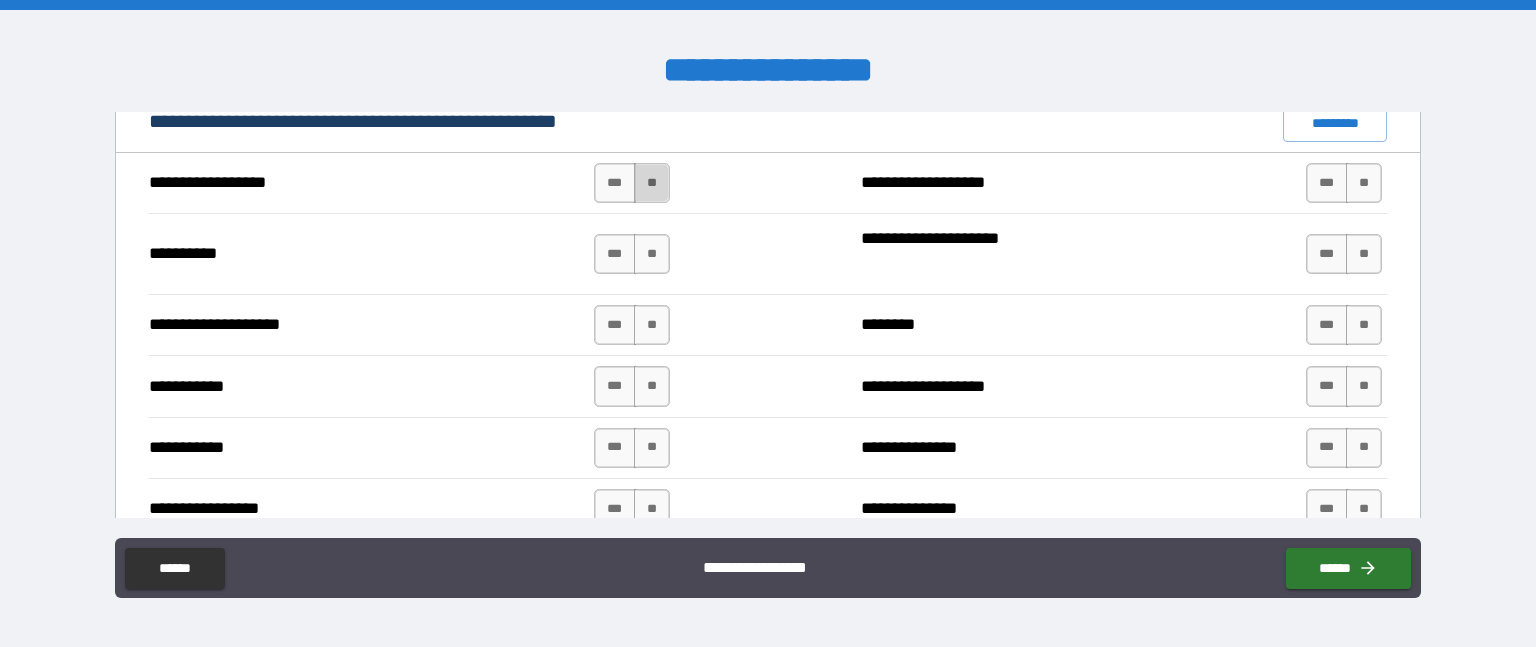 click on "**" at bounding box center [652, 183] 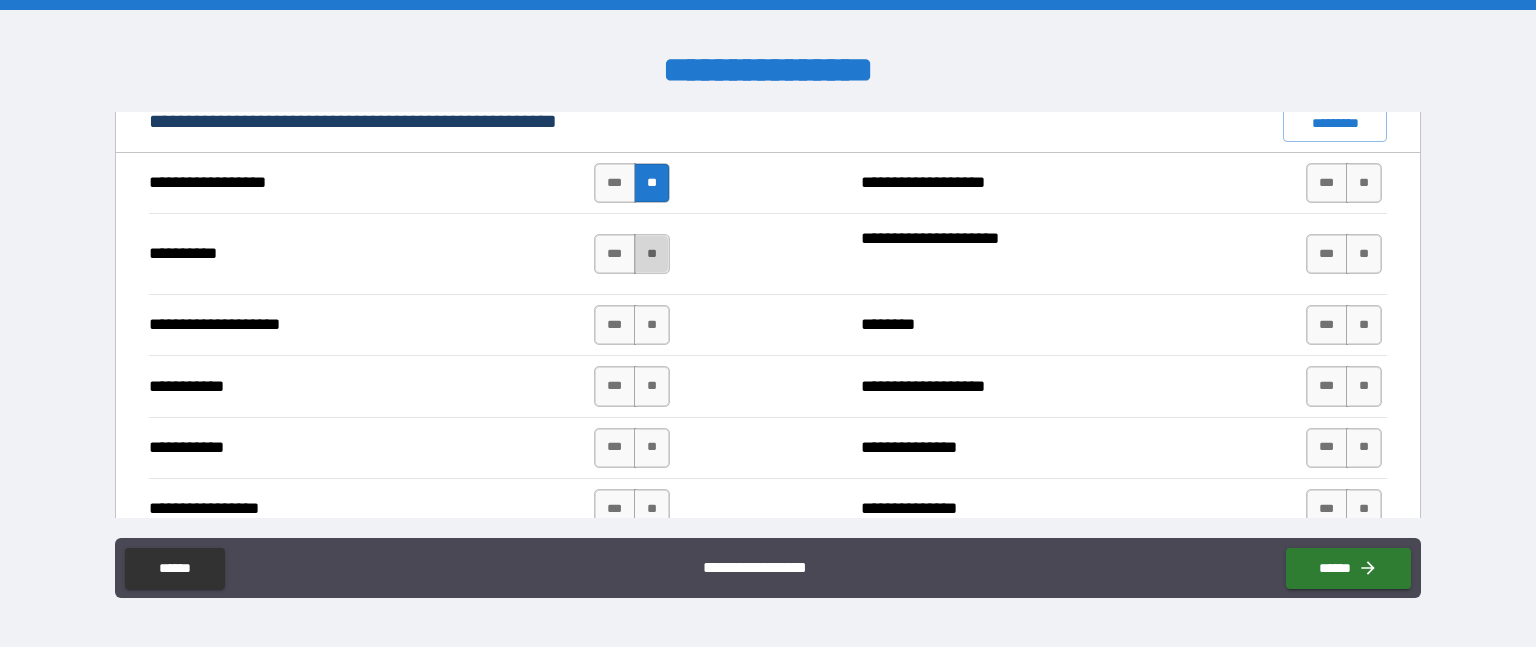 click on "**" at bounding box center [652, 254] 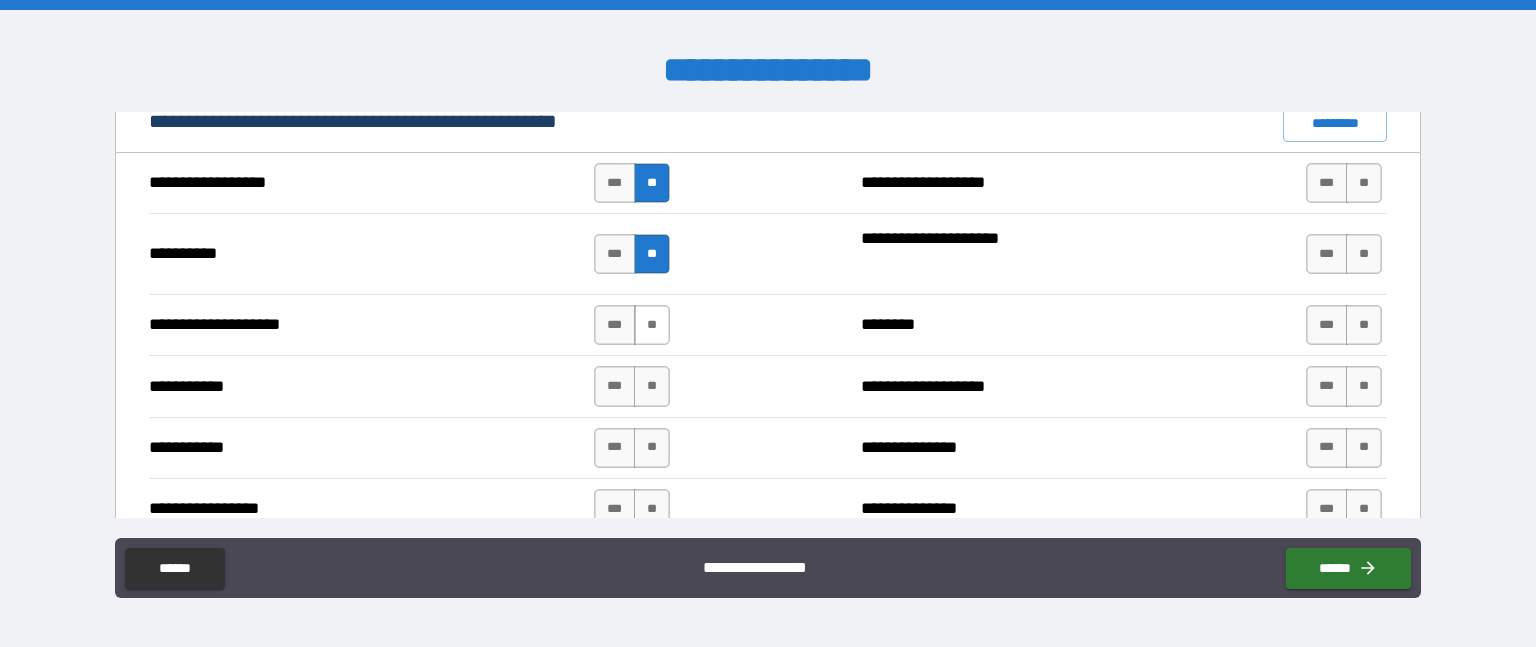 click on "**" at bounding box center [652, 325] 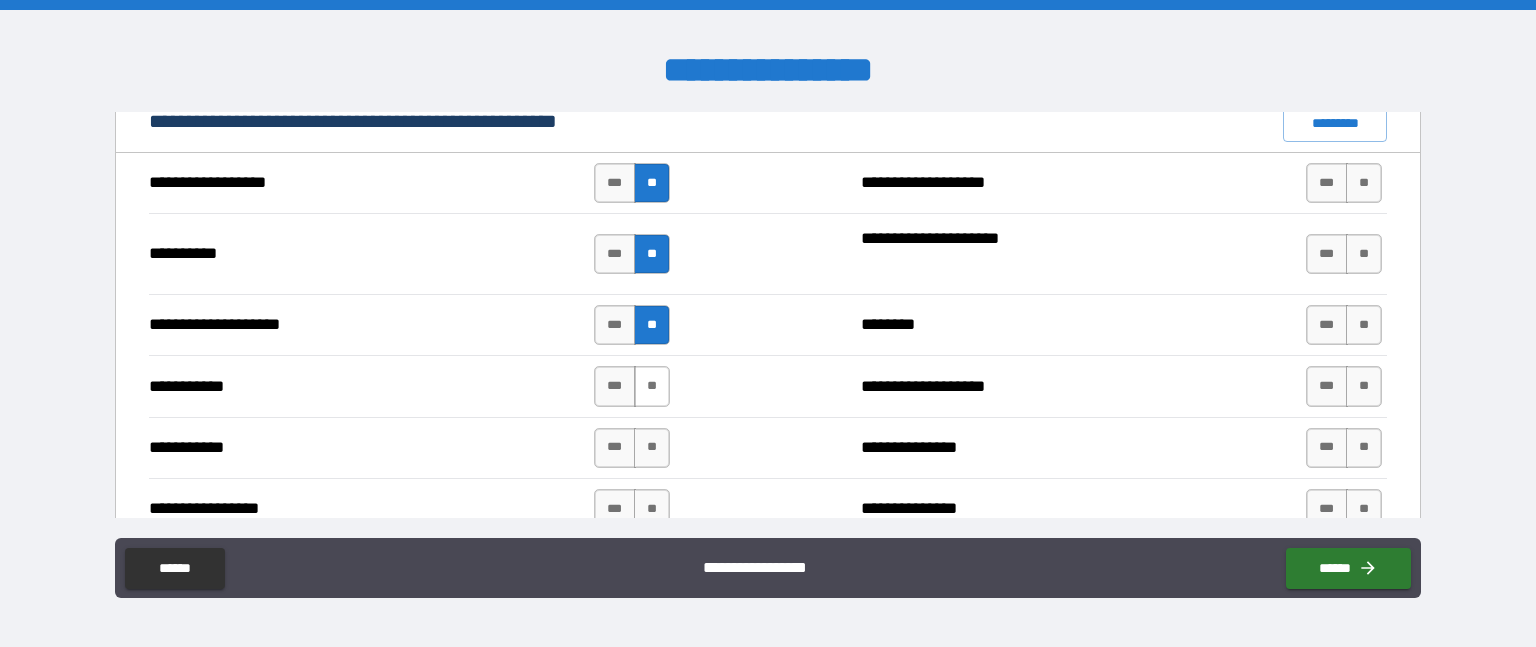 click on "**" at bounding box center [652, 386] 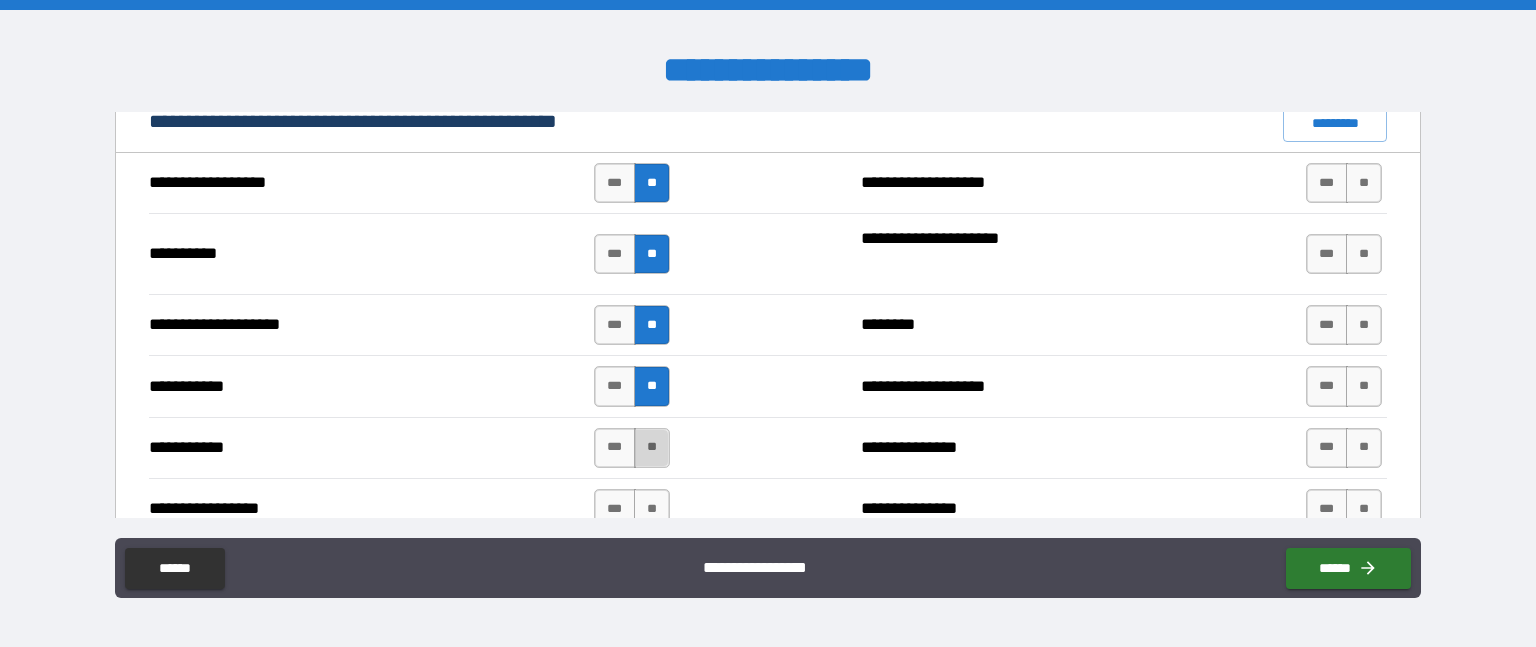 click on "**" at bounding box center [652, 448] 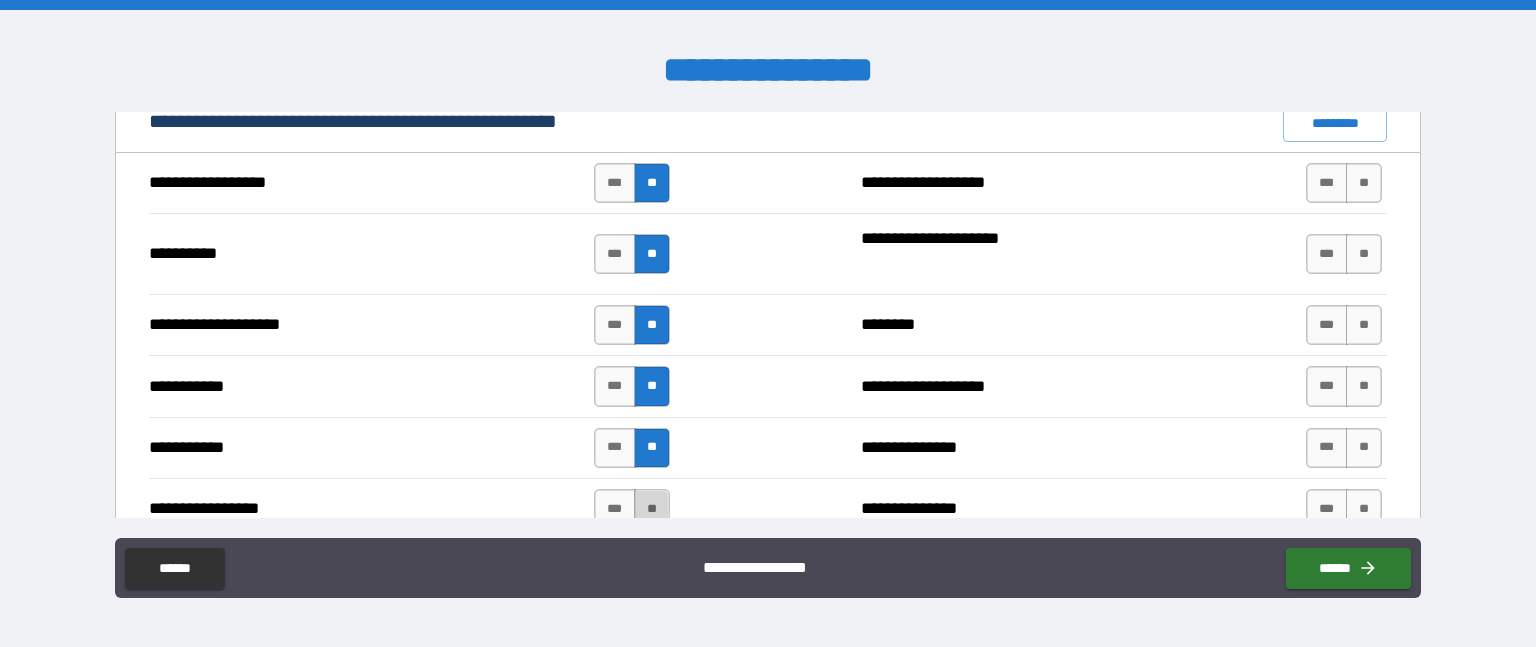 click on "**" at bounding box center [652, 509] 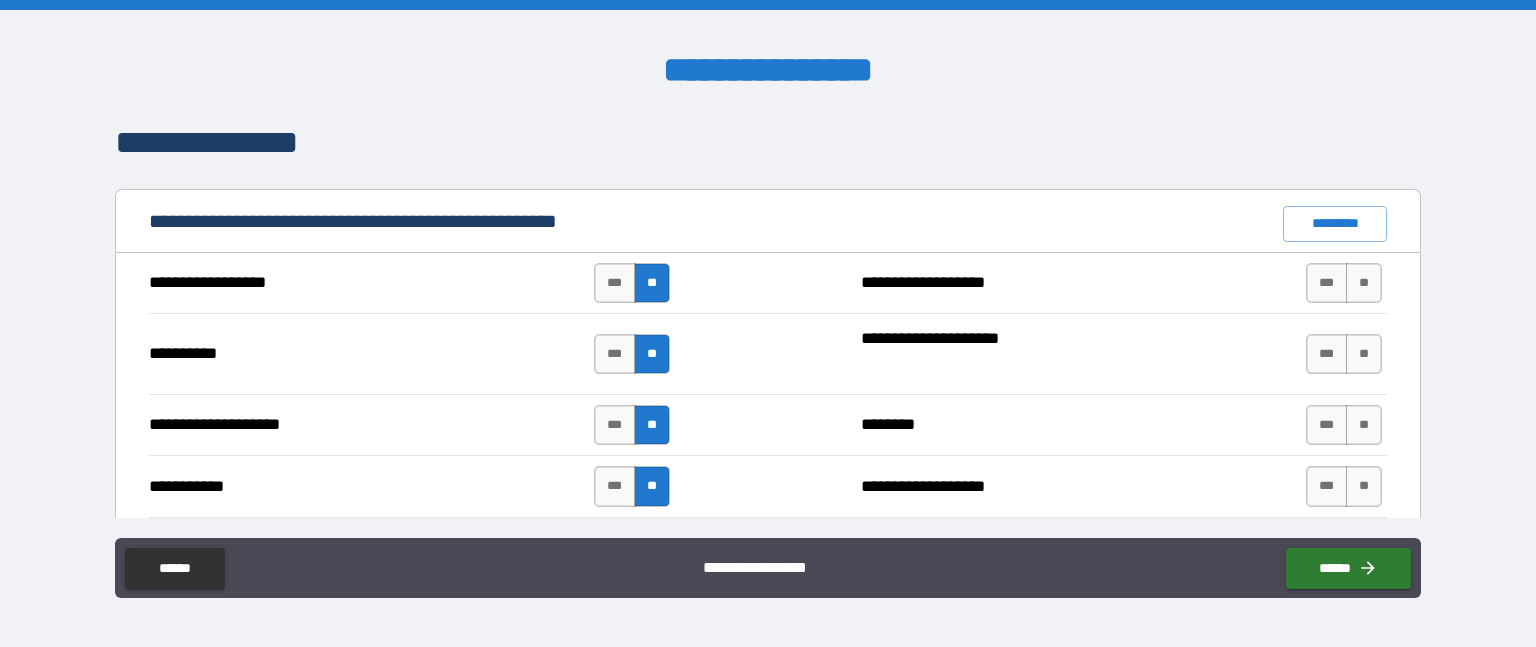 scroll, scrollTop: 1900, scrollLeft: 0, axis: vertical 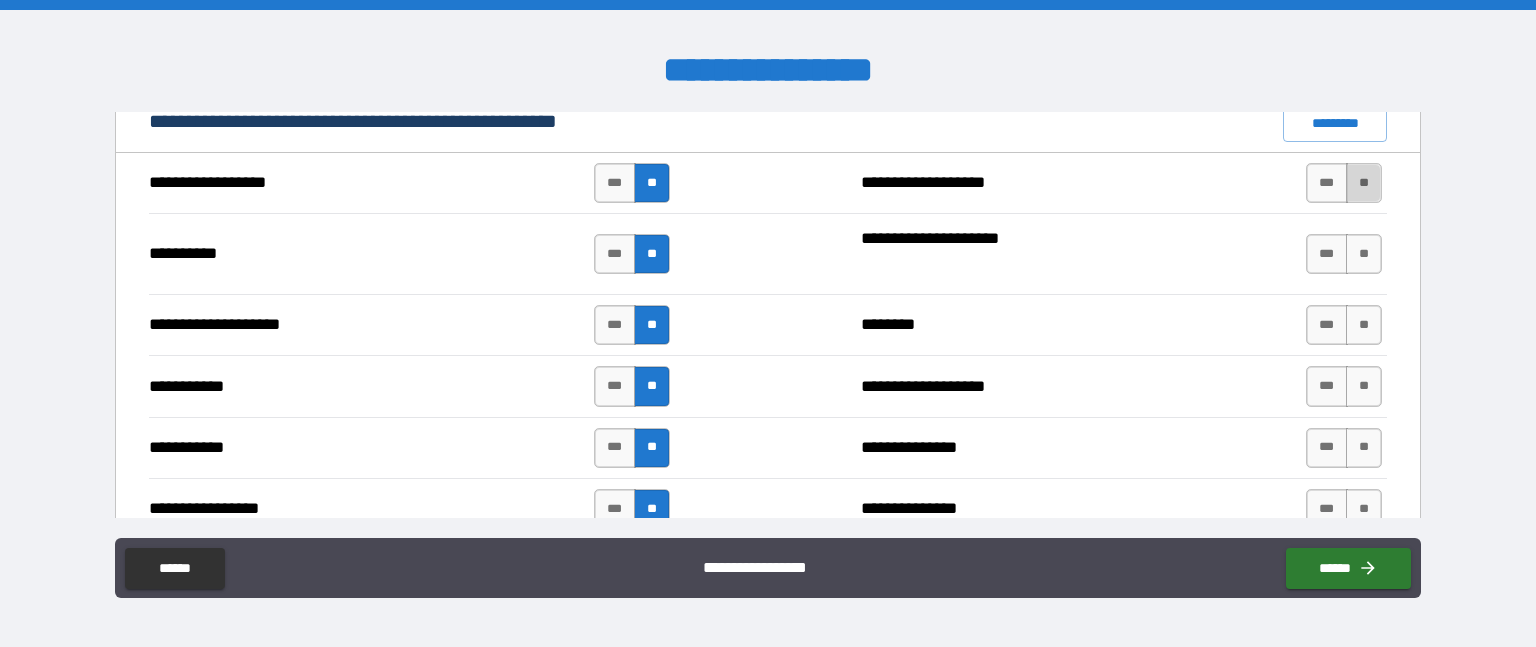 click on "**" at bounding box center [1364, 183] 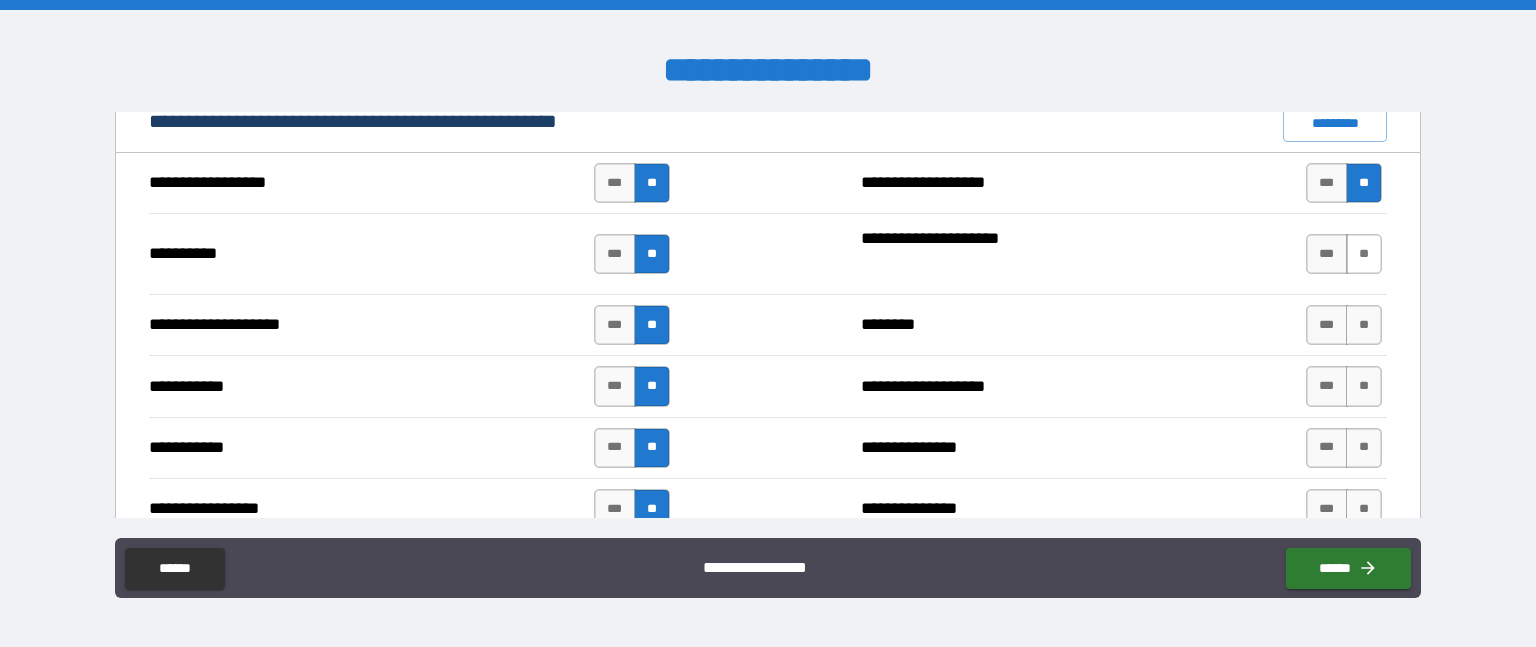 click on "**" at bounding box center (1364, 254) 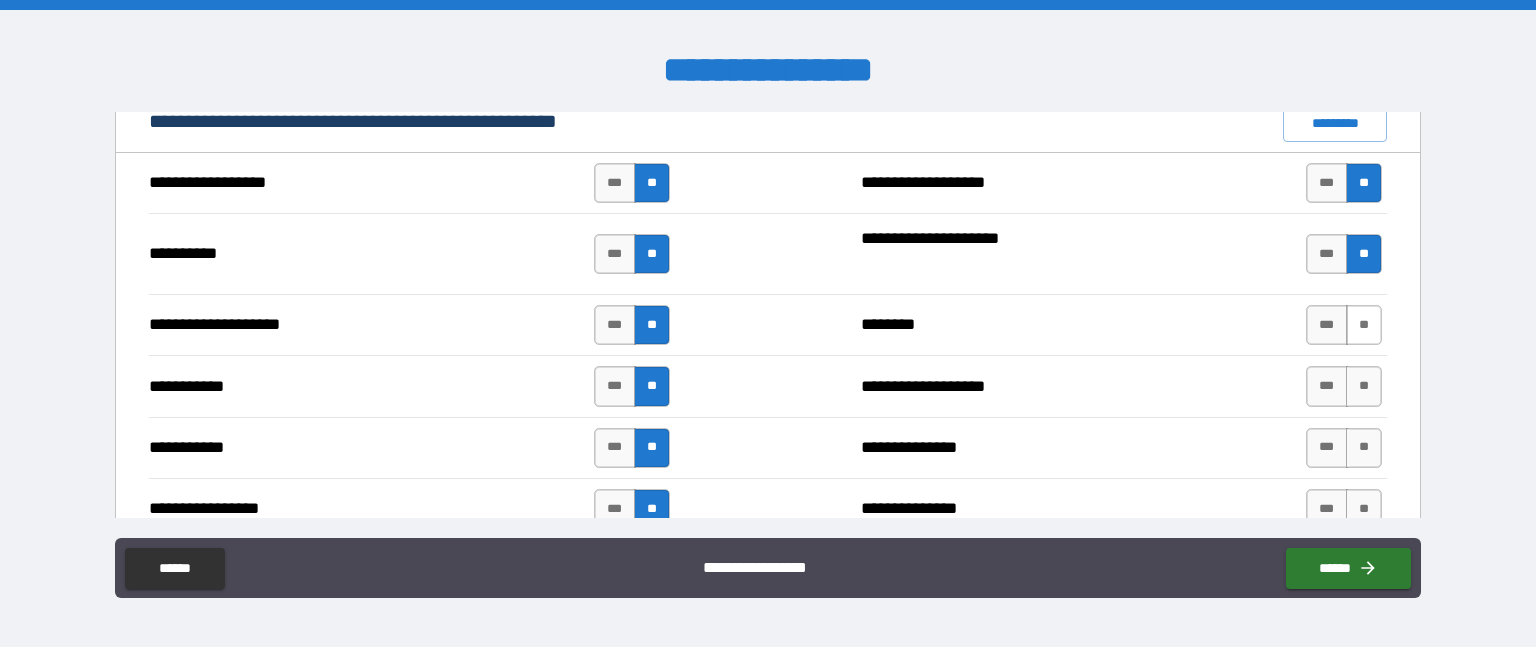 click on "**" at bounding box center [1364, 325] 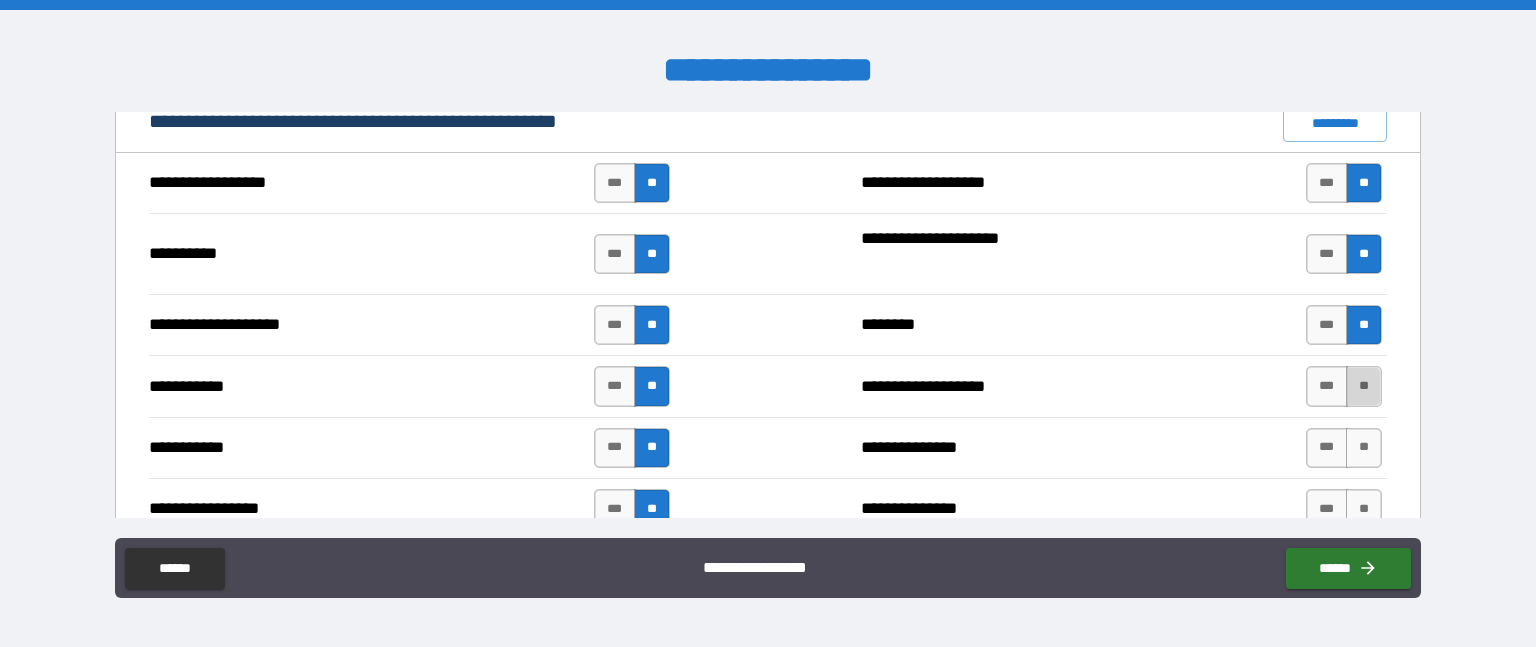 click on "**" at bounding box center (1364, 386) 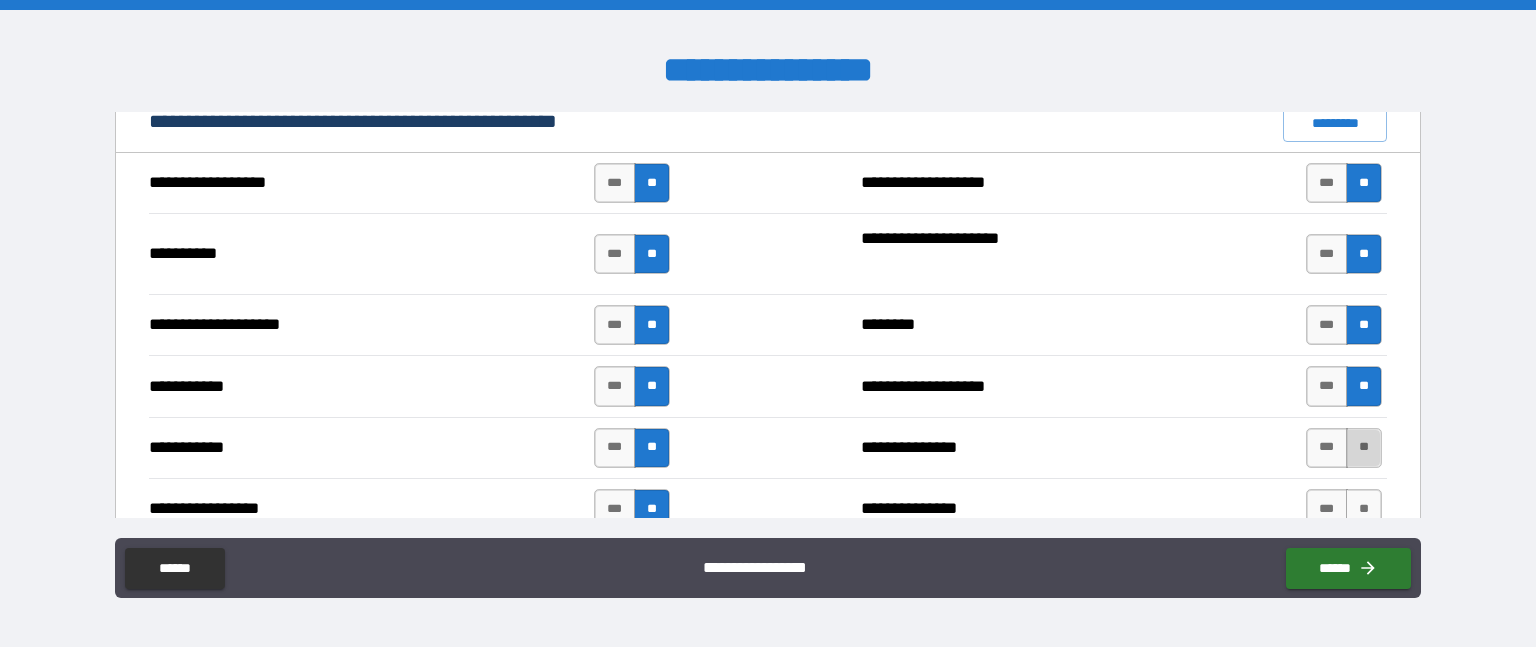 click on "**" at bounding box center [1364, 448] 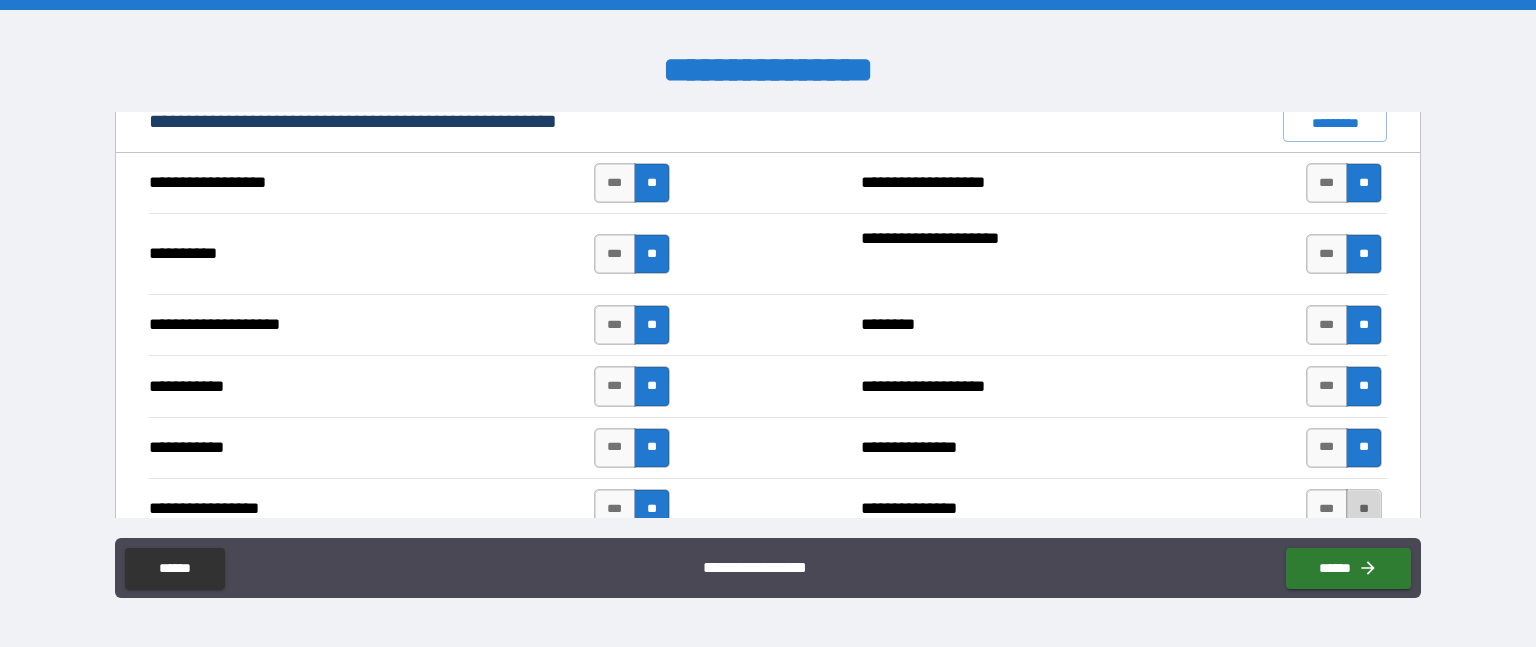 click on "**" at bounding box center [1364, 509] 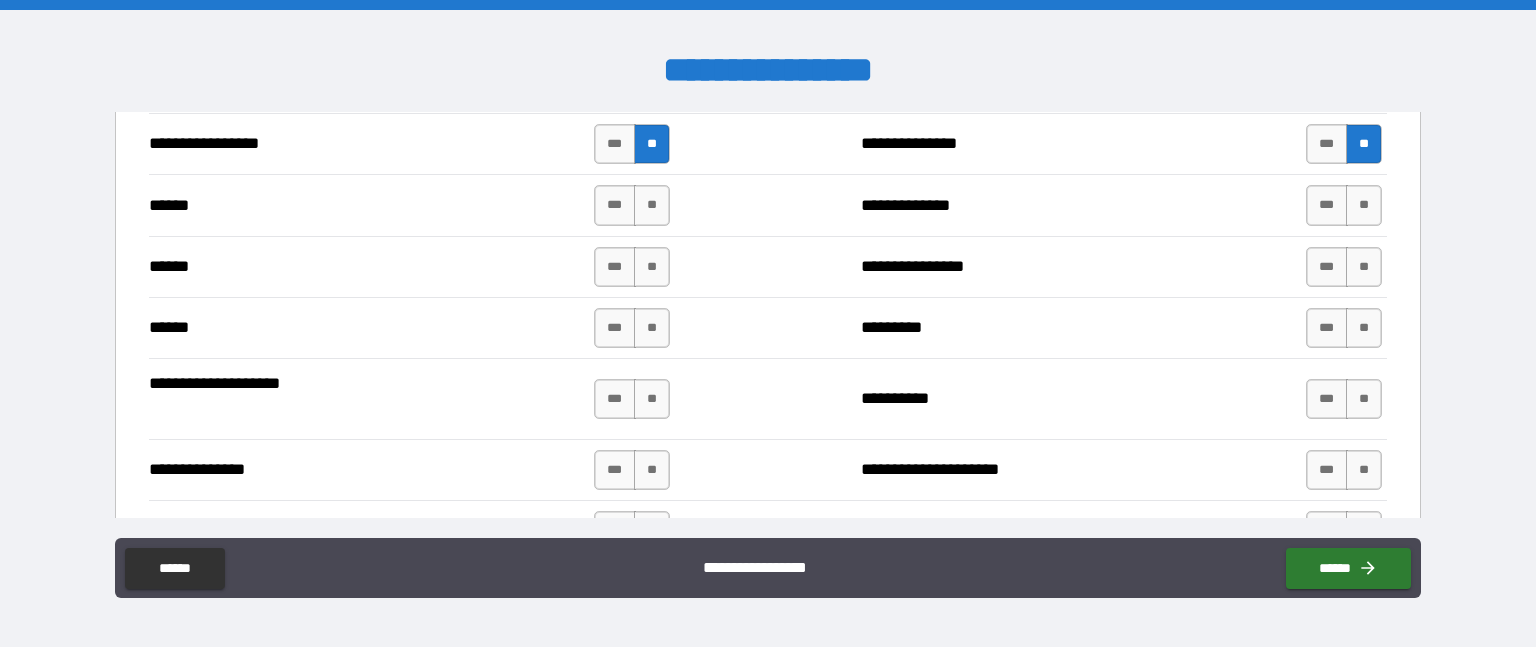 scroll, scrollTop: 2300, scrollLeft: 0, axis: vertical 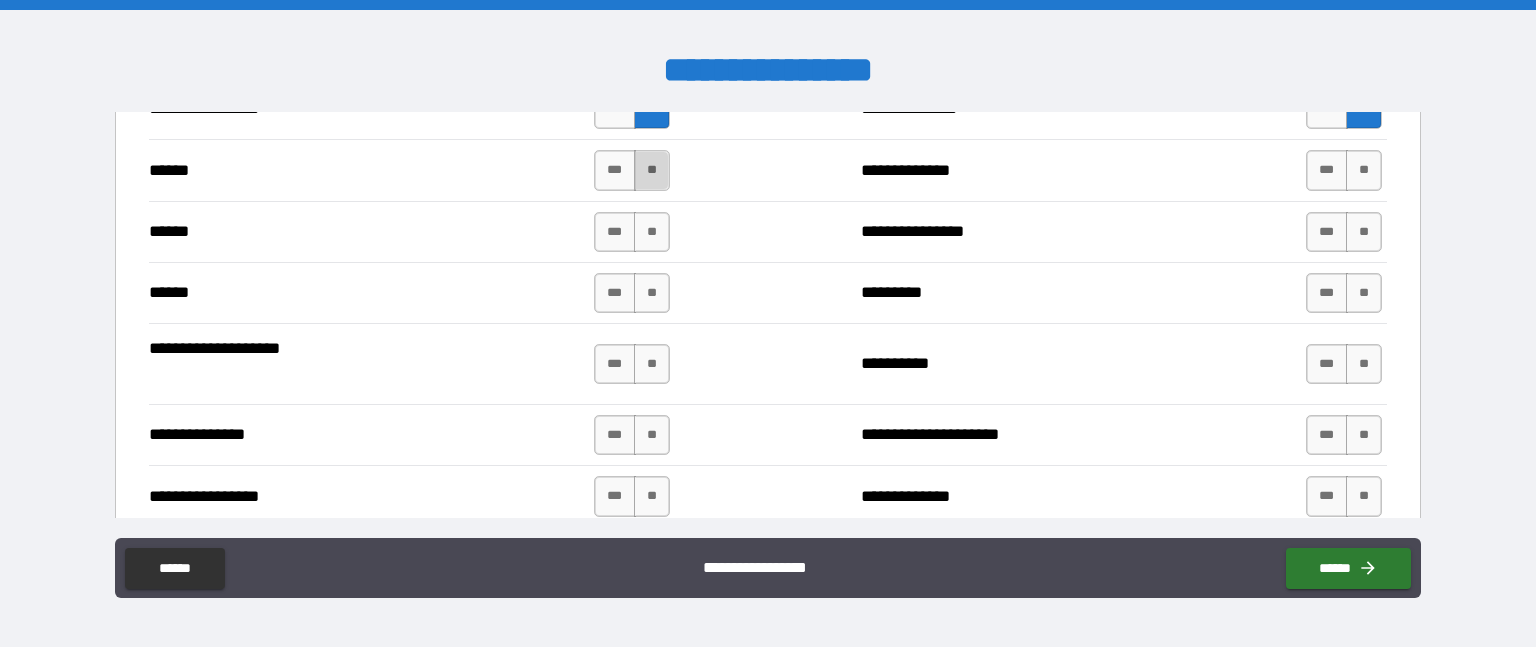 click on "**" at bounding box center (652, 170) 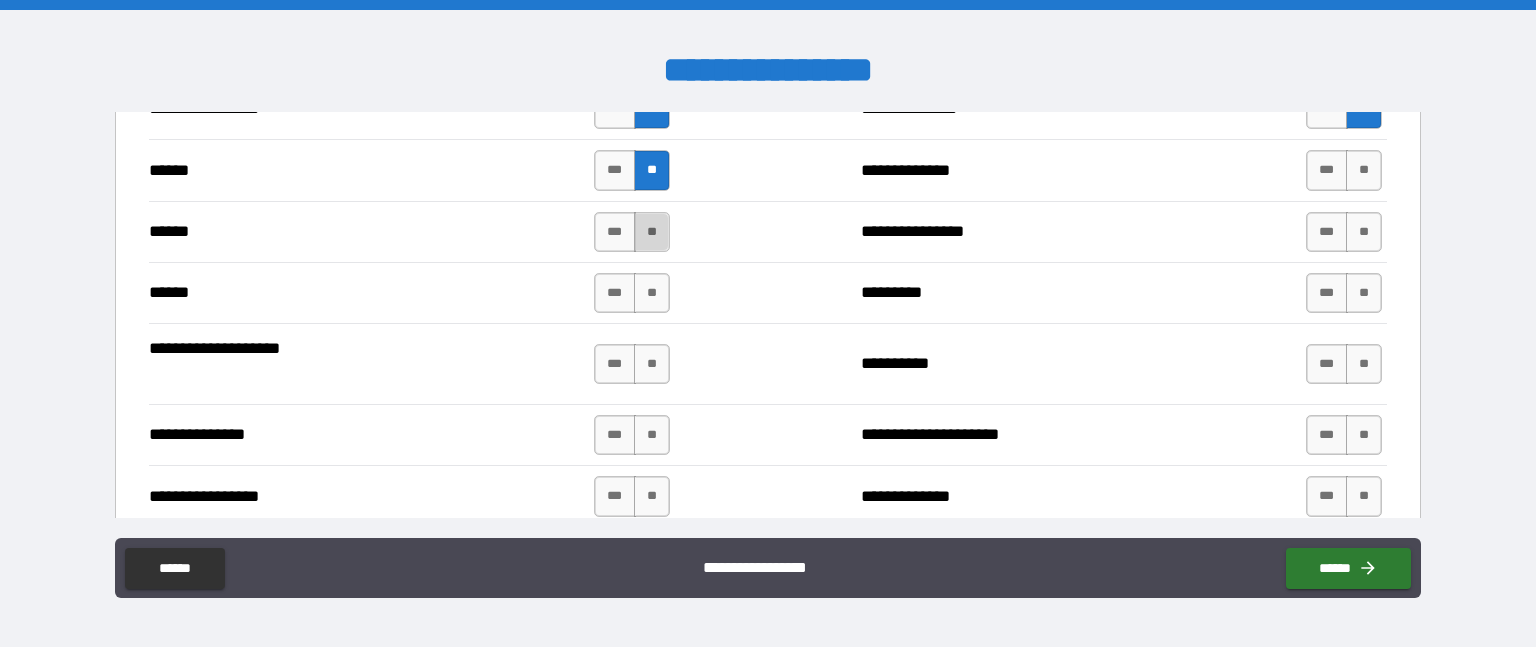 click on "**" at bounding box center [652, 232] 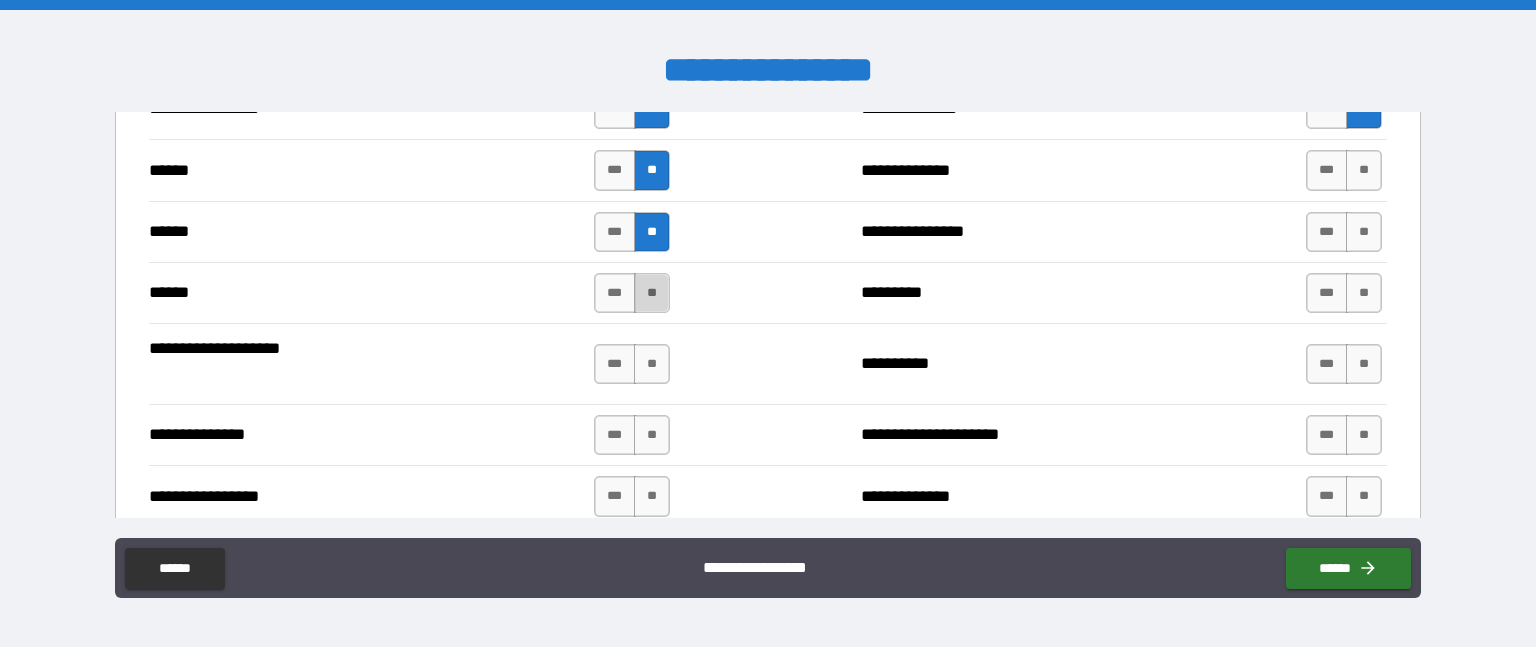 click on "**" at bounding box center [652, 293] 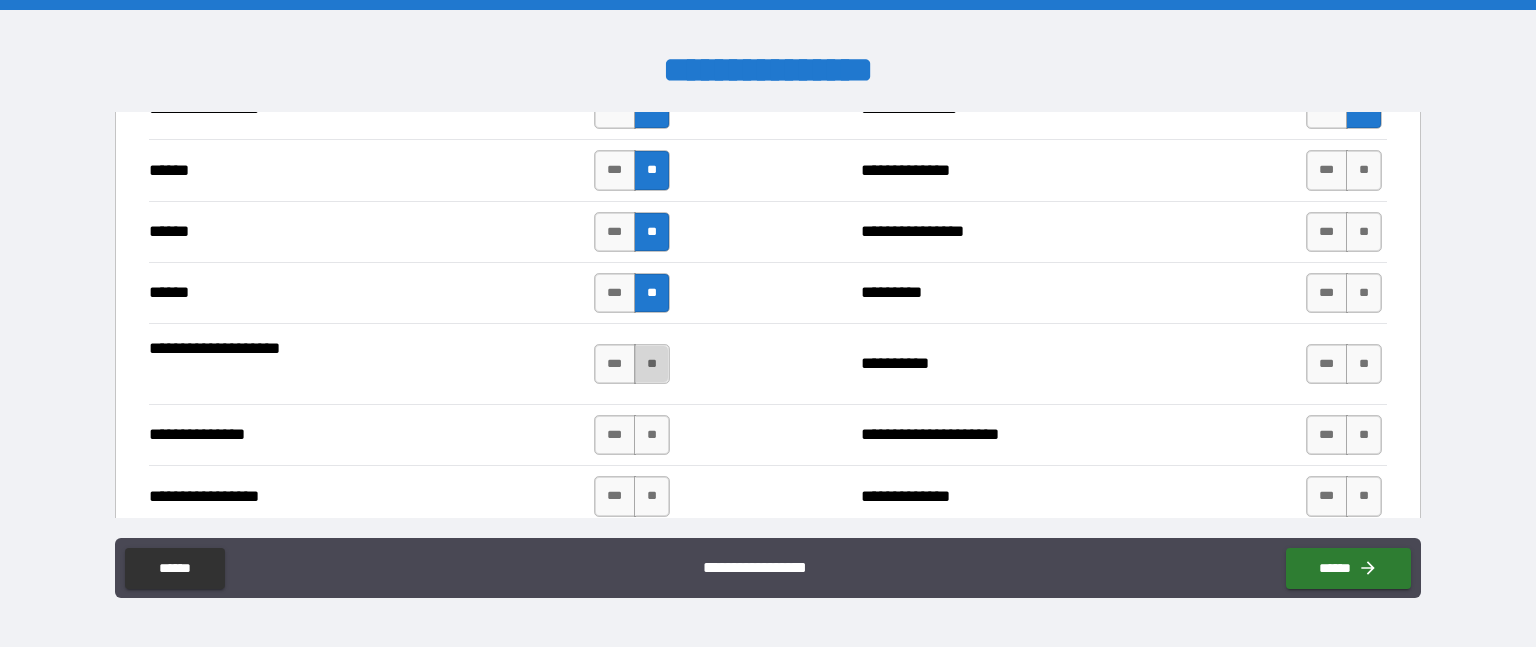 click on "**" at bounding box center (652, 364) 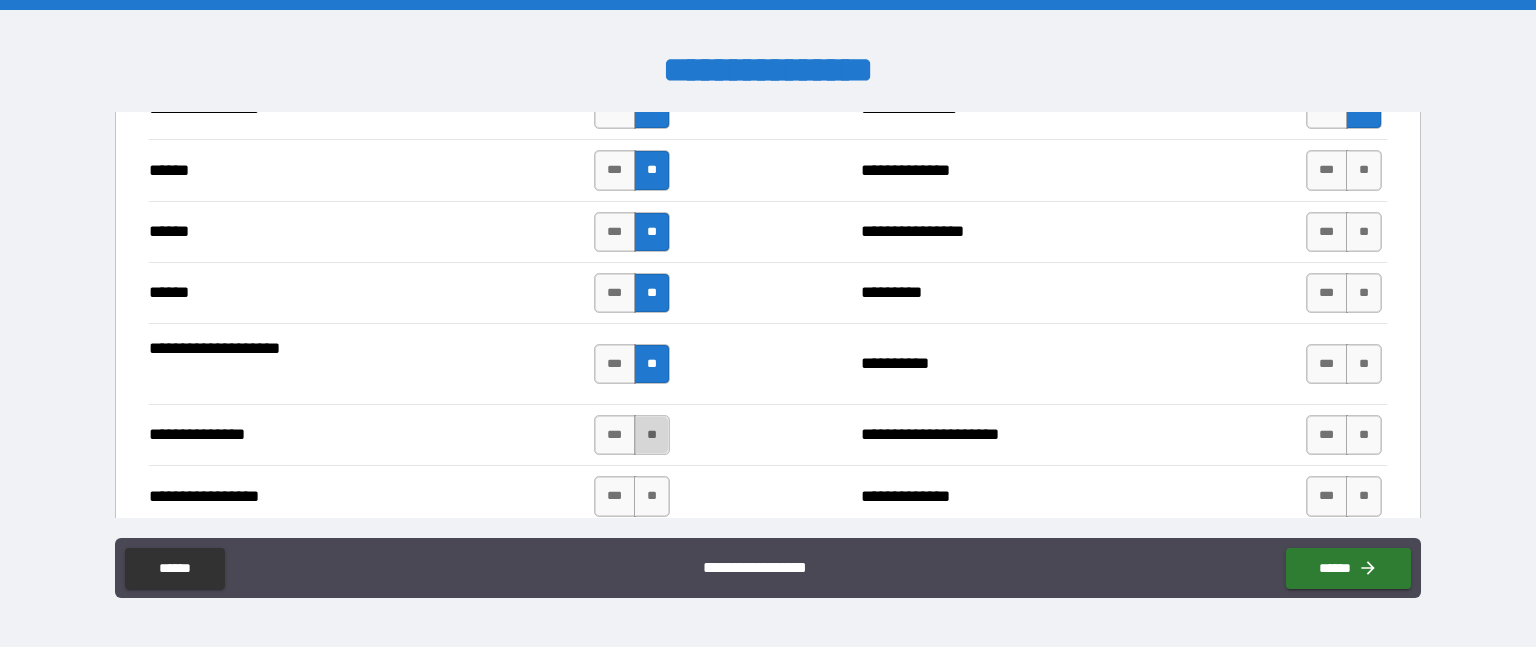 click on "**" at bounding box center (652, 435) 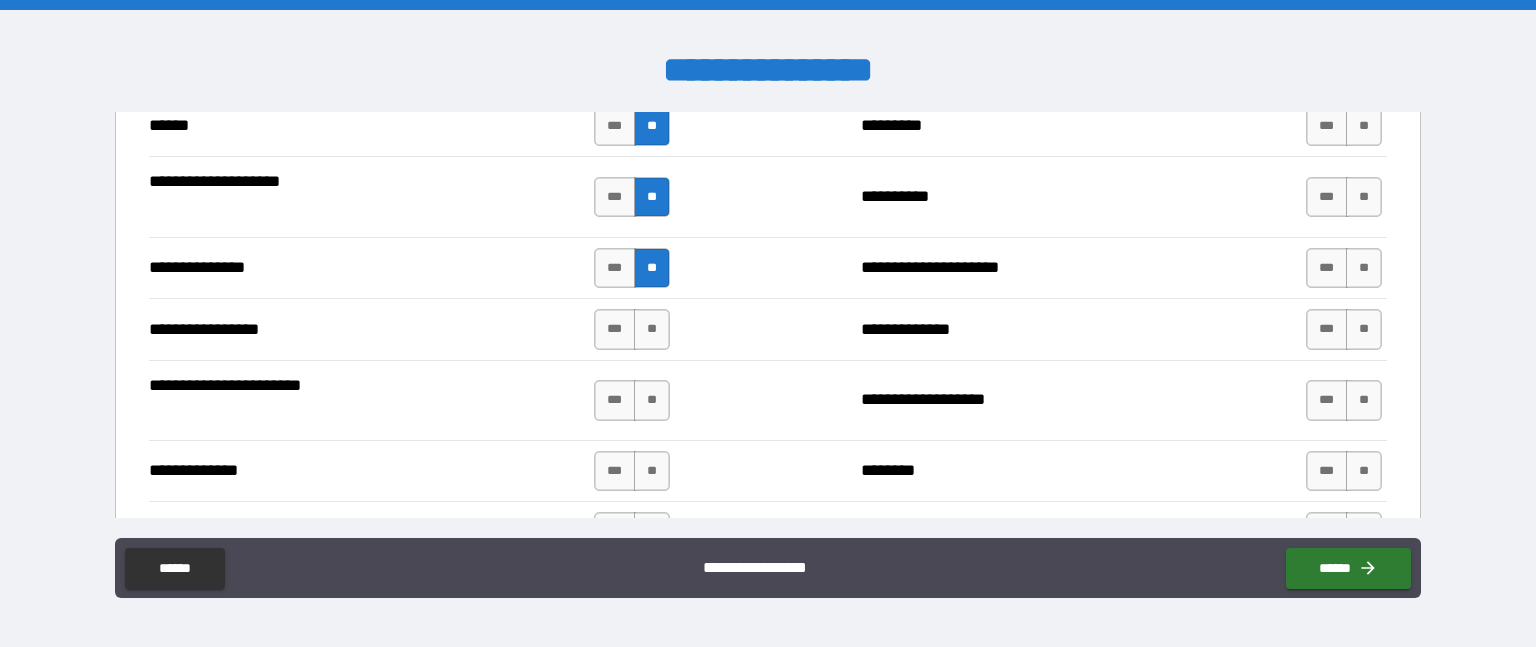 scroll, scrollTop: 2500, scrollLeft: 0, axis: vertical 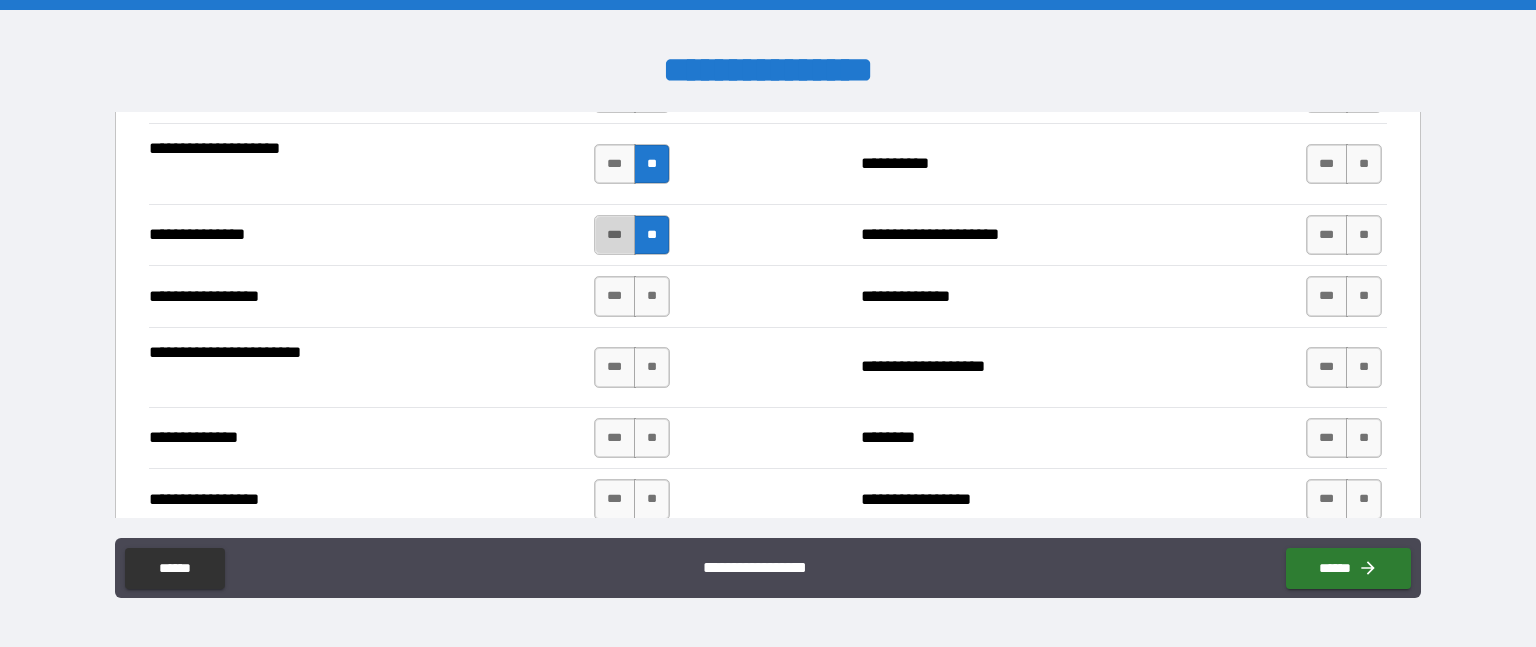 click on "***" at bounding box center (615, 235) 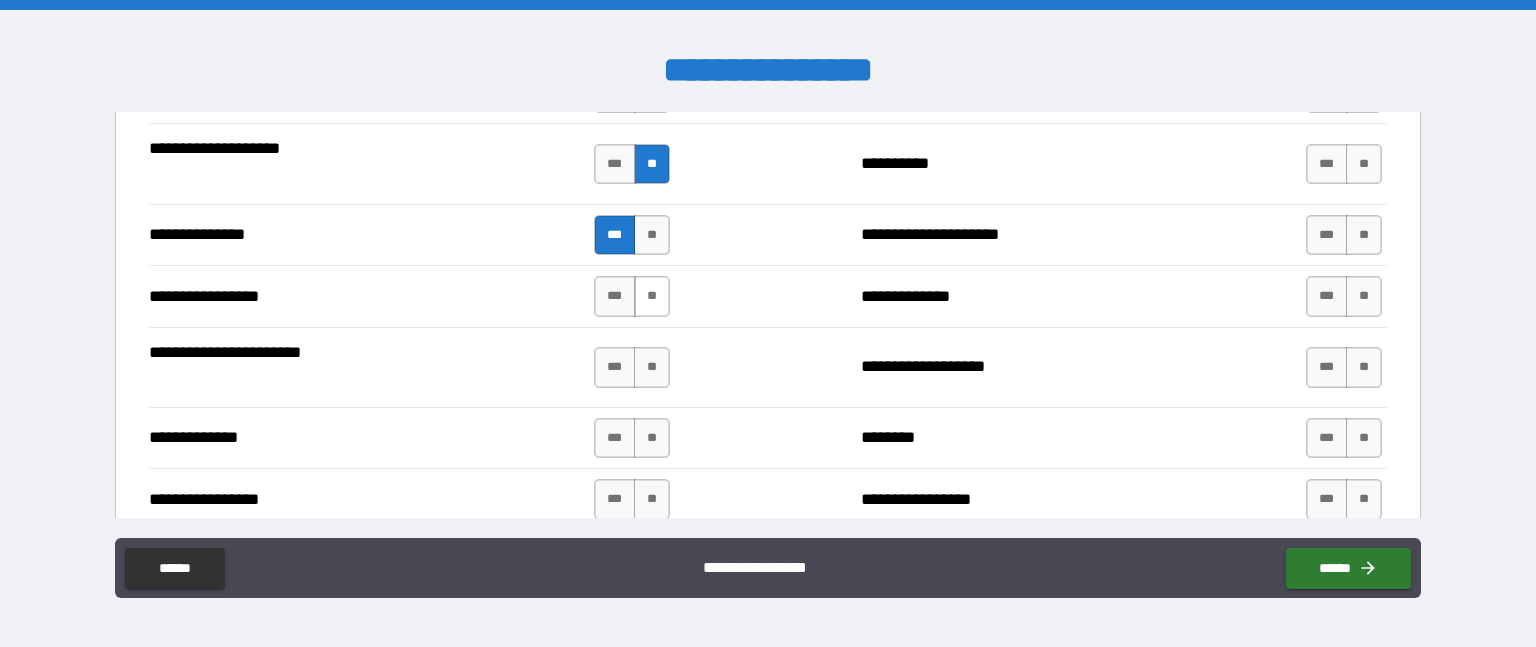 click on "**" at bounding box center [652, 296] 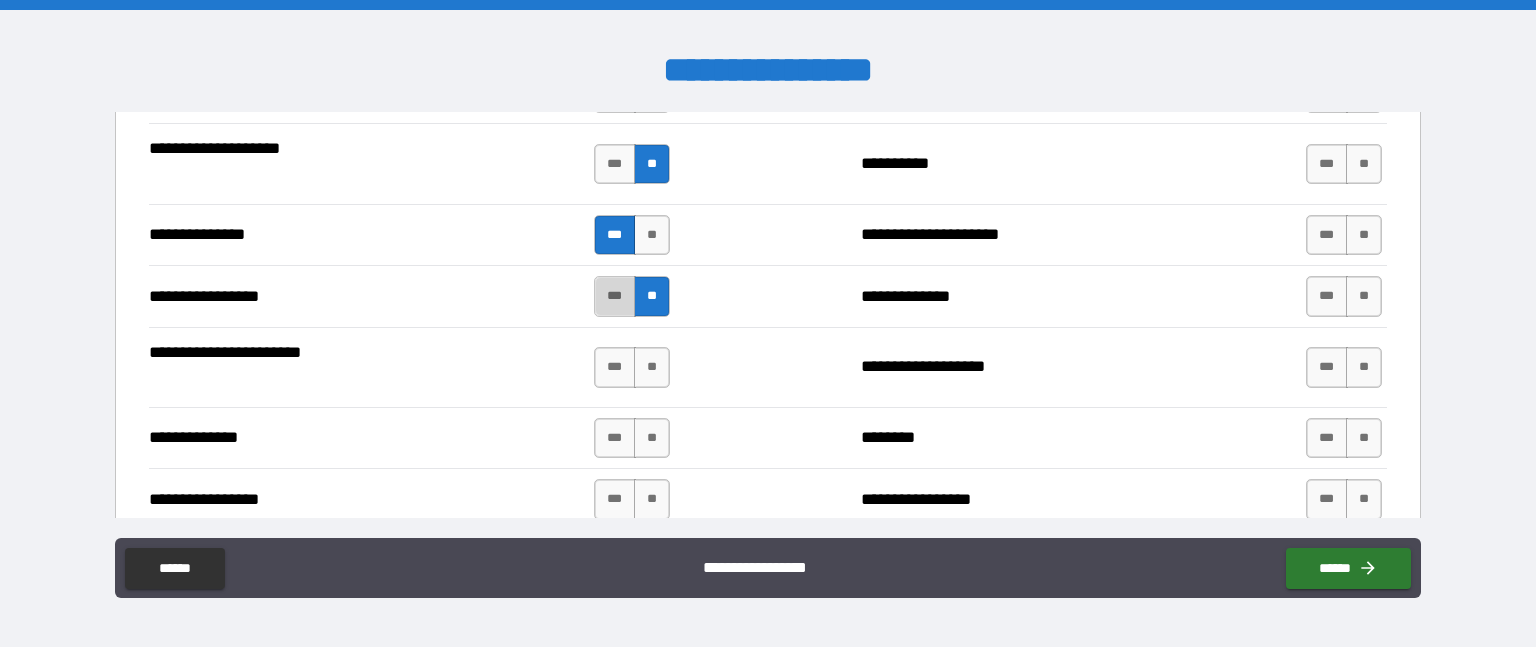 click on "***" at bounding box center [615, 296] 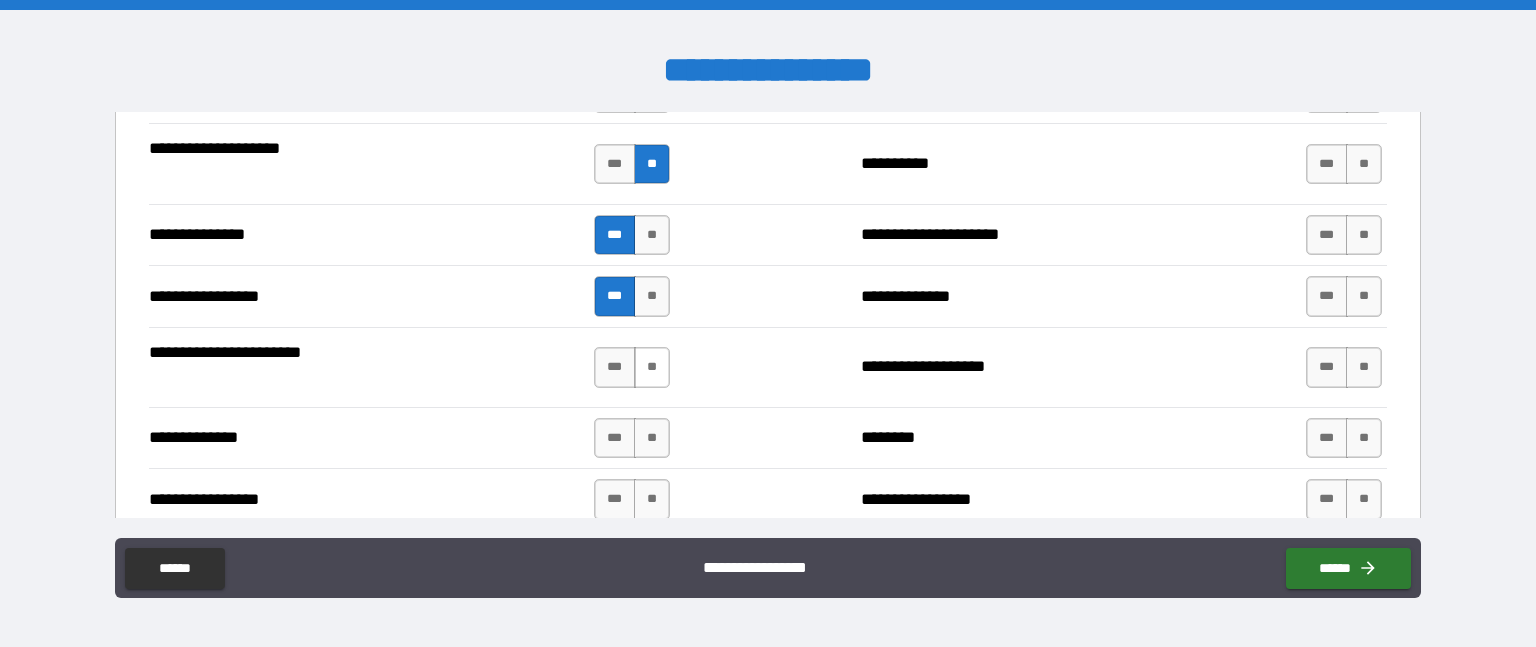 click on "**" at bounding box center (652, 367) 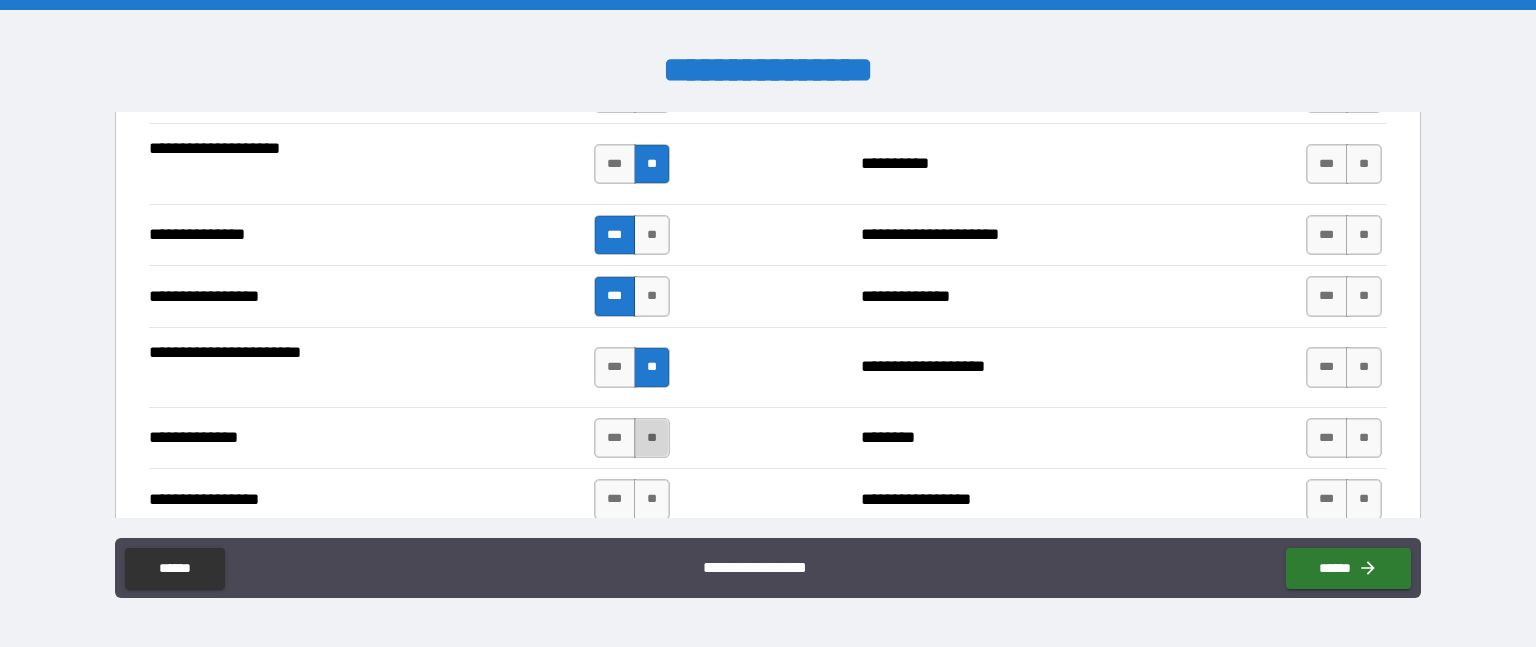 click on "**" at bounding box center [652, 438] 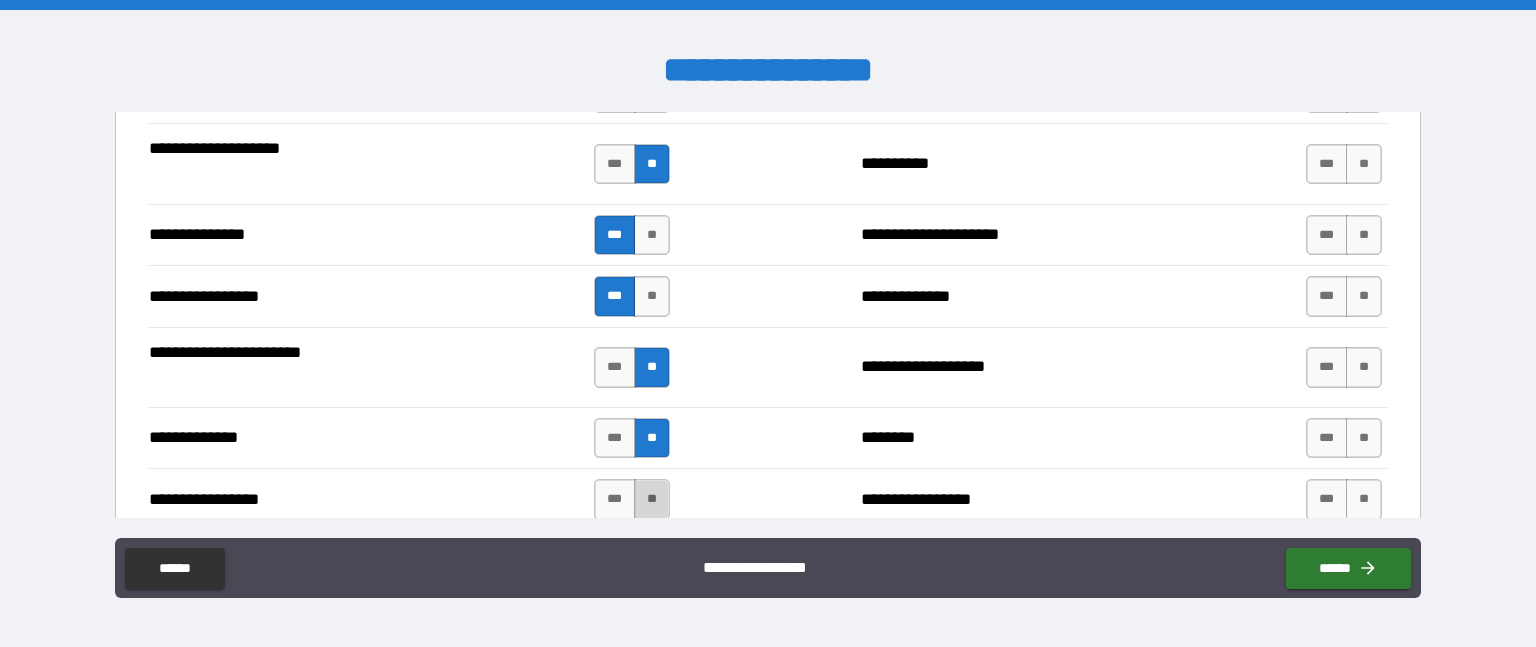 click on "**" at bounding box center [652, 499] 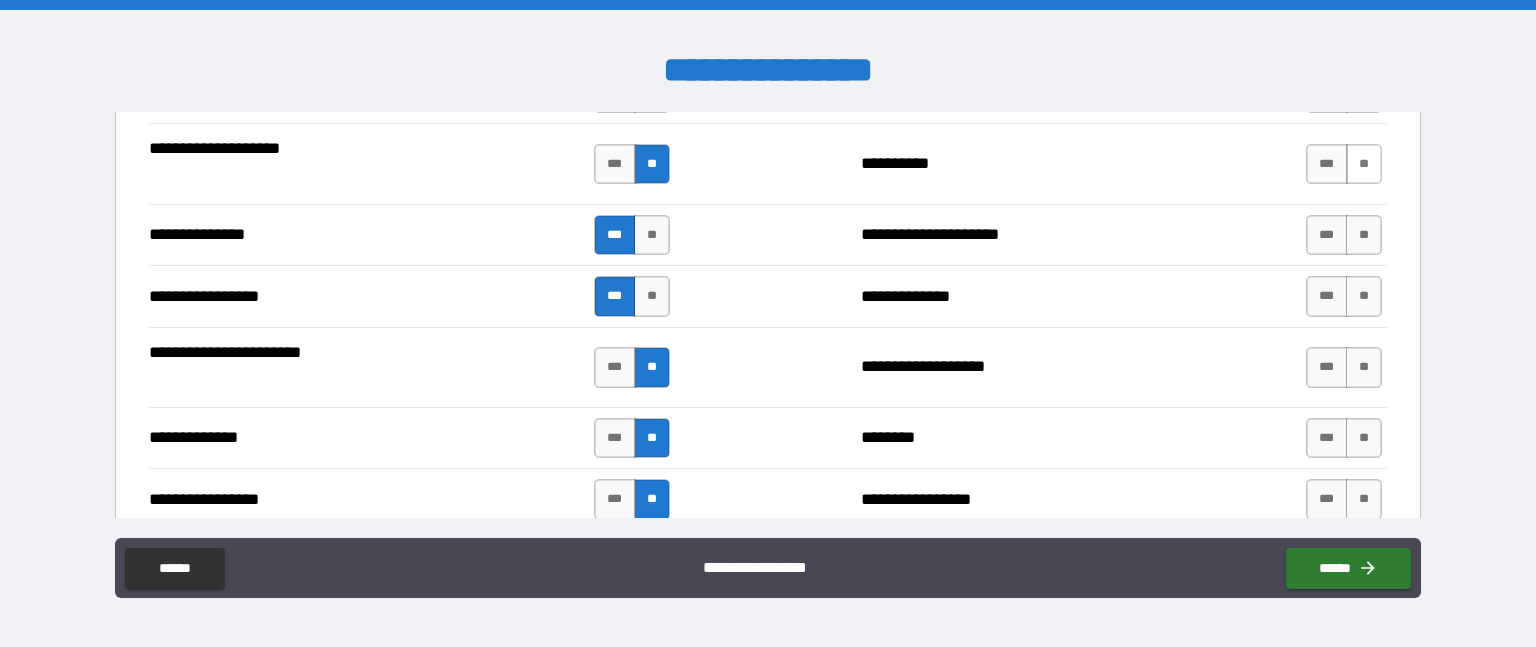 click on "**" at bounding box center (1364, 164) 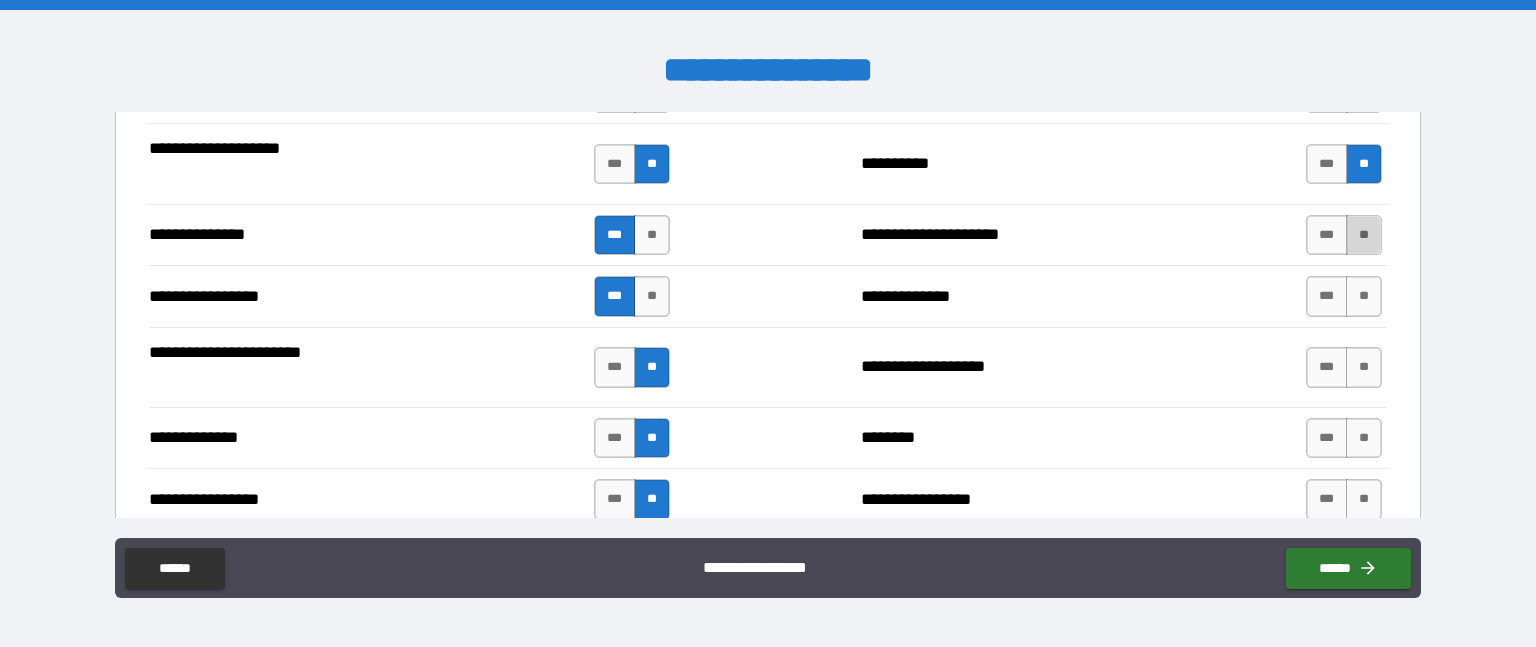 click on "**" at bounding box center (1364, 235) 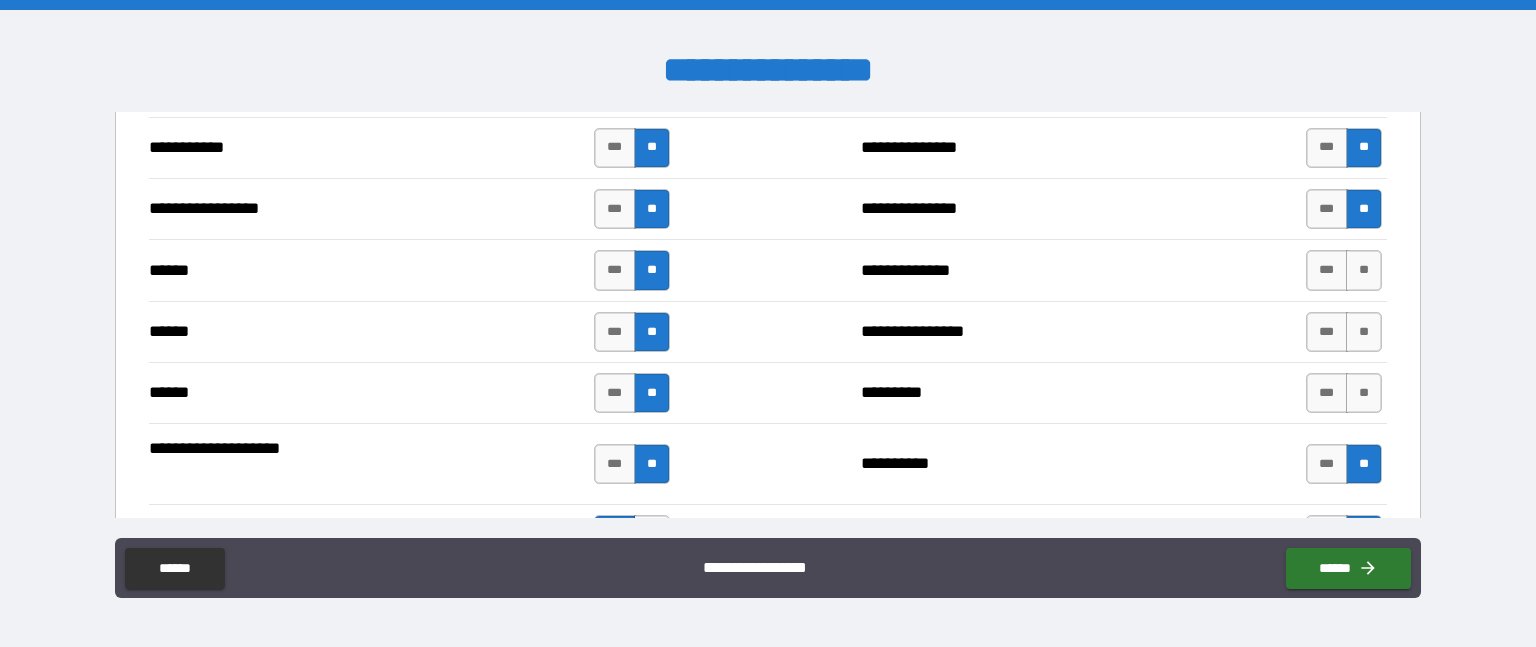 scroll, scrollTop: 2300, scrollLeft: 0, axis: vertical 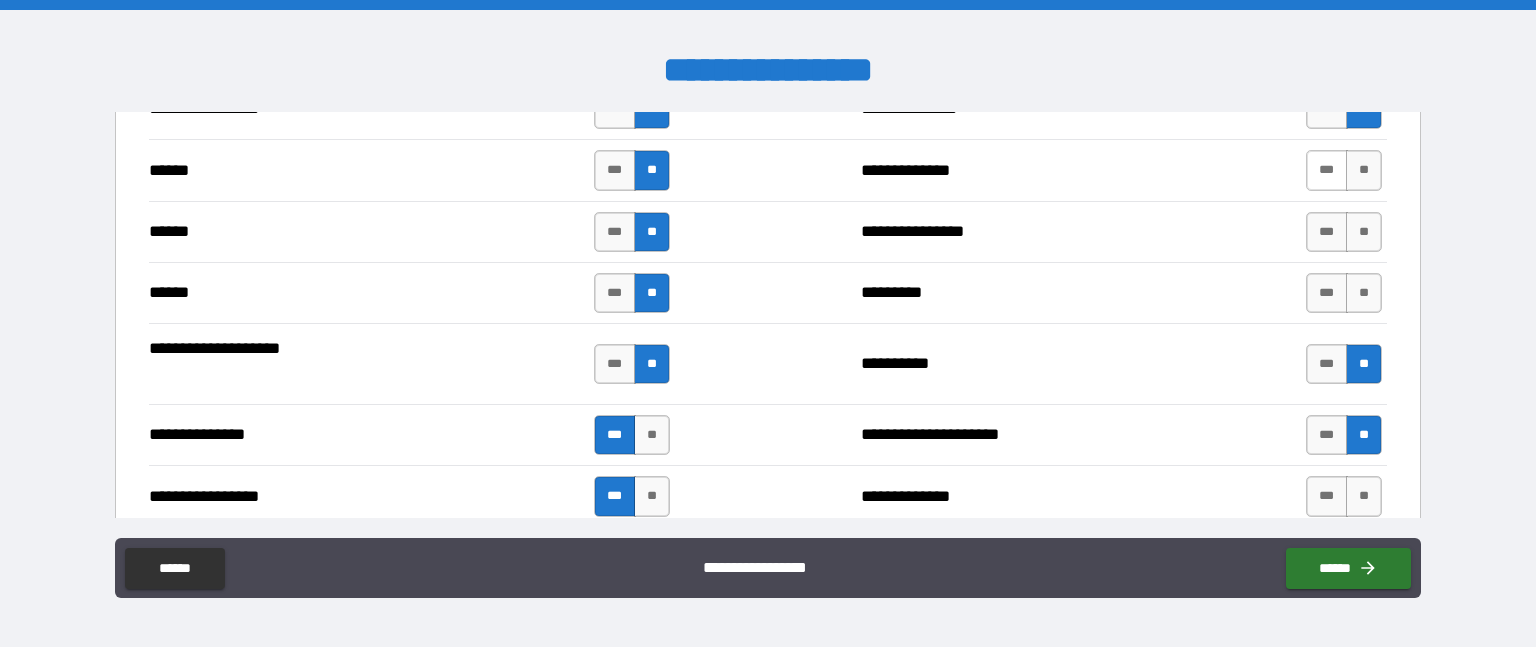 click on "***" at bounding box center [1327, 170] 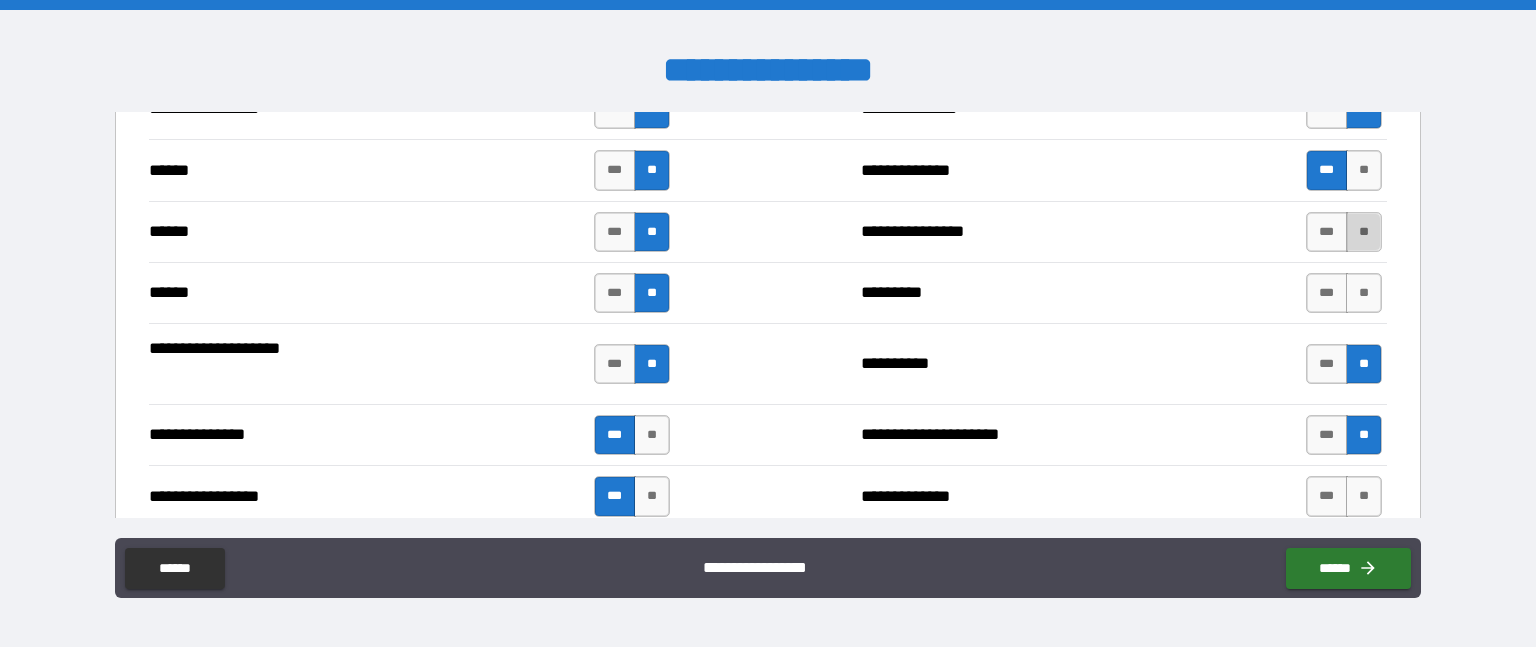 click on "**" at bounding box center [1364, 232] 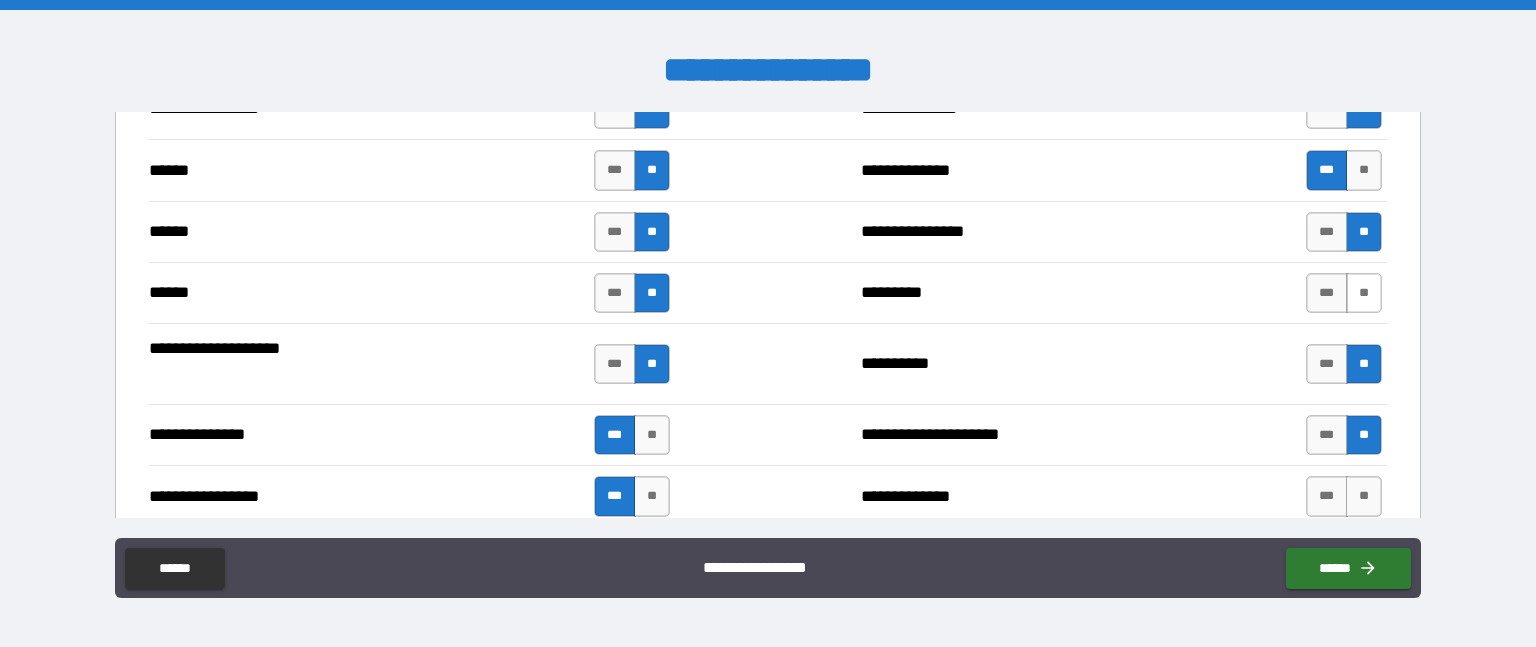 click on "**" at bounding box center (1364, 293) 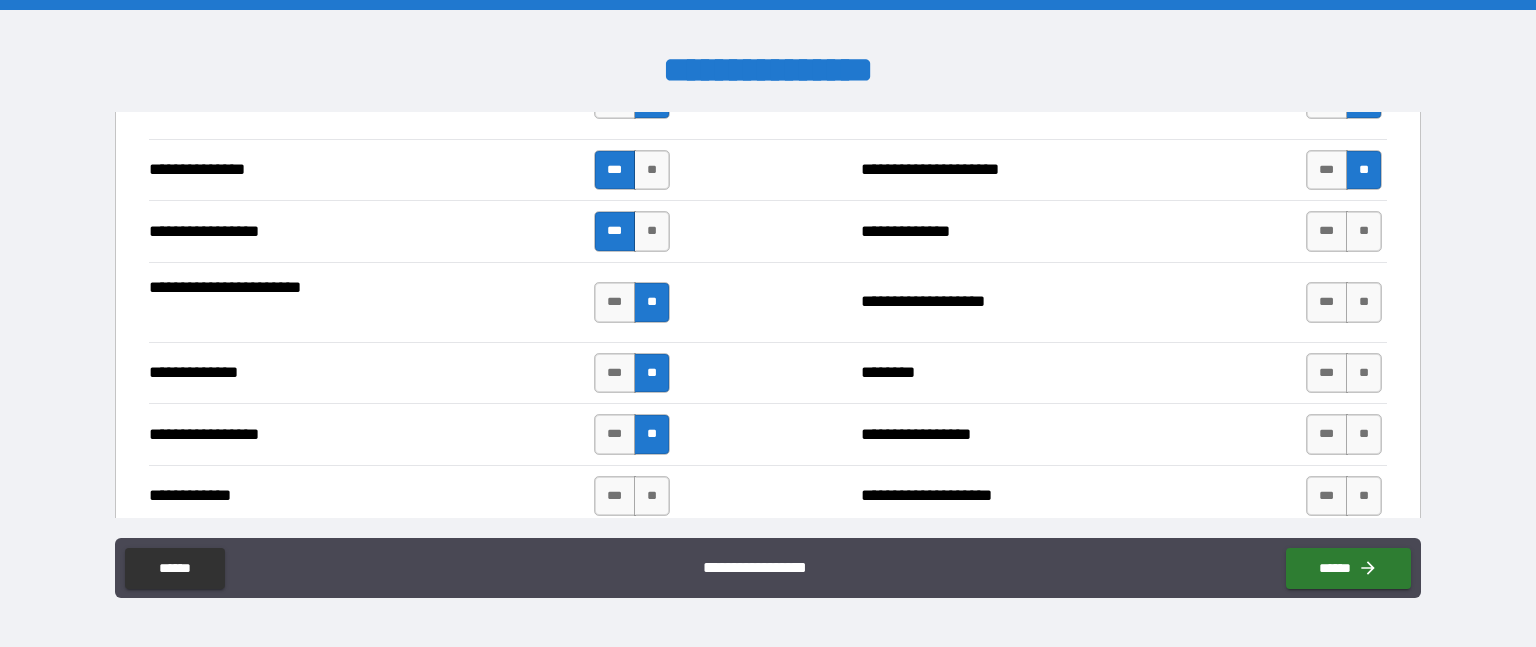 scroll, scrollTop: 2600, scrollLeft: 0, axis: vertical 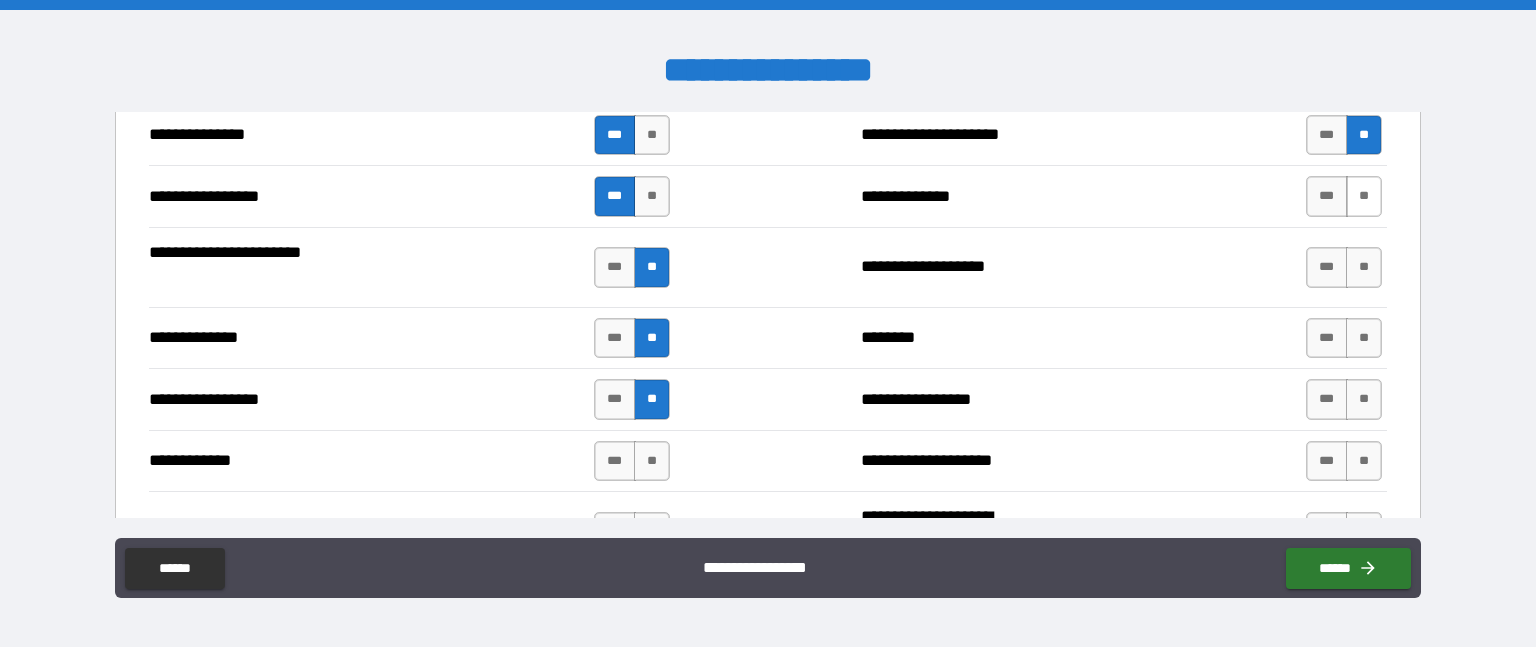 click on "**" at bounding box center (1364, 196) 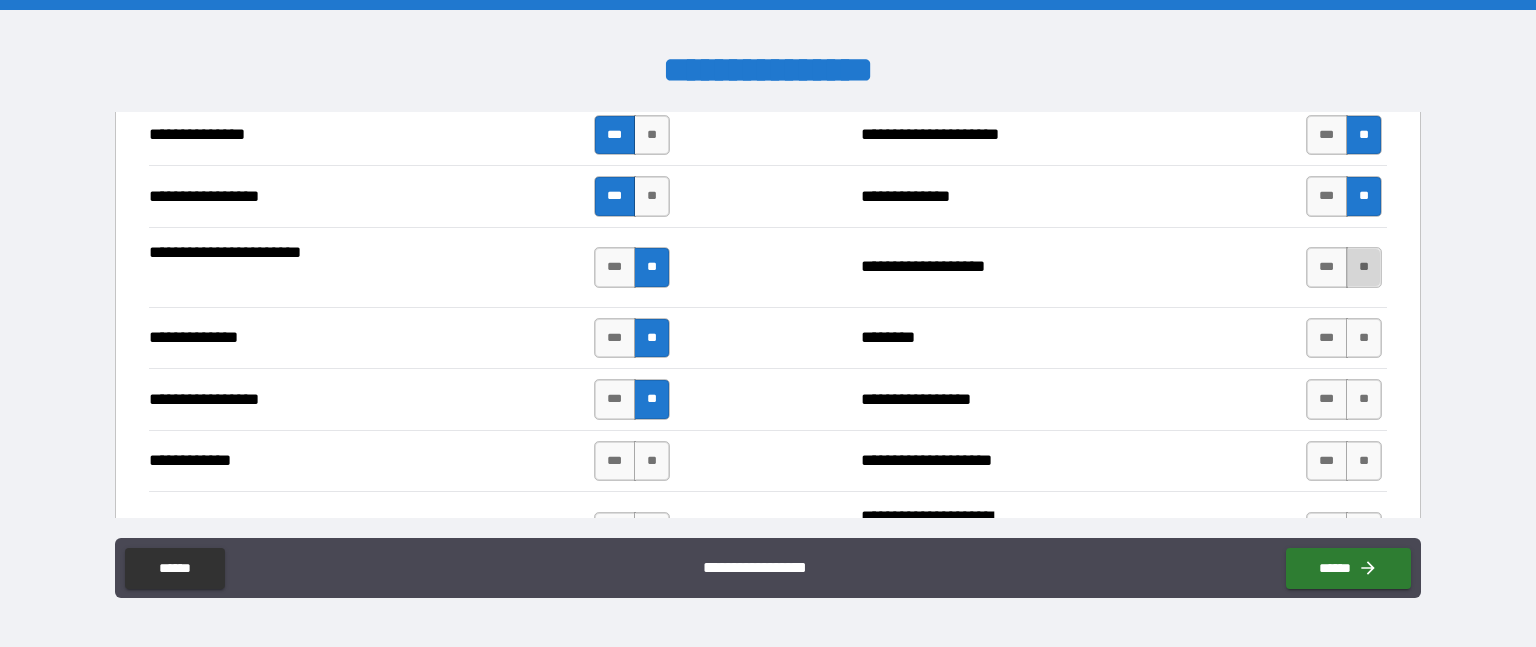 click on "**" at bounding box center [1364, 267] 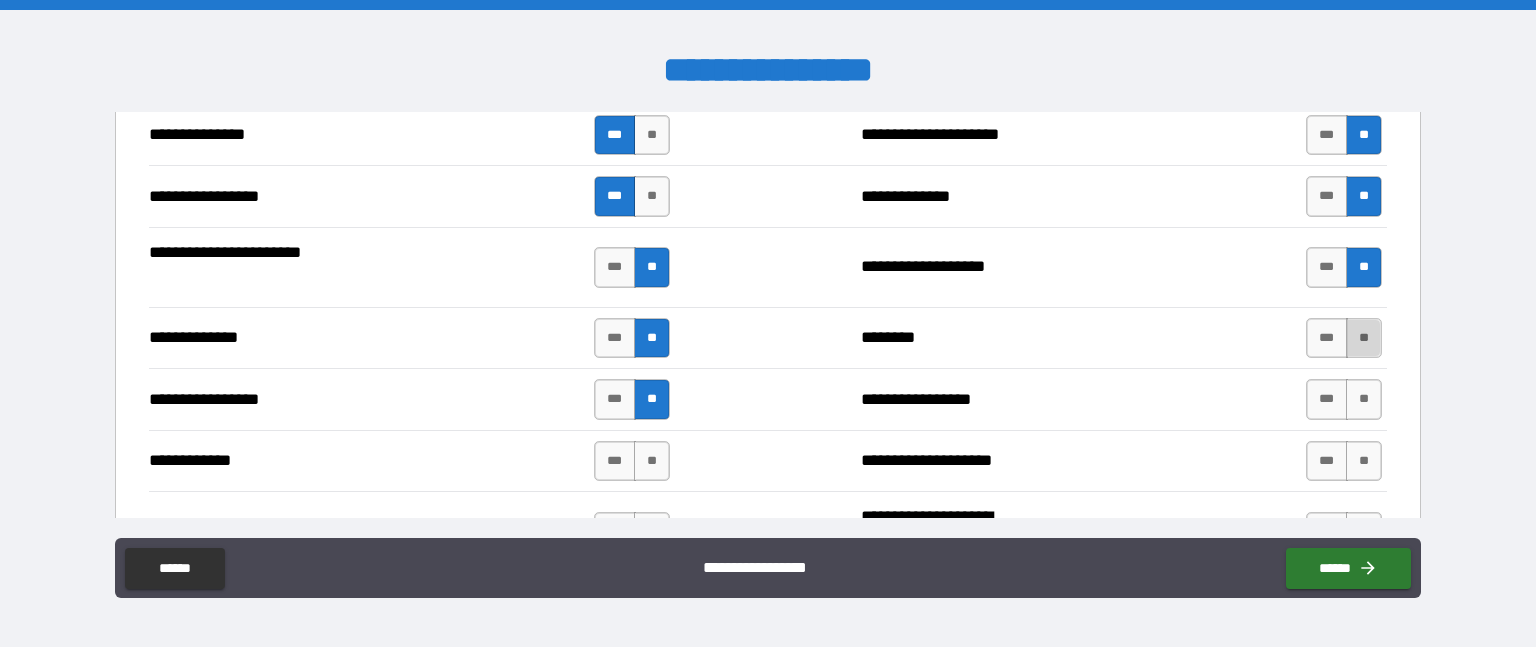 click on "**" at bounding box center (1364, 338) 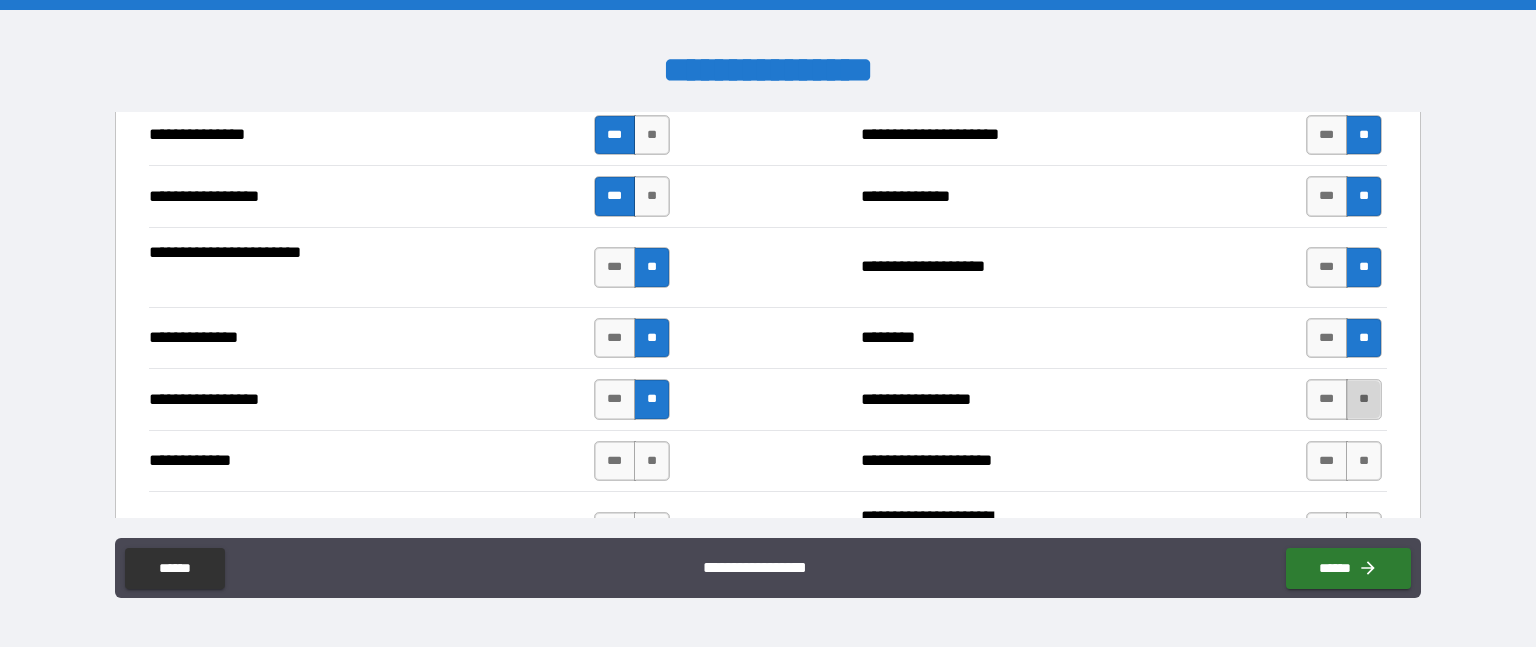 click on "**" at bounding box center (1364, 399) 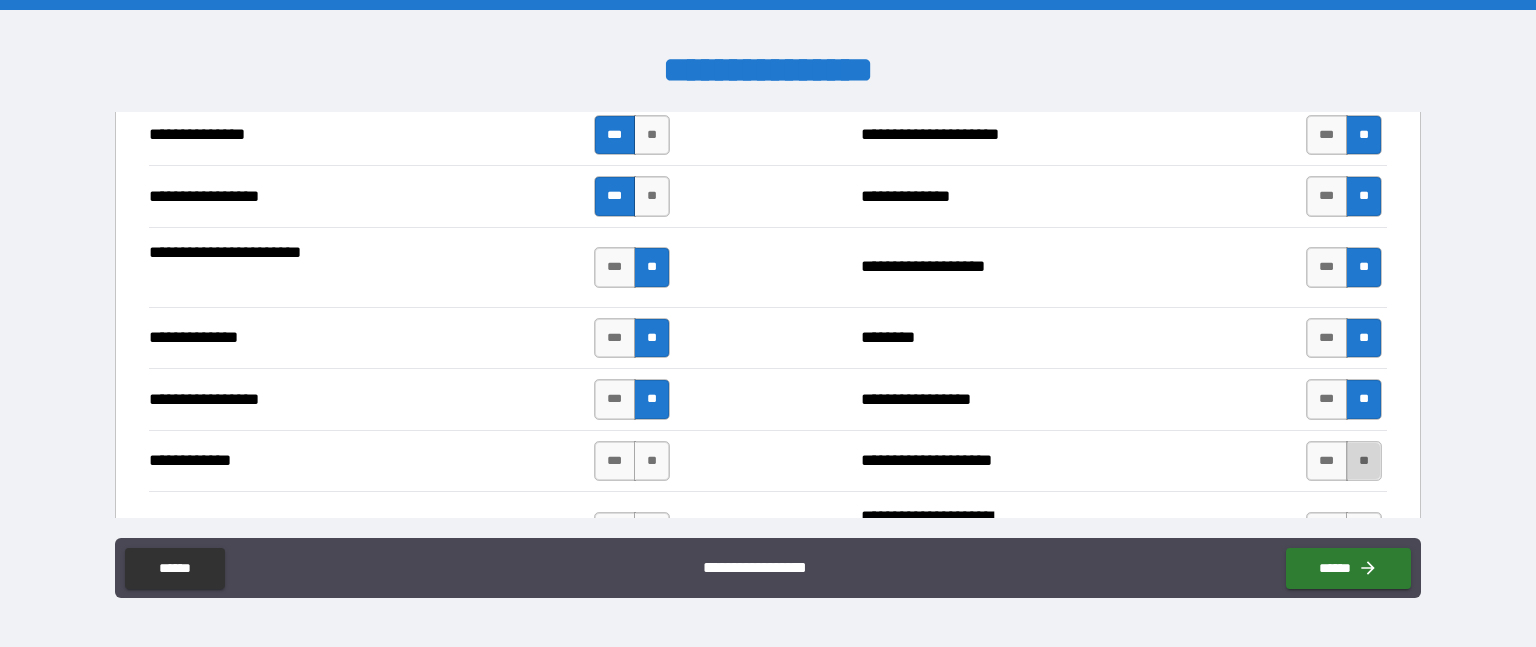 click on "**" at bounding box center (1364, 461) 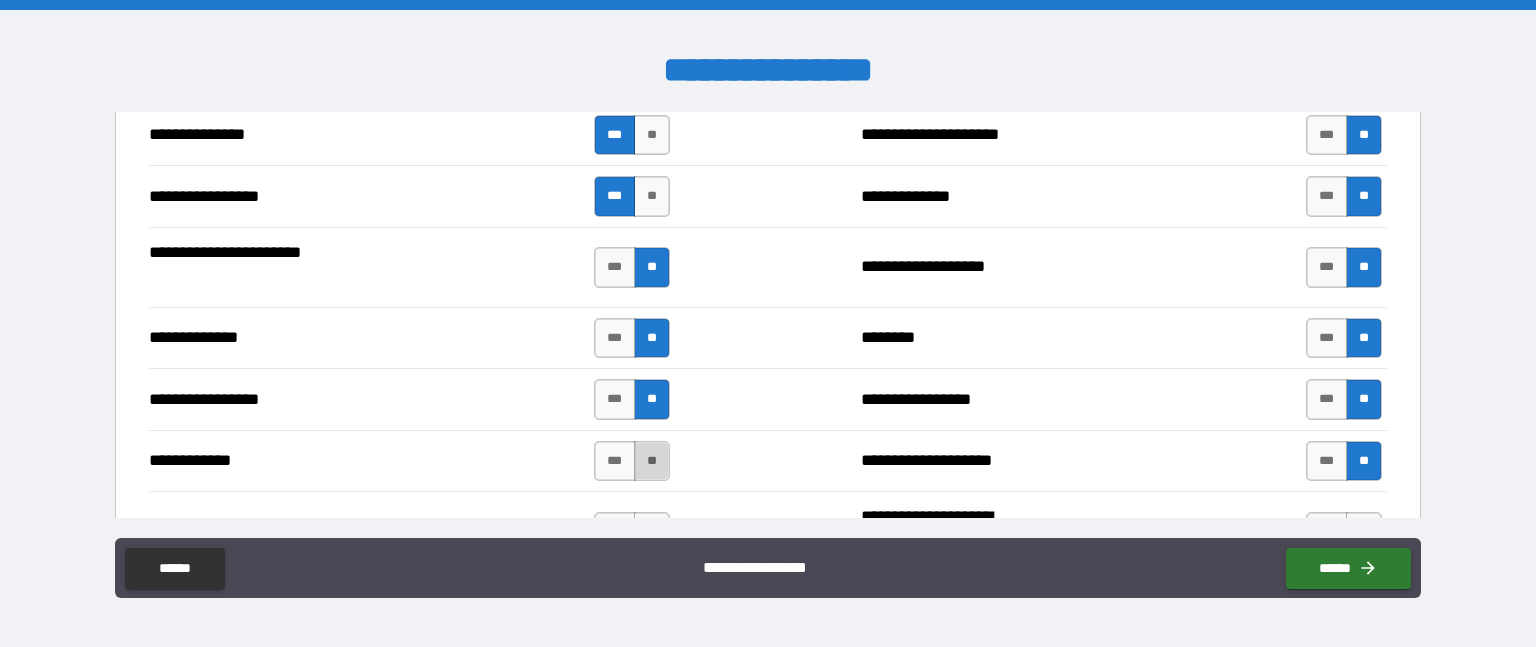 click on "**" at bounding box center (652, 461) 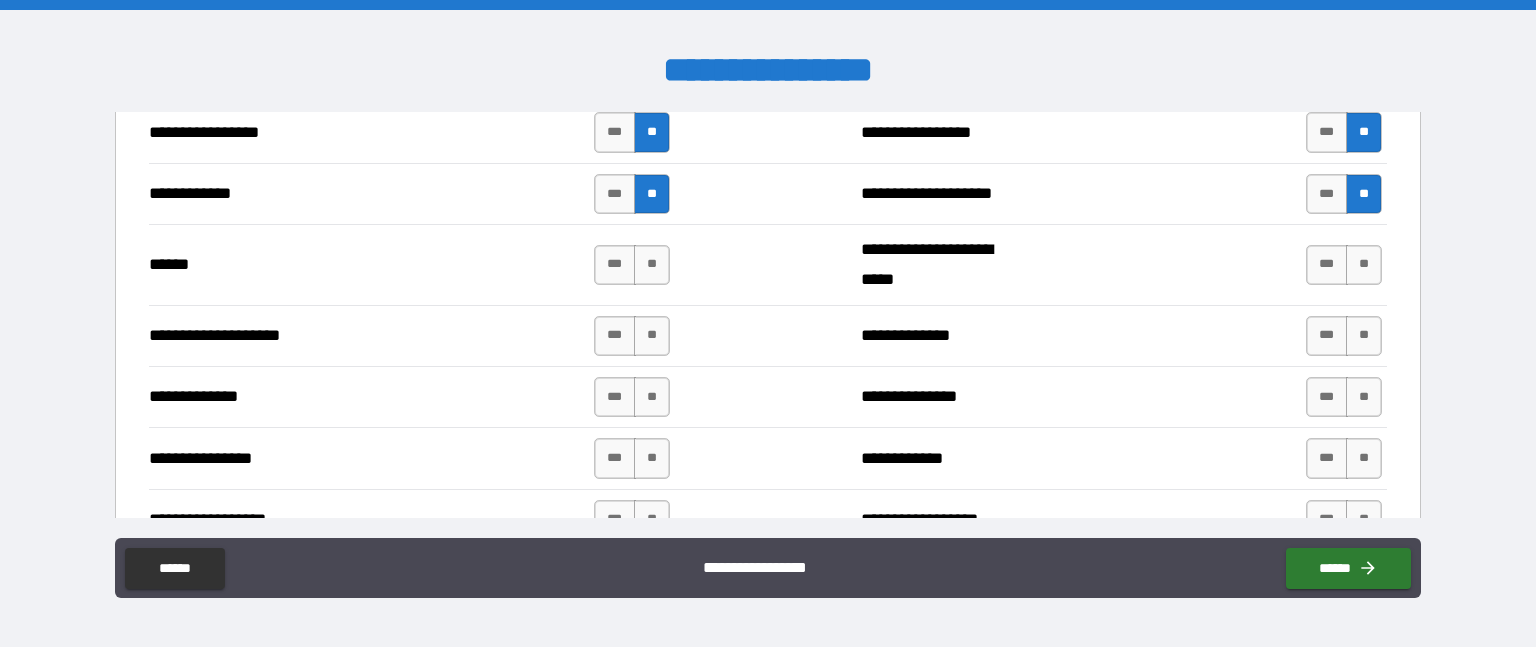 scroll, scrollTop: 2900, scrollLeft: 0, axis: vertical 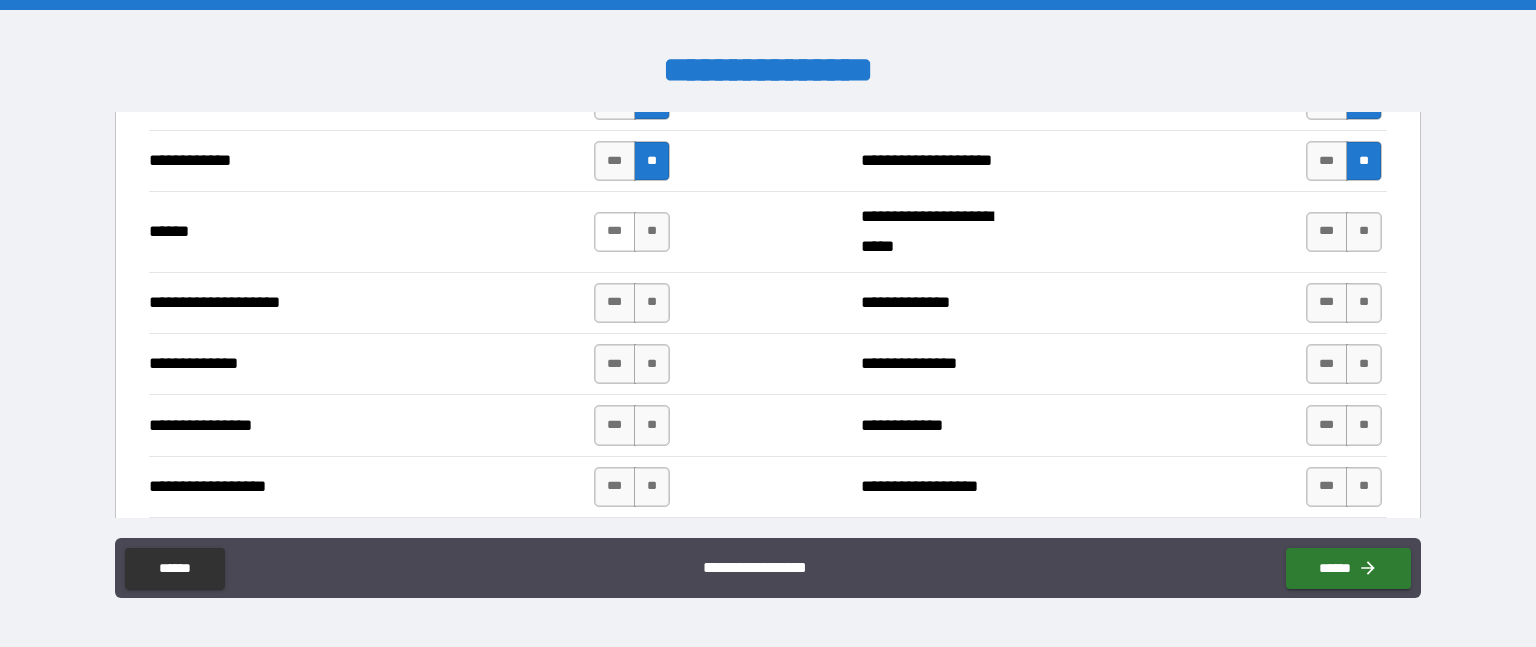 click on "***" at bounding box center (615, 232) 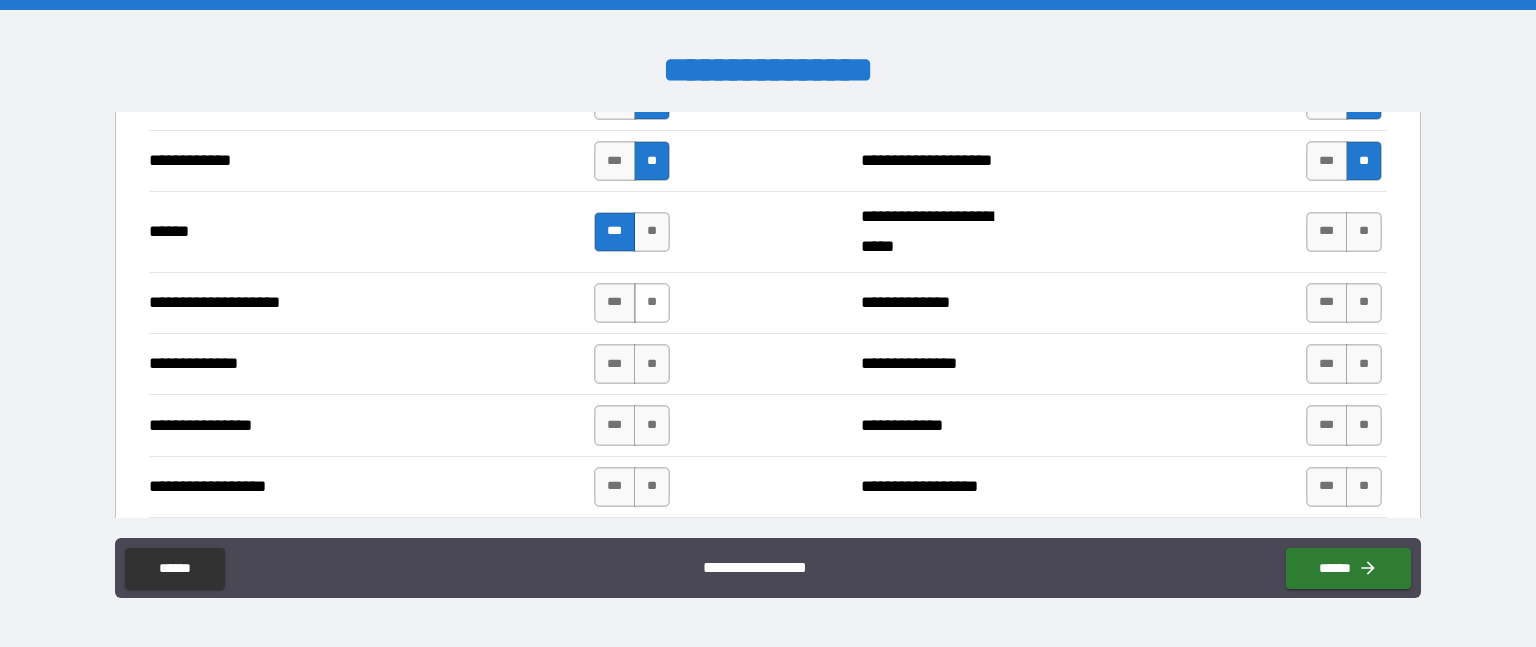 click on "**" at bounding box center (652, 303) 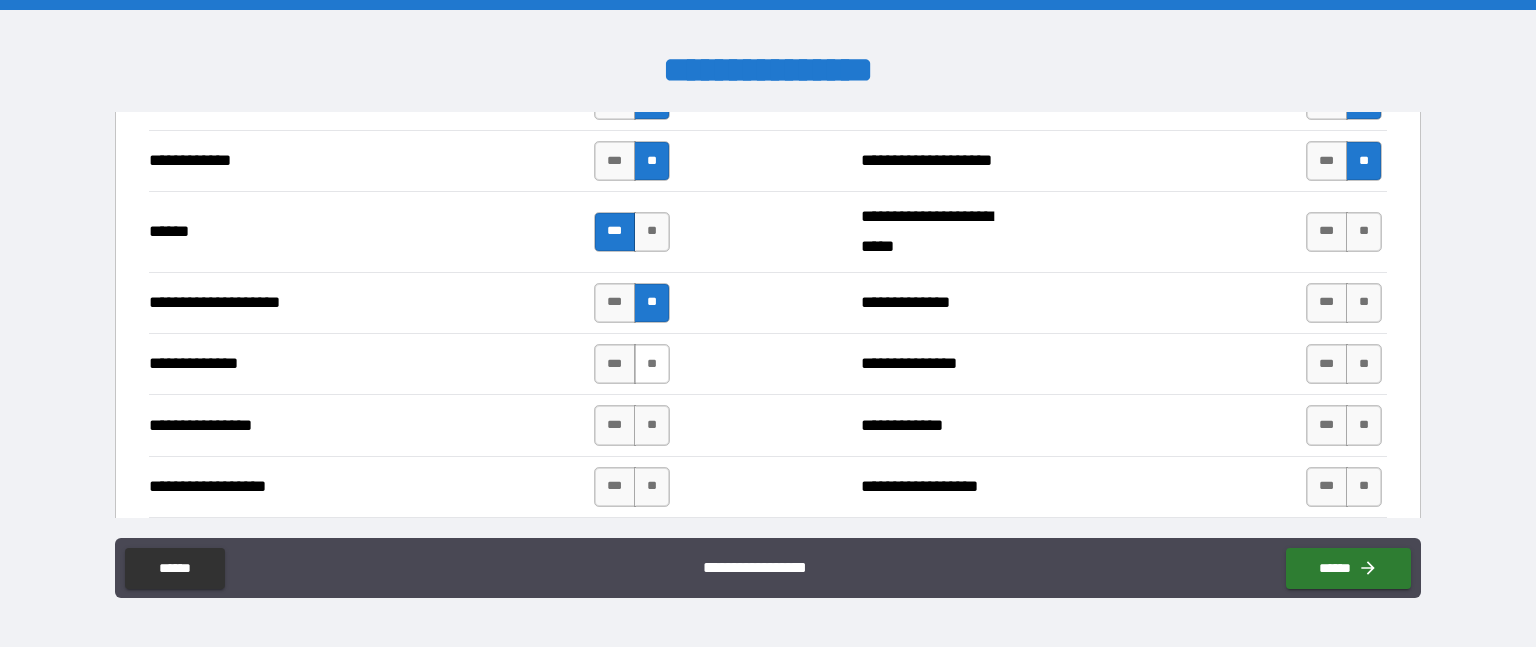click on "**" at bounding box center [652, 364] 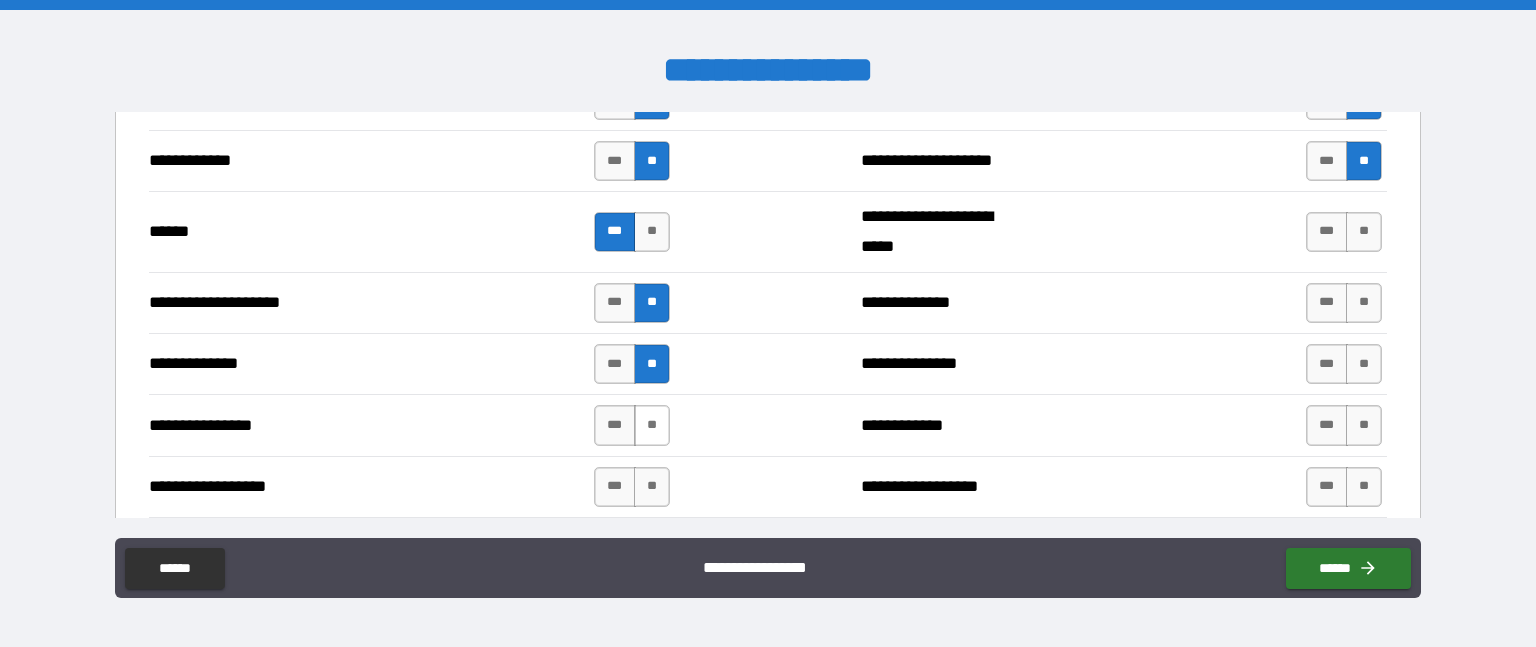 click on "**" at bounding box center (652, 425) 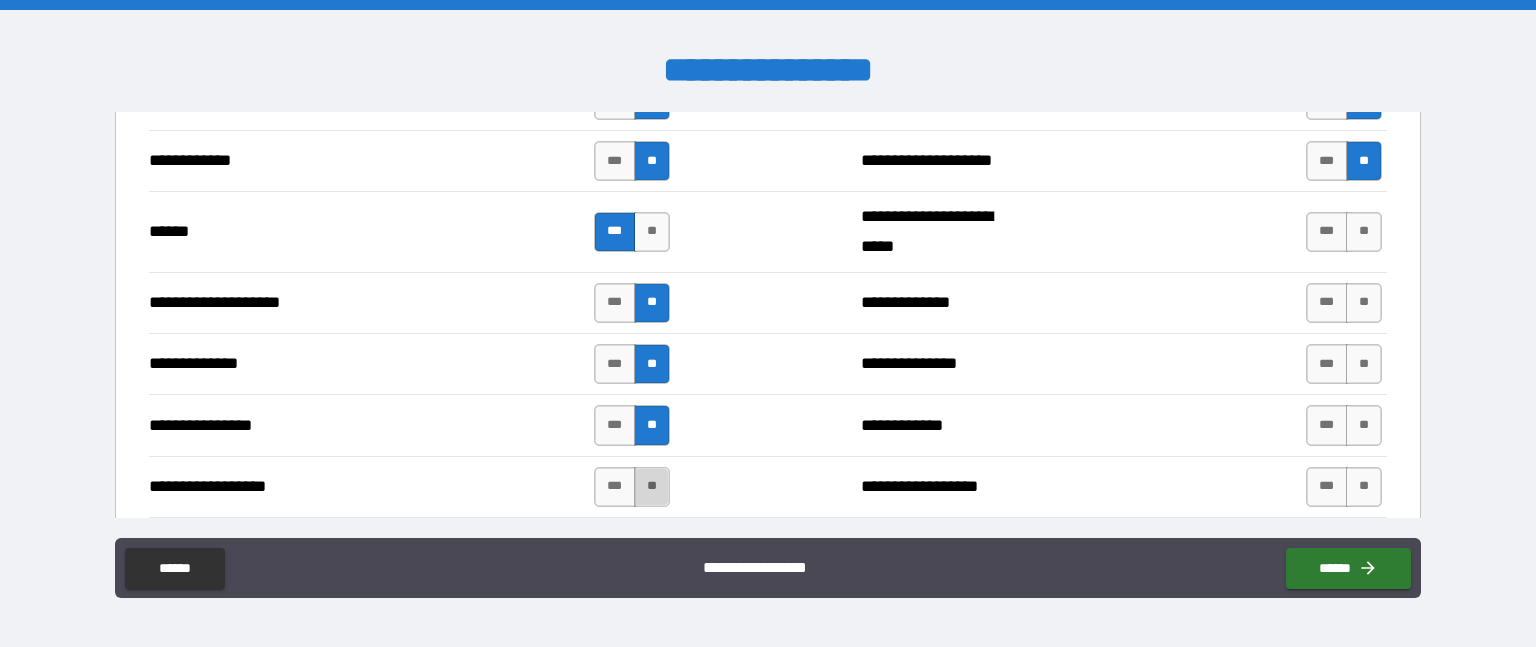 click on "**" at bounding box center (652, 487) 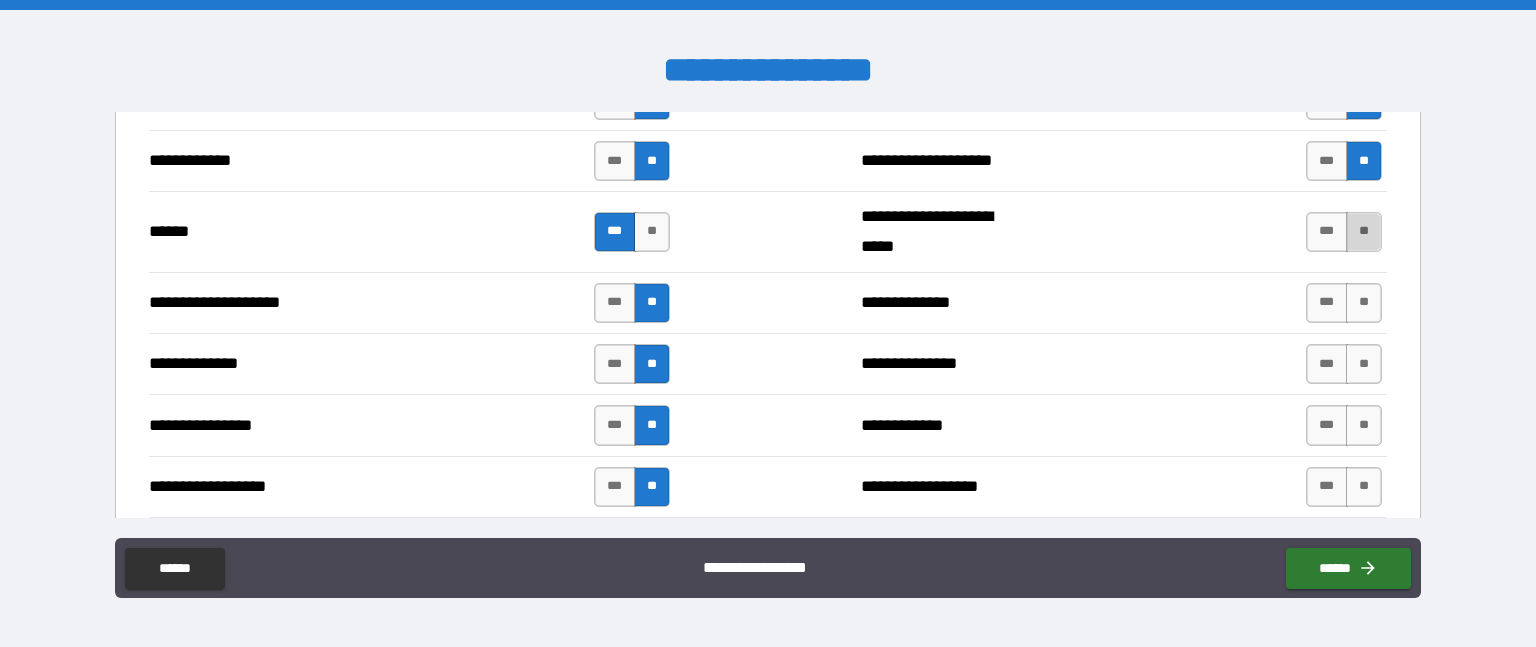 click on "**" at bounding box center [1364, 232] 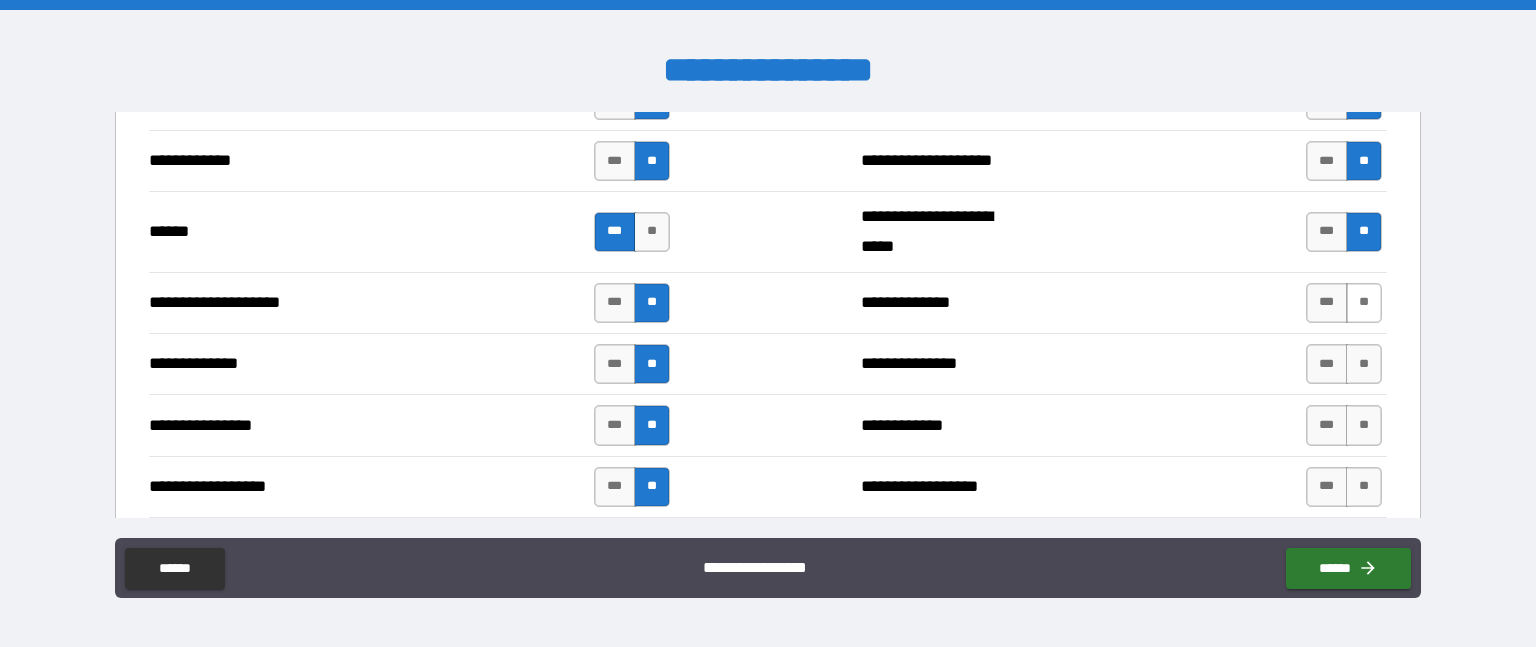 click on "**" at bounding box center [1364, 303] 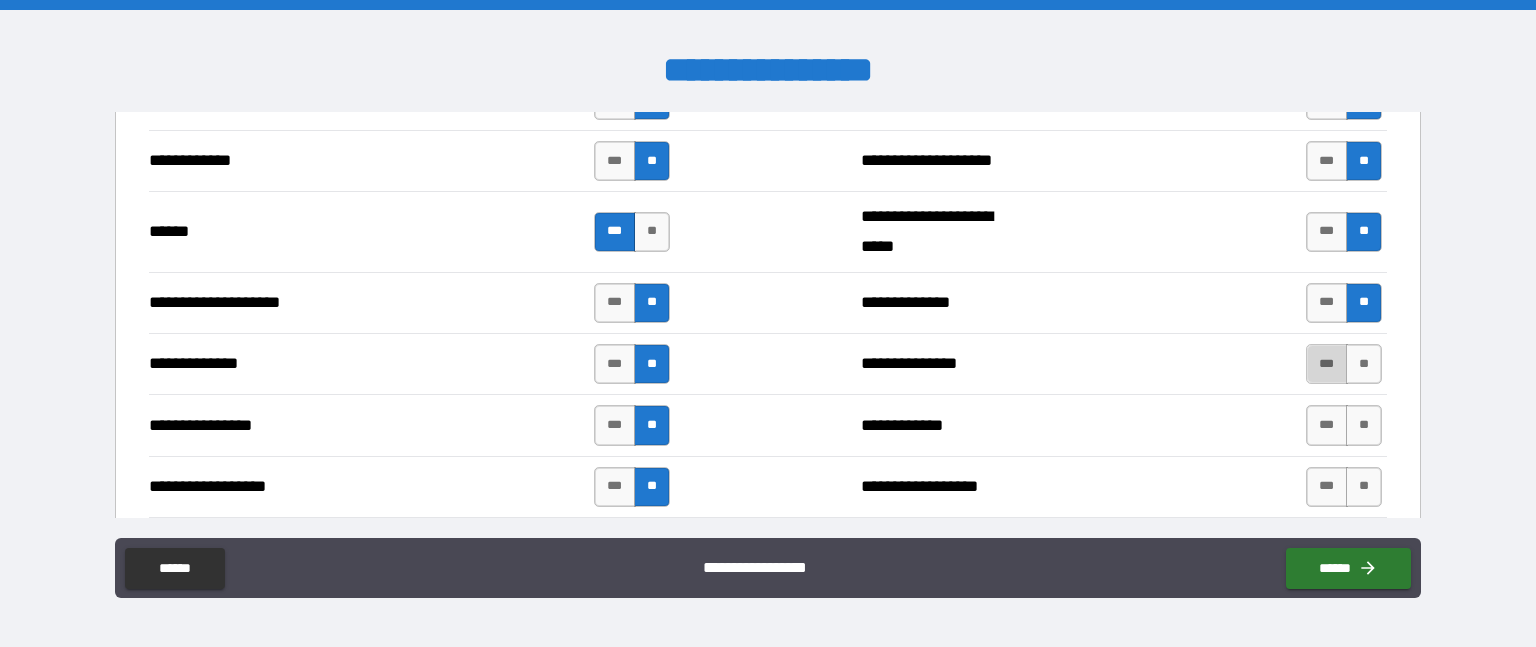 click on "***" at bounding box center (1327, 364) 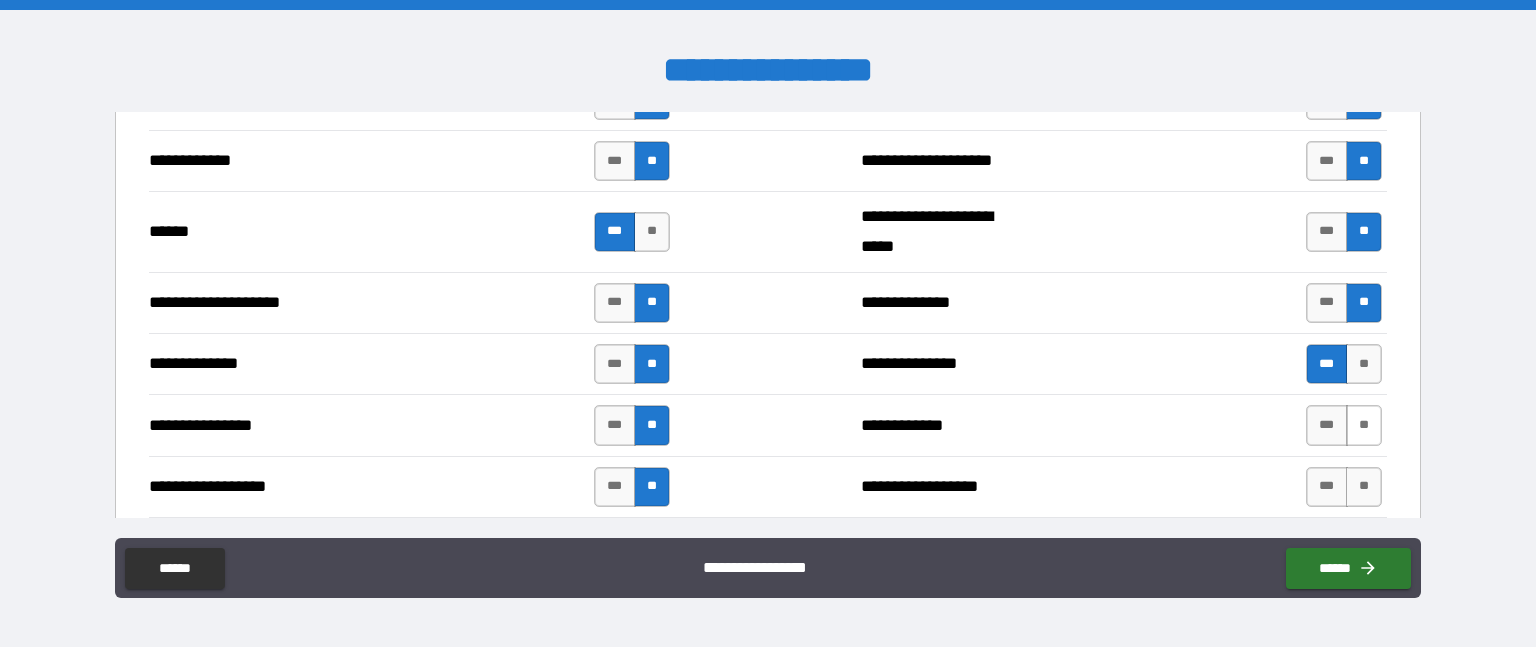 click on "**" at bounding box center (1364, 425) 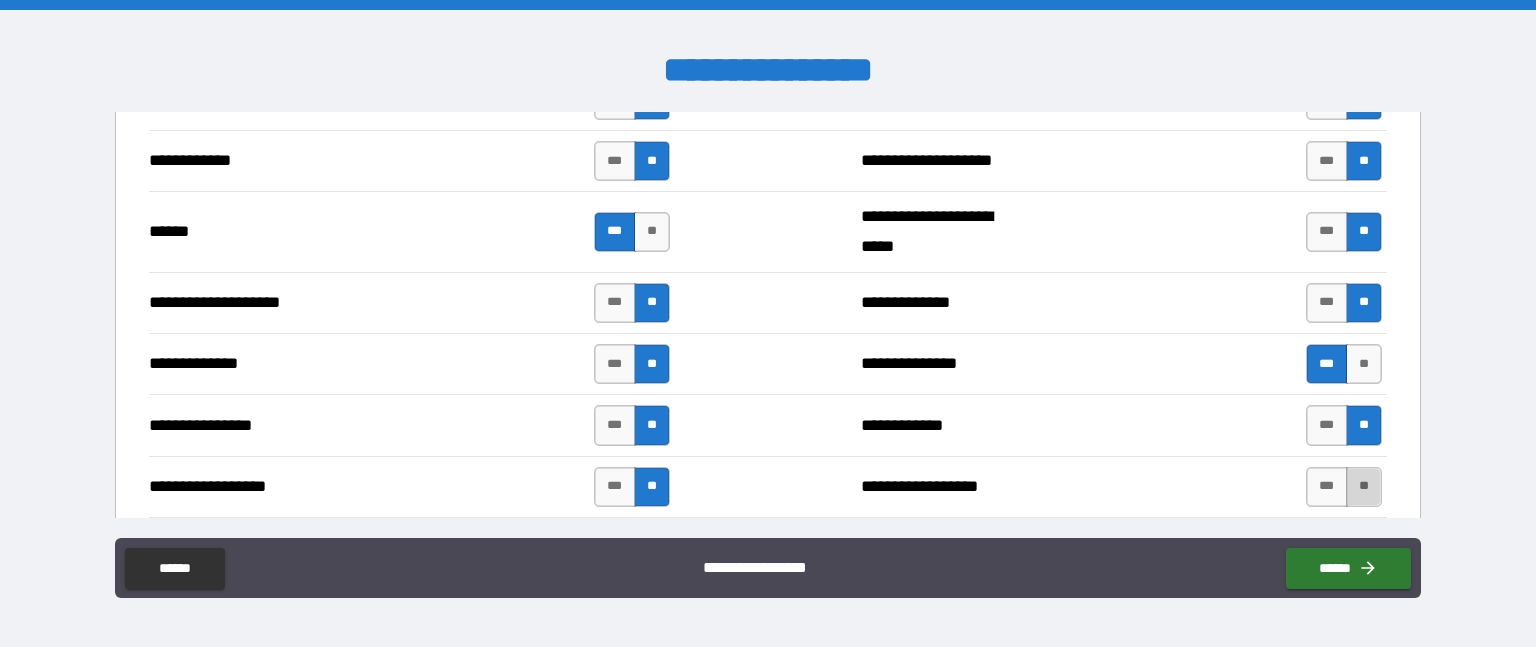 click on "**" at bounding box center [1364, 487] 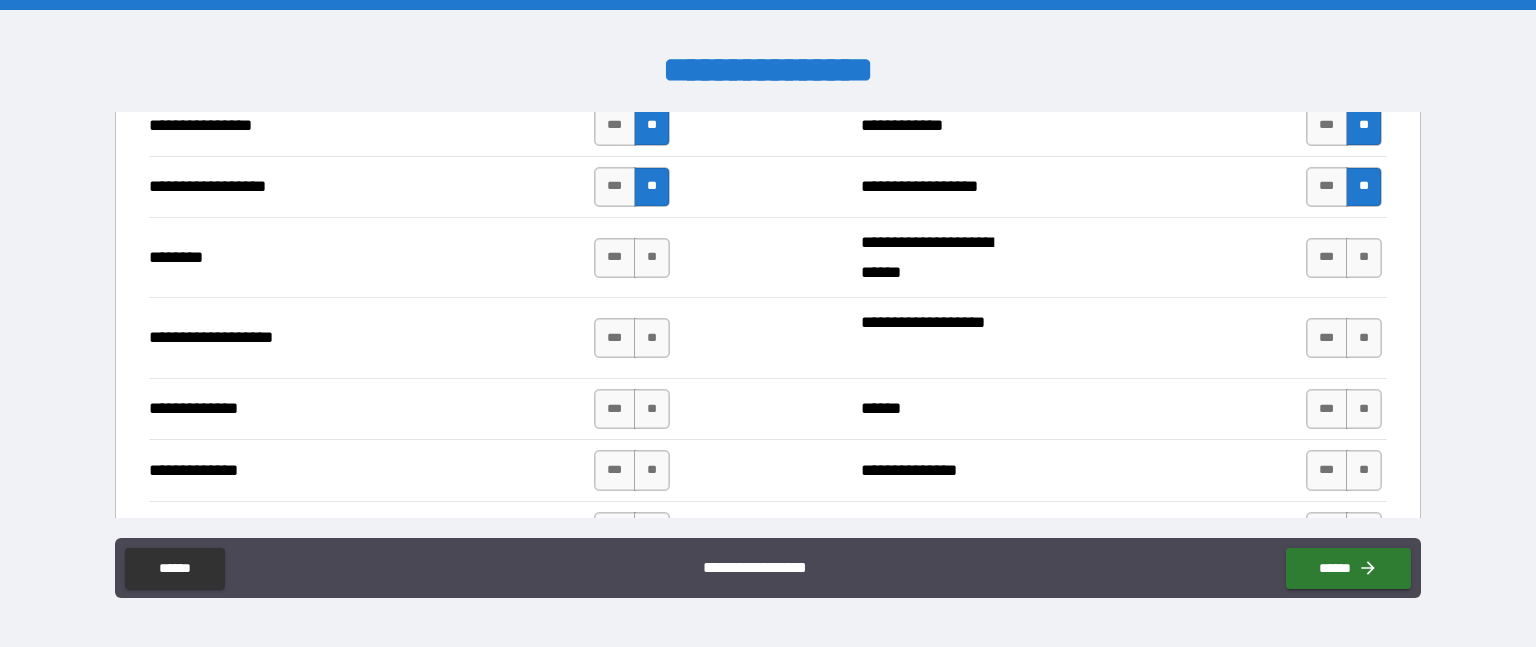 scroll, scrollTop: 3300, scrollLeft: 0, axis: vertical 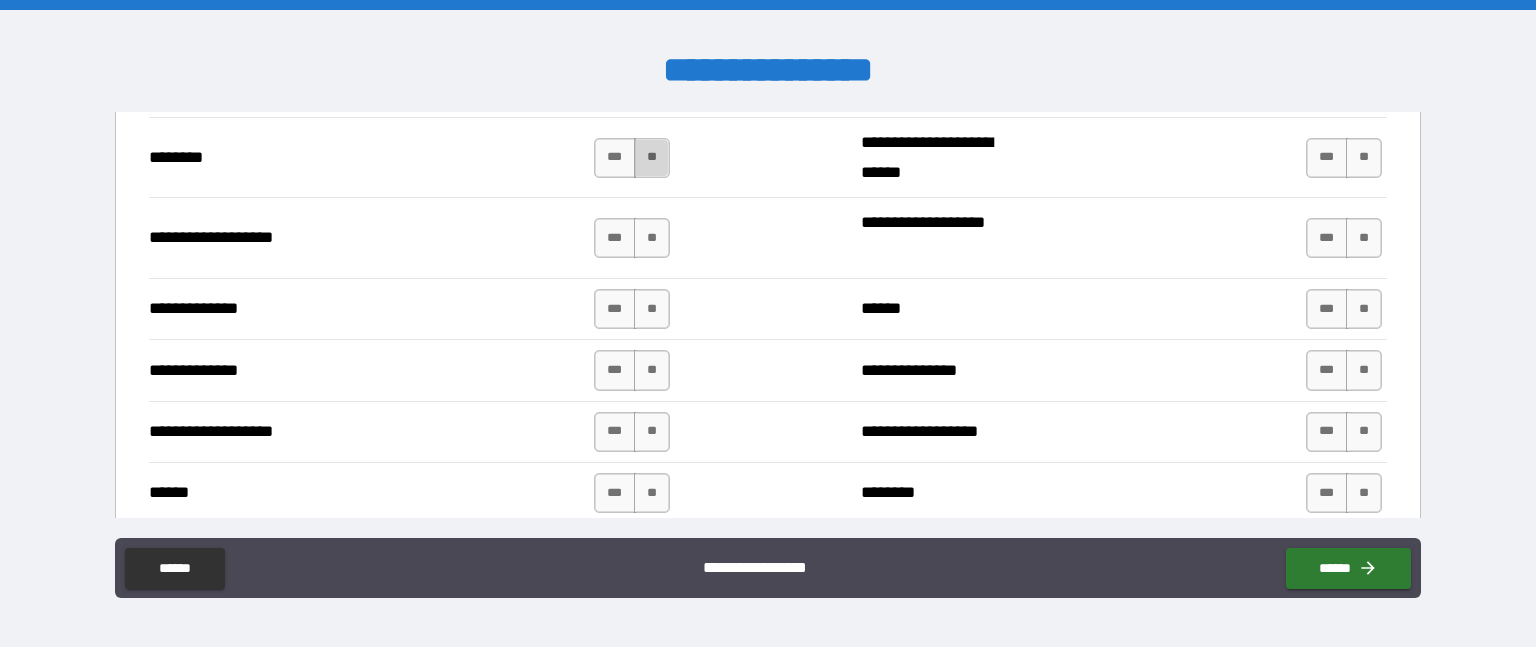click on "**" at bounding box center (652, 158) 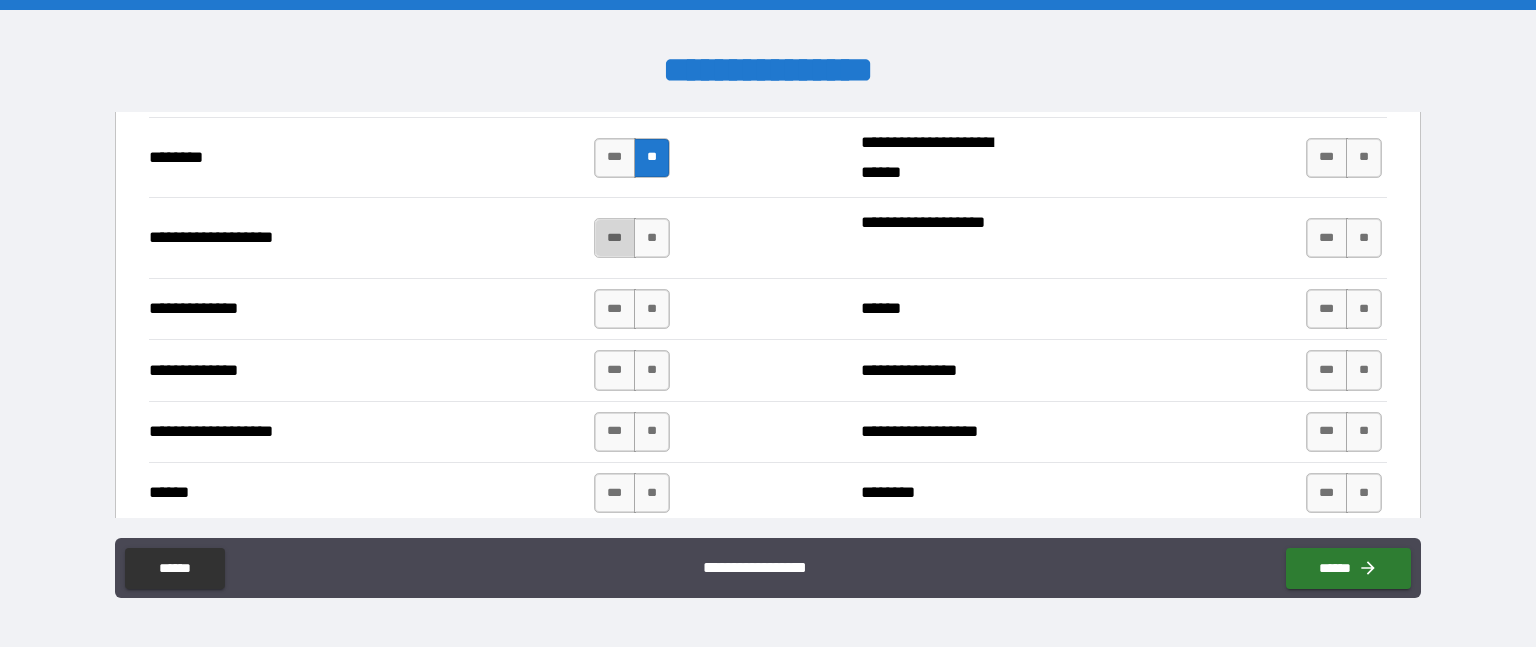 click on "***" at bounding box center [615, 238] 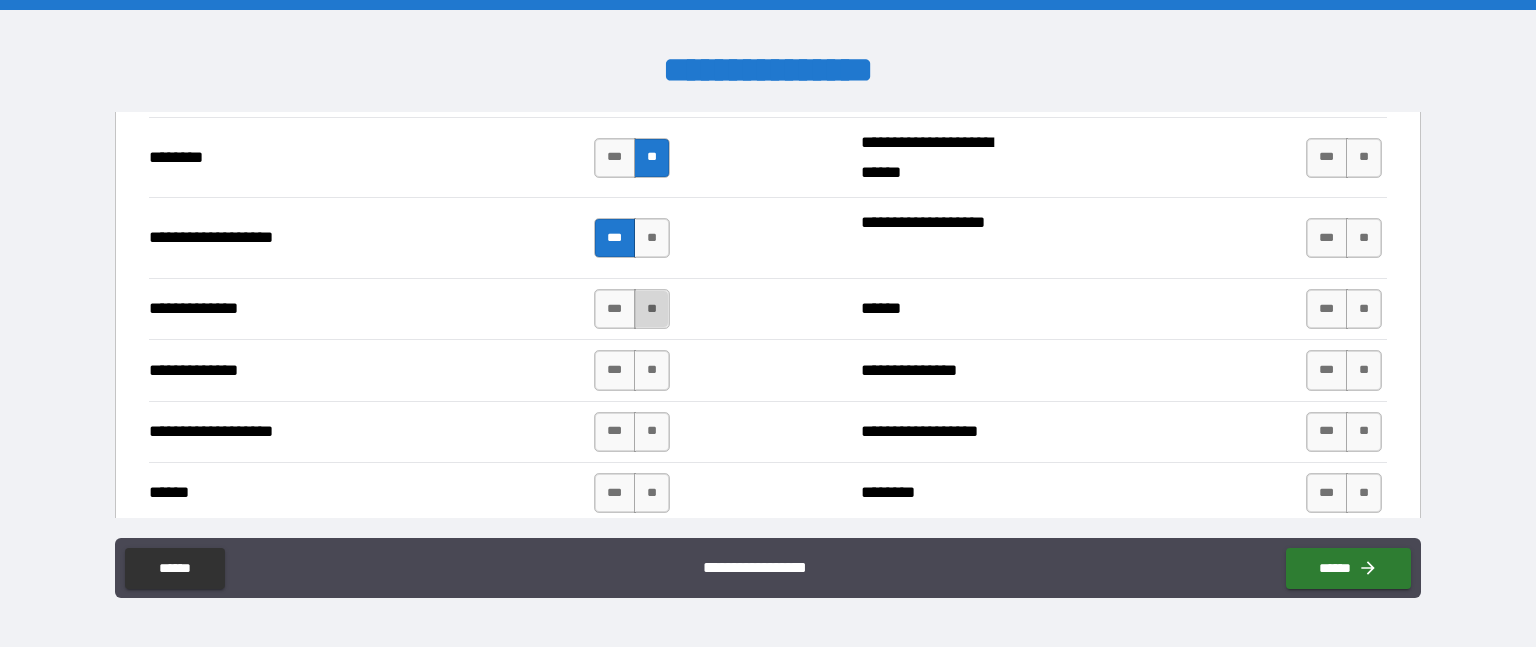 click on "**" at bounding box center (652, 309) 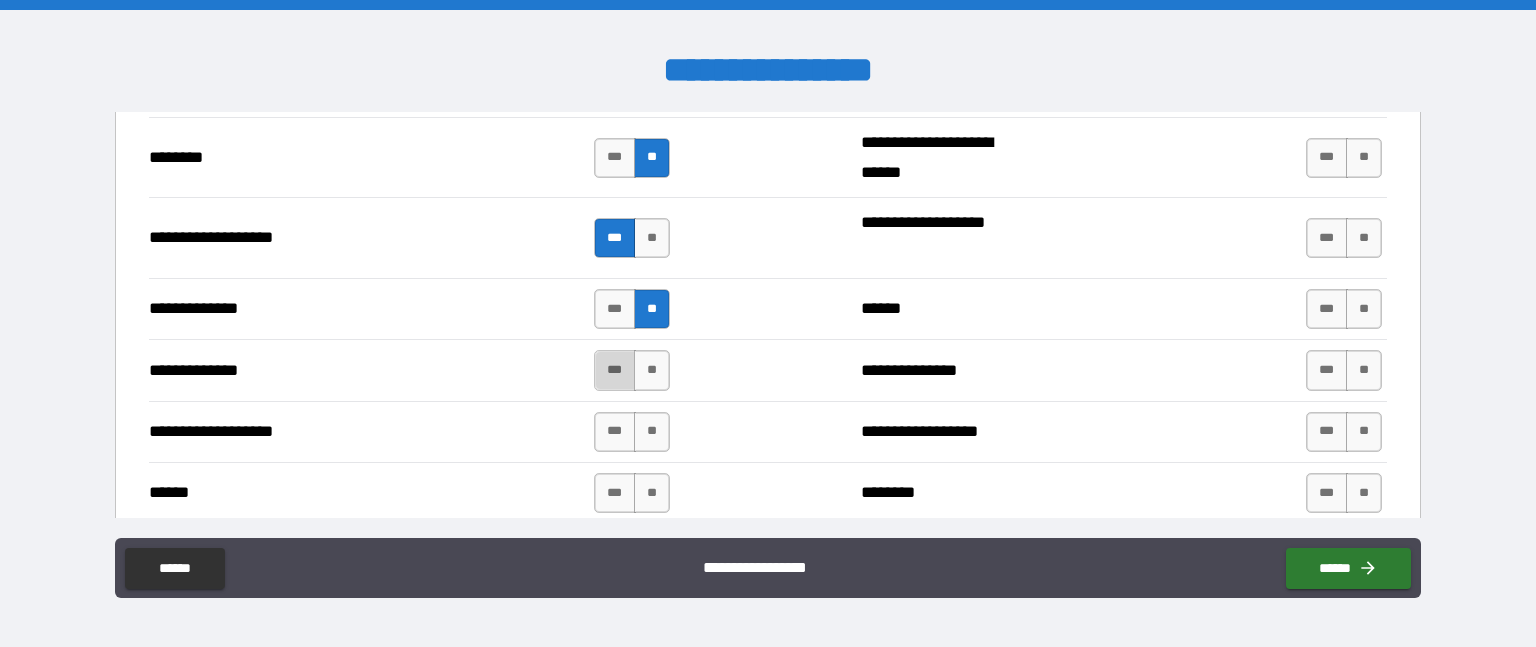 click on "***" at bounding box center (615, 370) 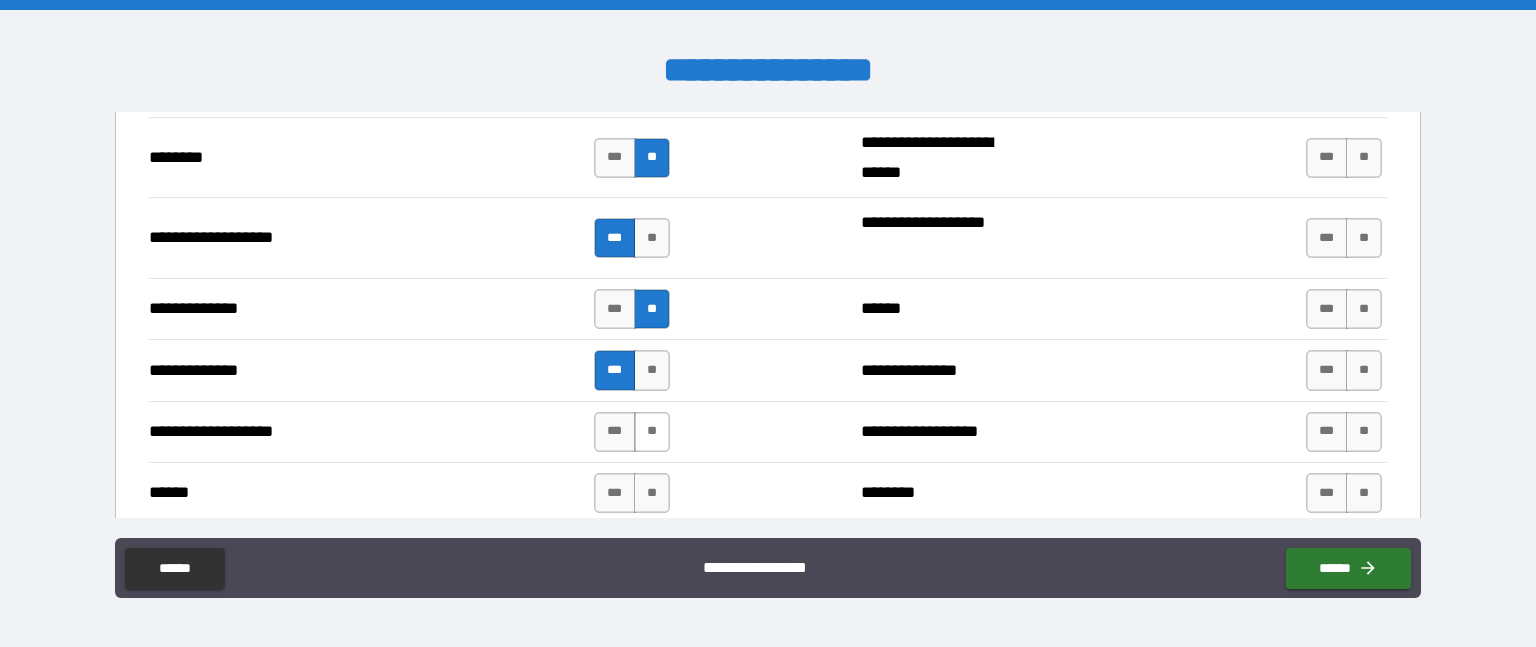 click on "**" at bounding box center [652, 432] 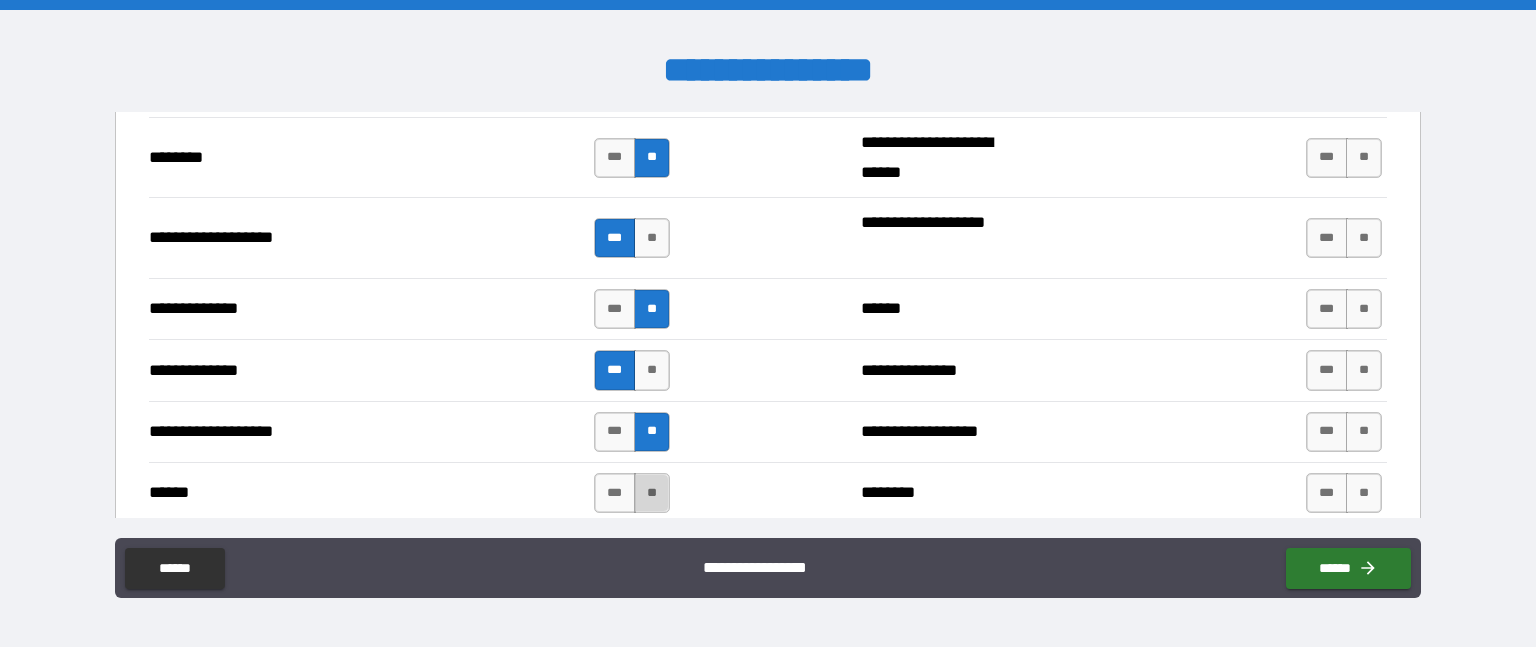 click on "**" at bounding box center (652, 493) 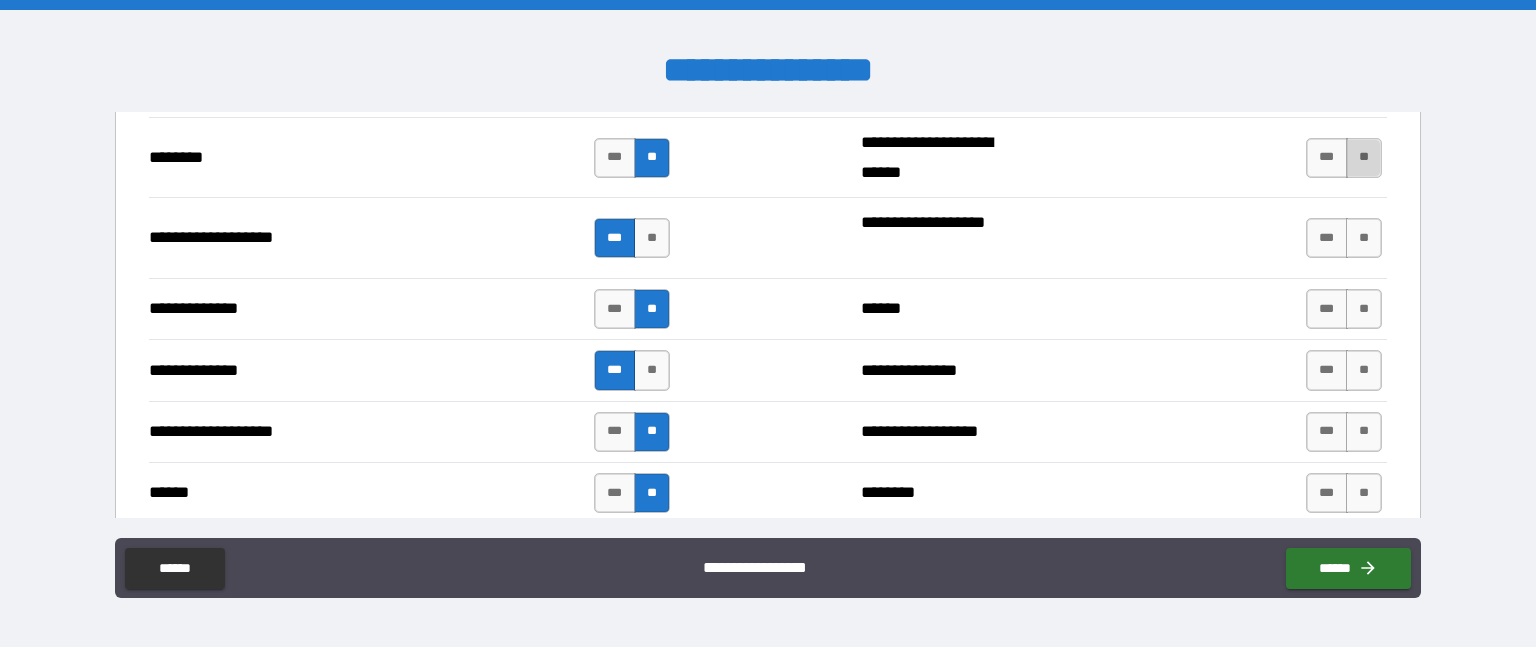 click on "**" at bounding box center [1364, 158] 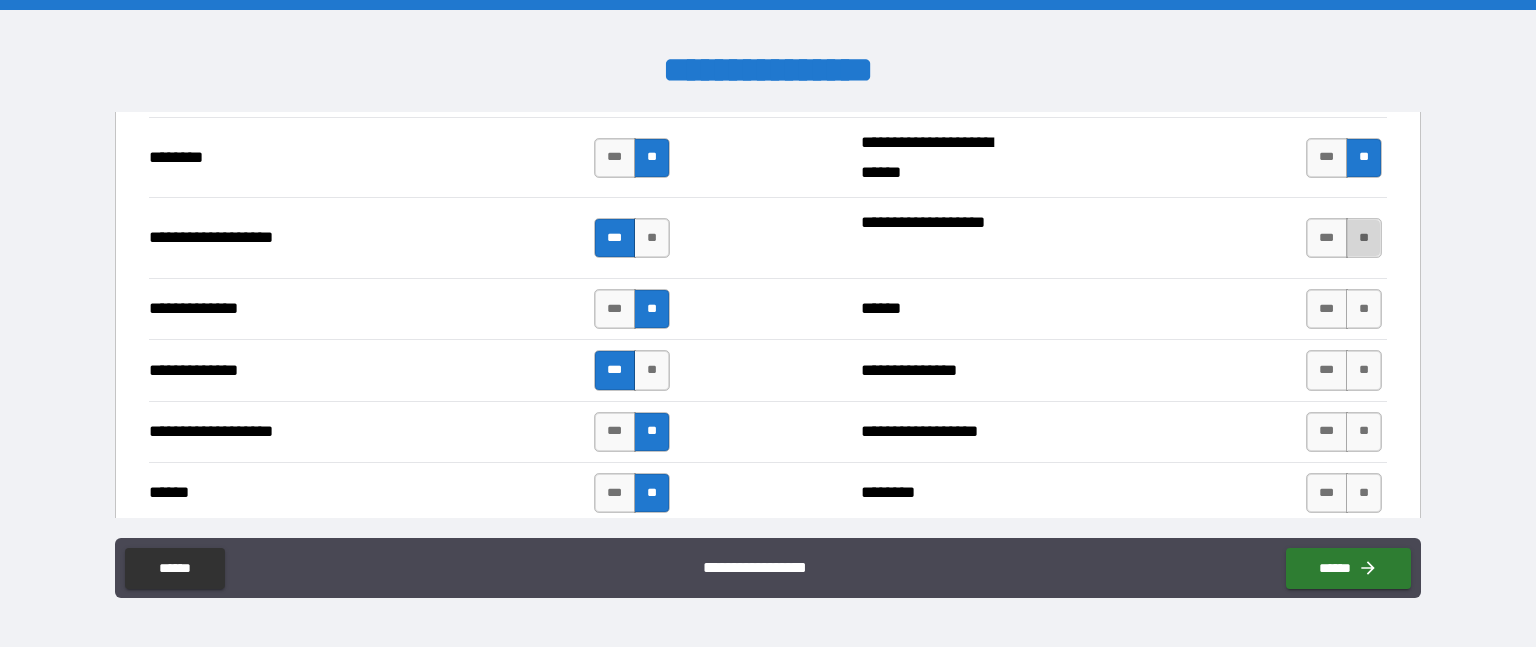 click on "**" at bounding box center (1364, 238) 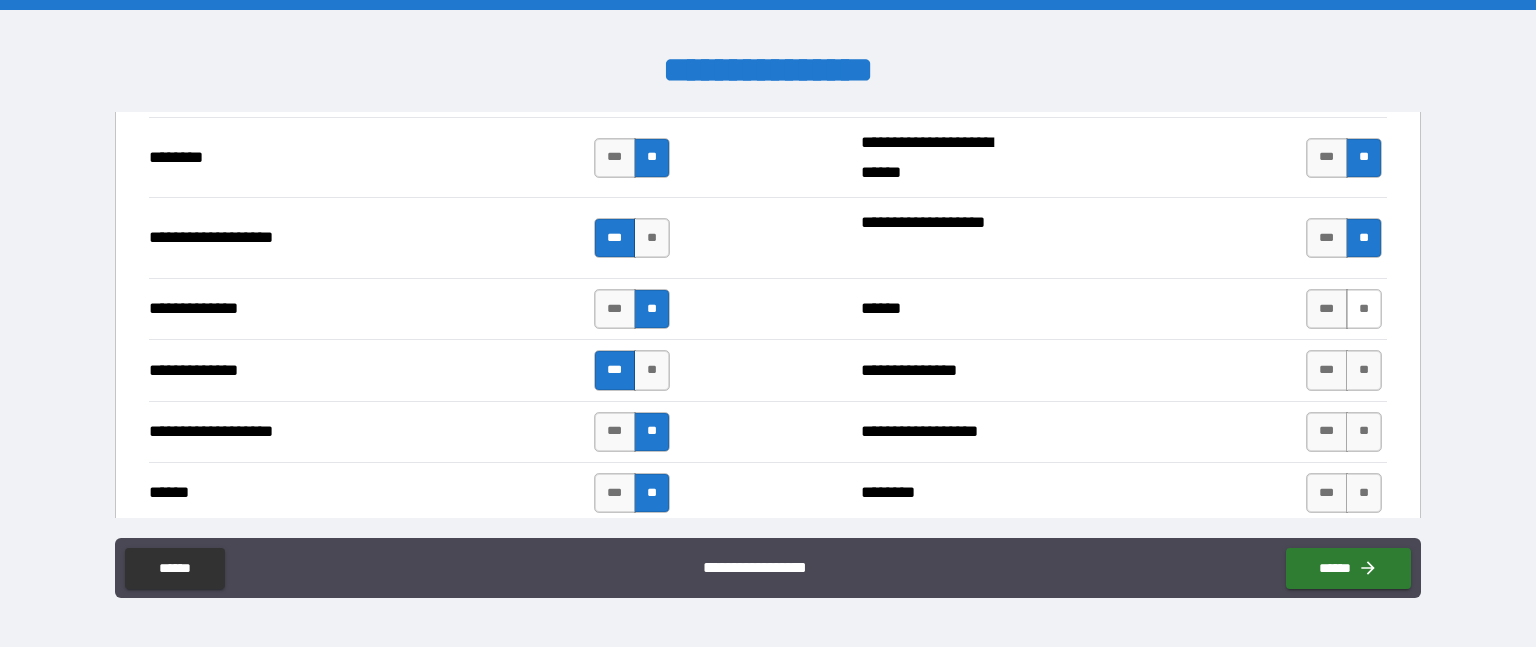 click on "**" at bounding box center [1364, 309] 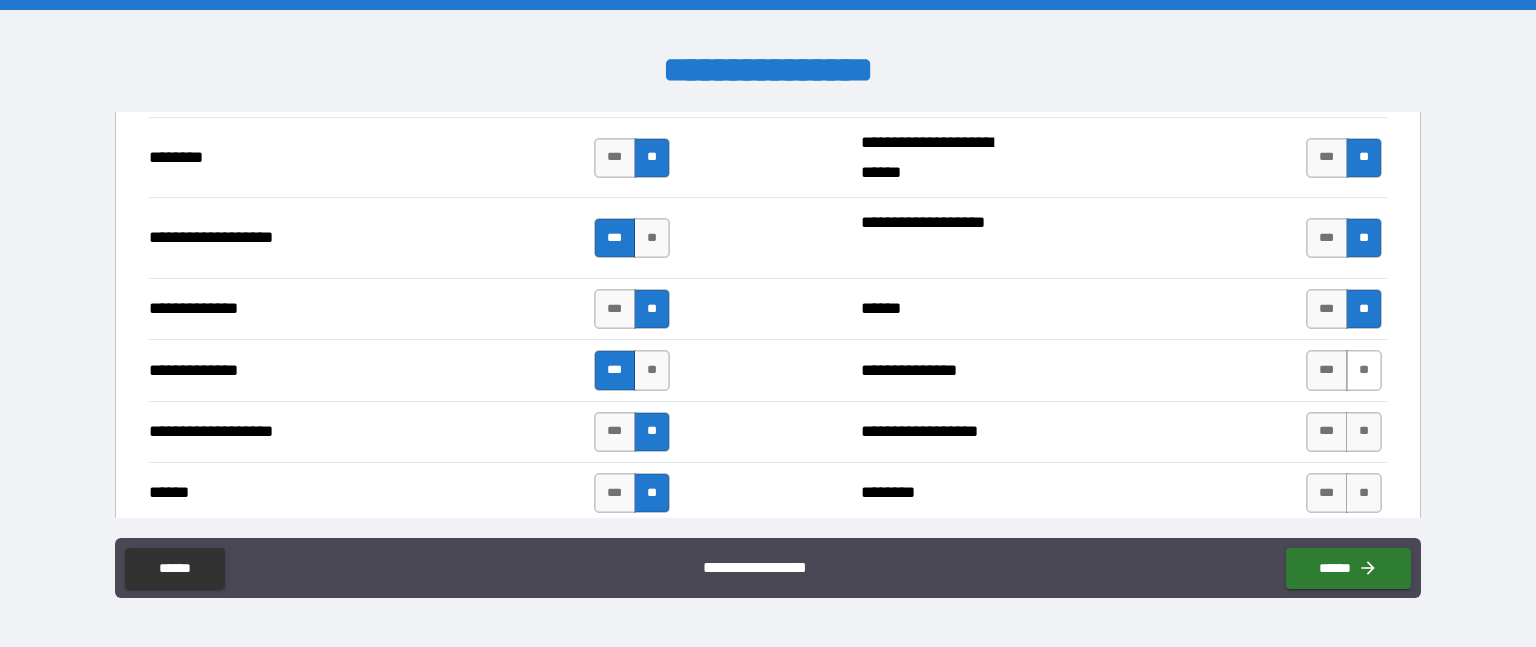 click on "**" at bounding box center [1364, 370] 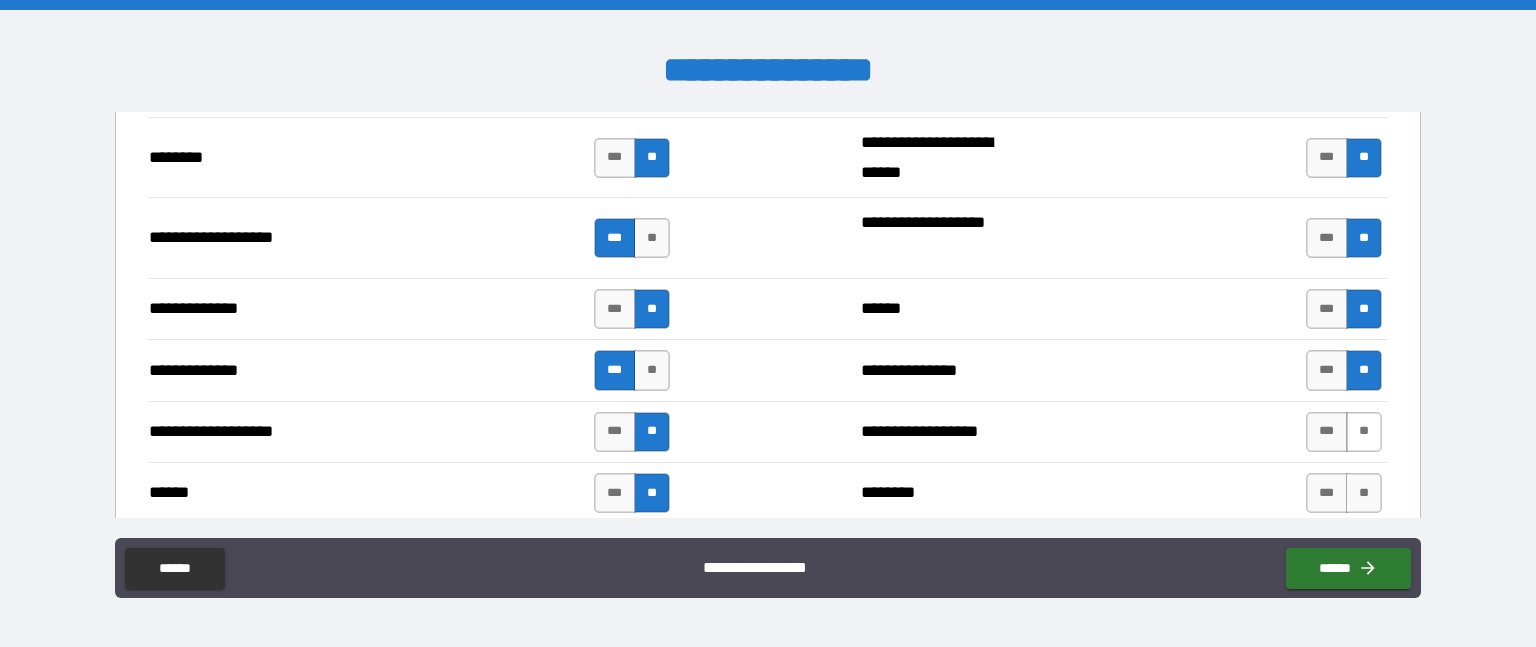 click on "**" at bounding box center (1364, 432) 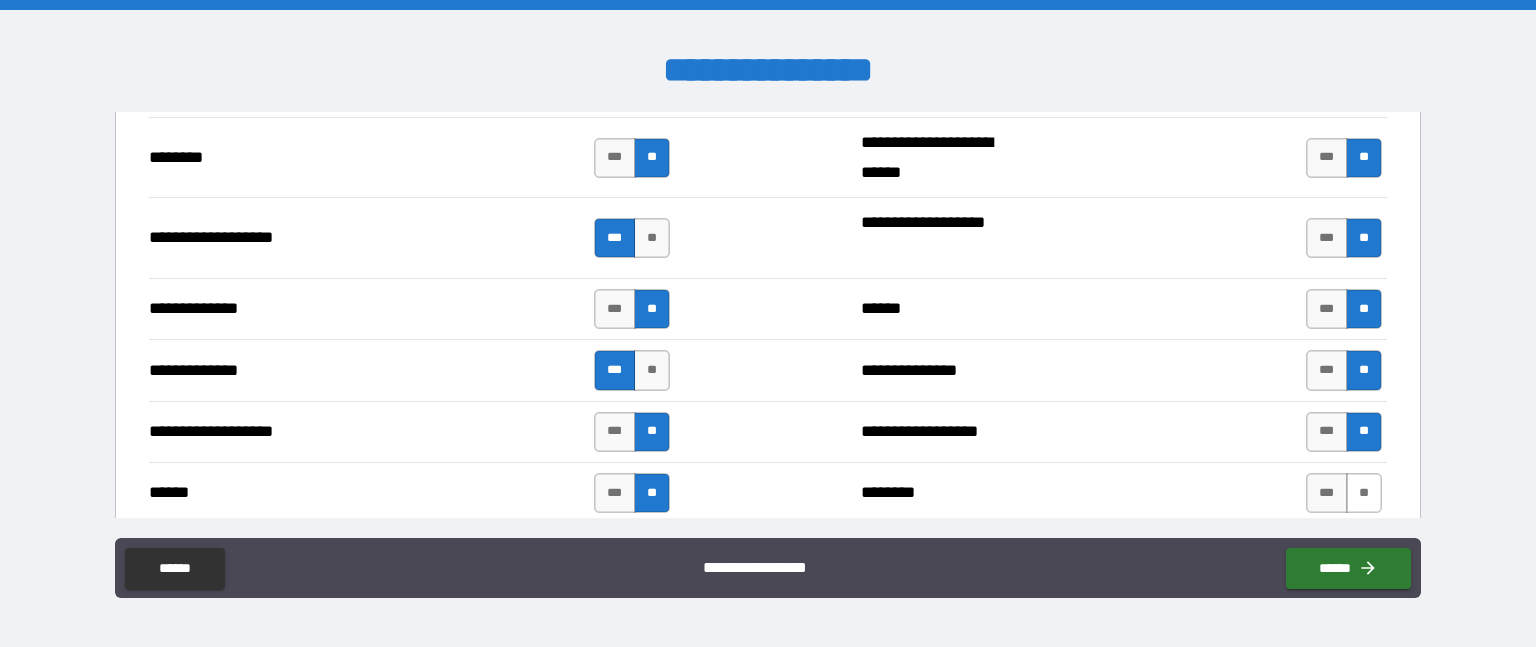 click on "**" at bounding box center [1364, 493] 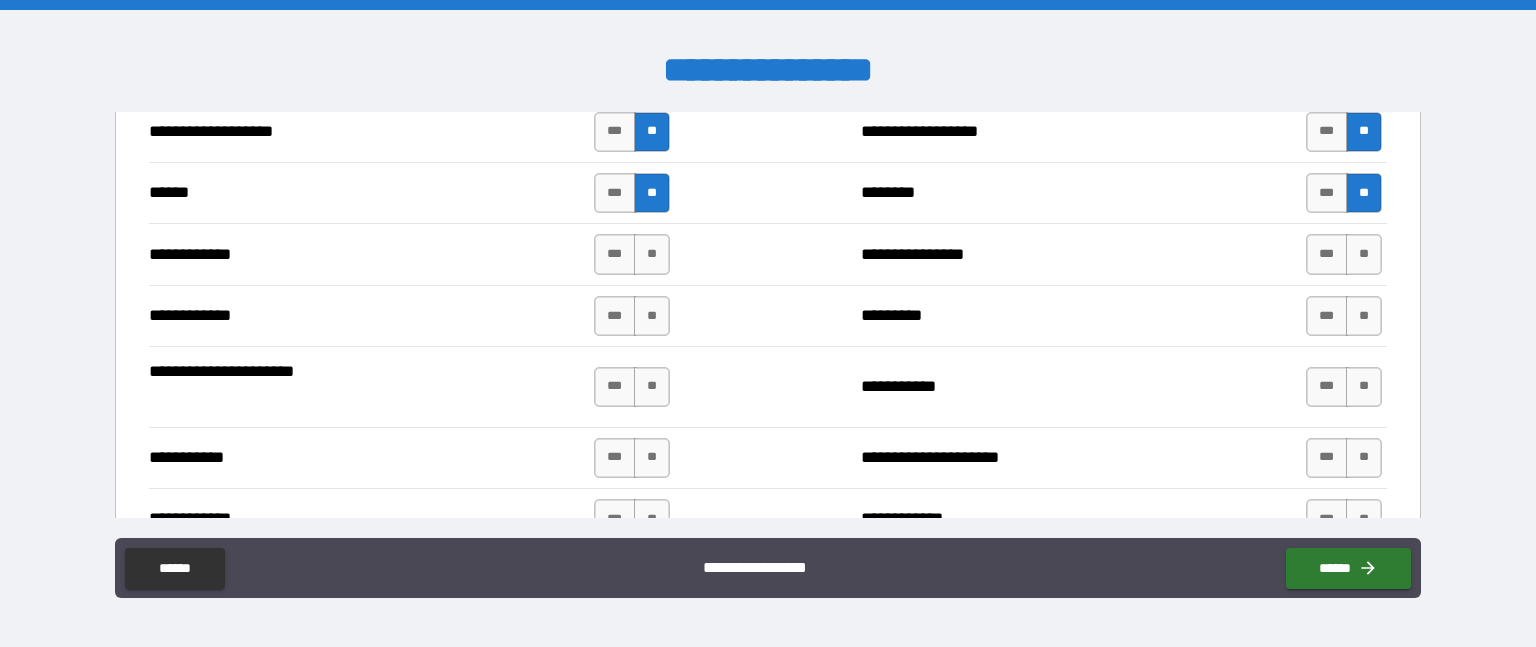 scroll, scrollTop: 3700, scrollLeft: 0, axis: vertical 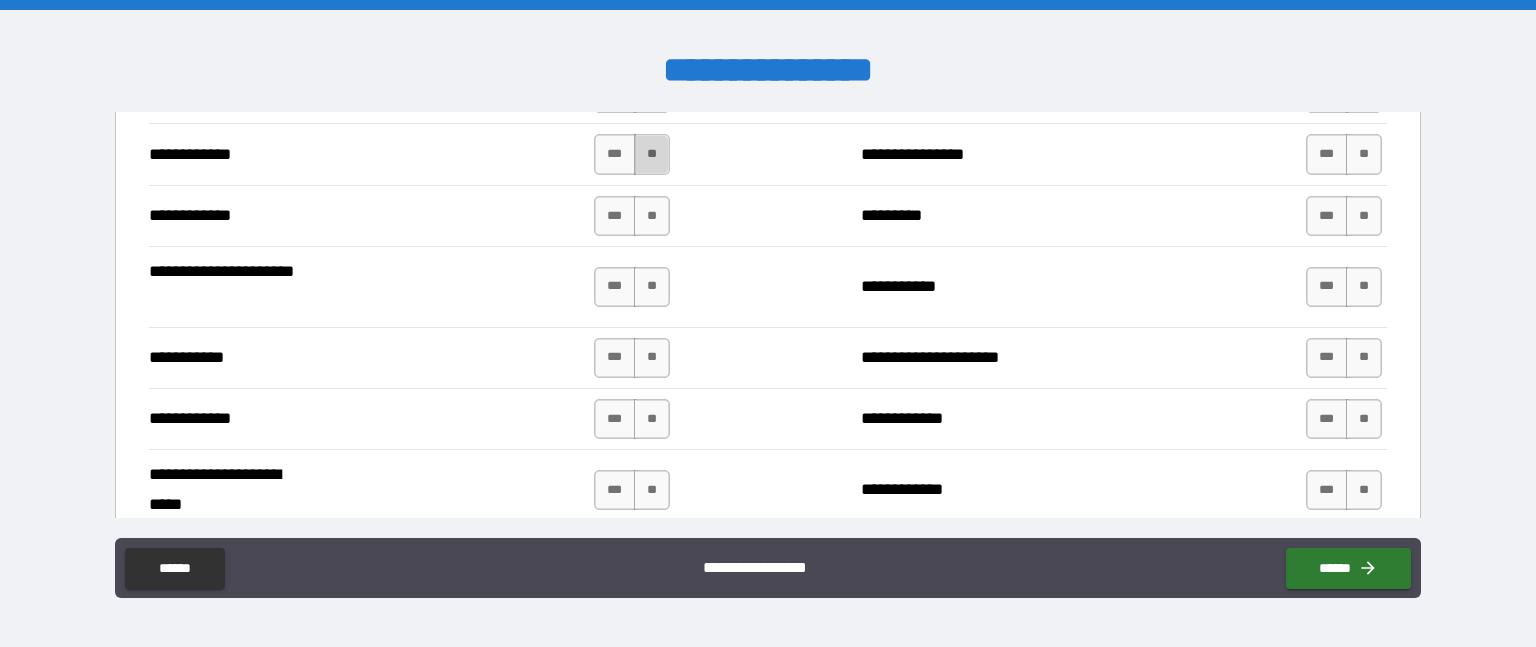 click on "**" at bounding box center (652, 154) 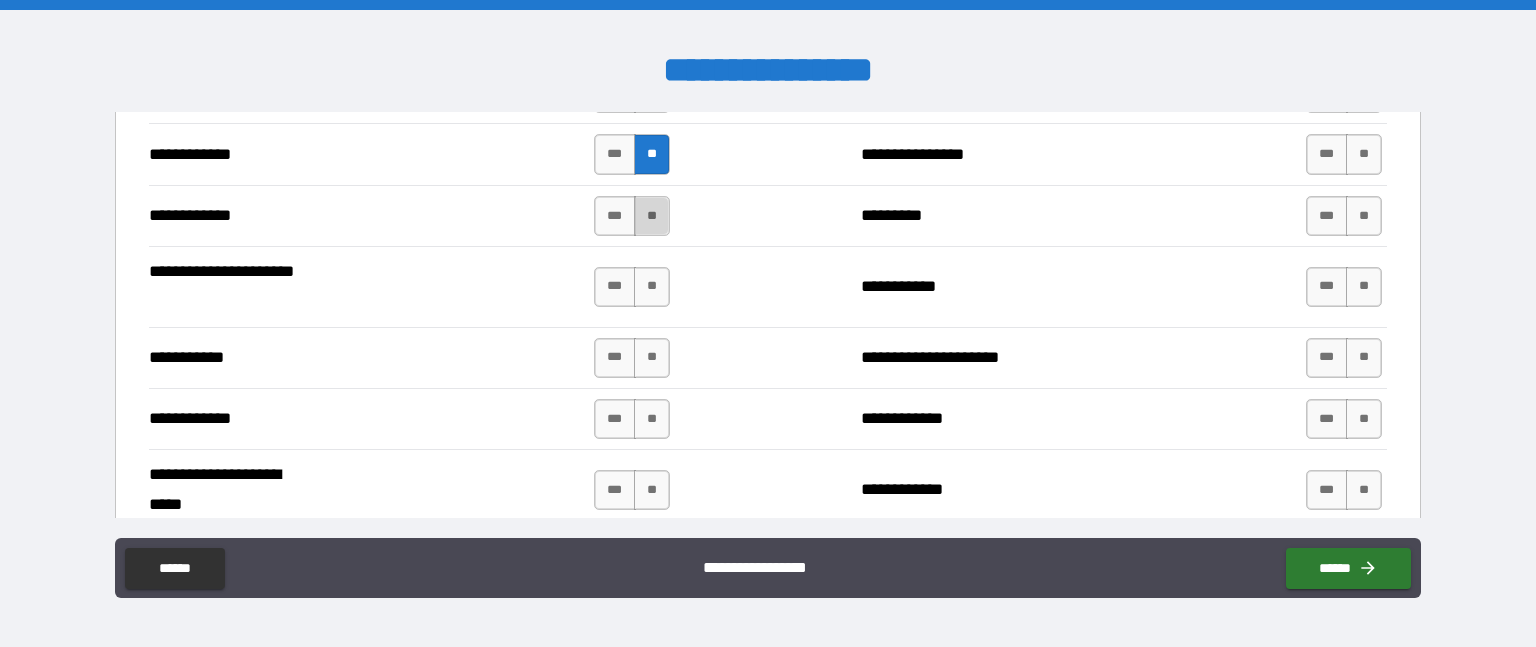 drag, startPoint x: 642, startPoint y: 195, endPoint x: 644, endPoint y: 207, distance: 12.165525 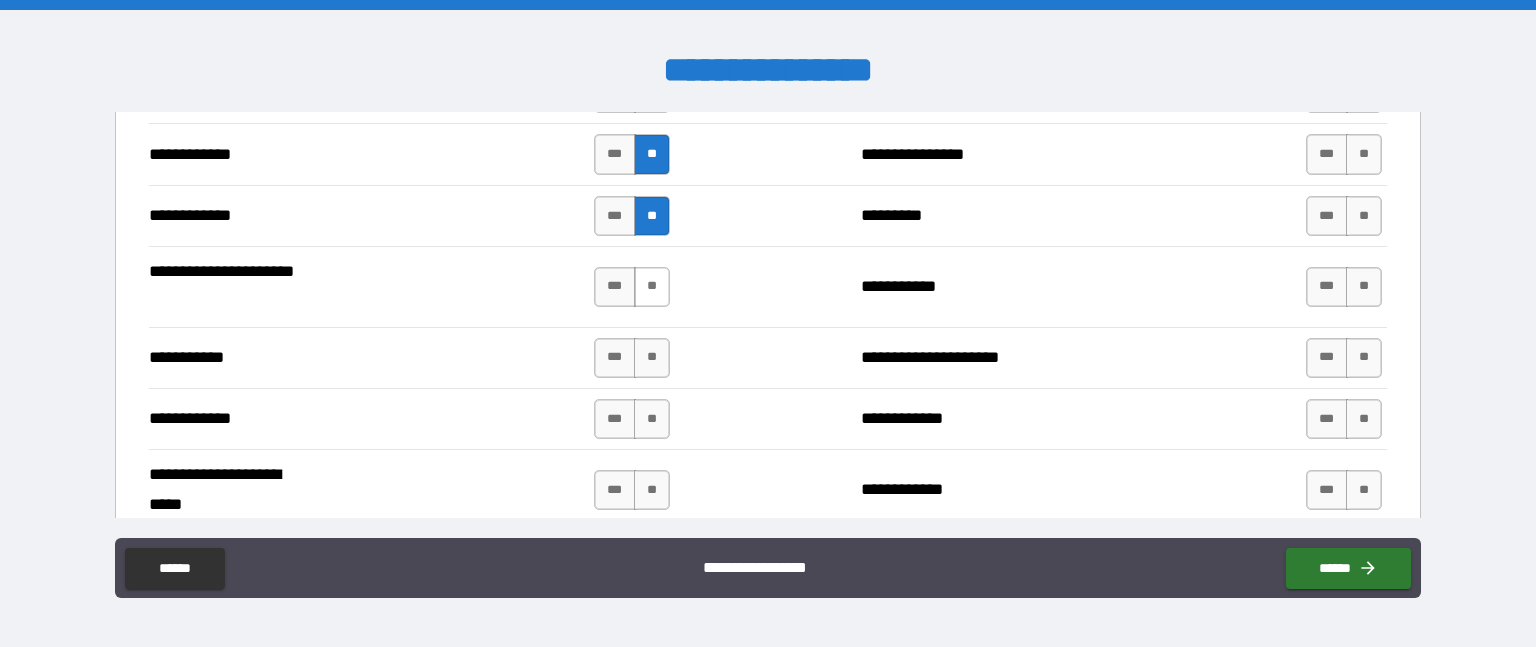 click on "**" at bounding box center [652, 287] 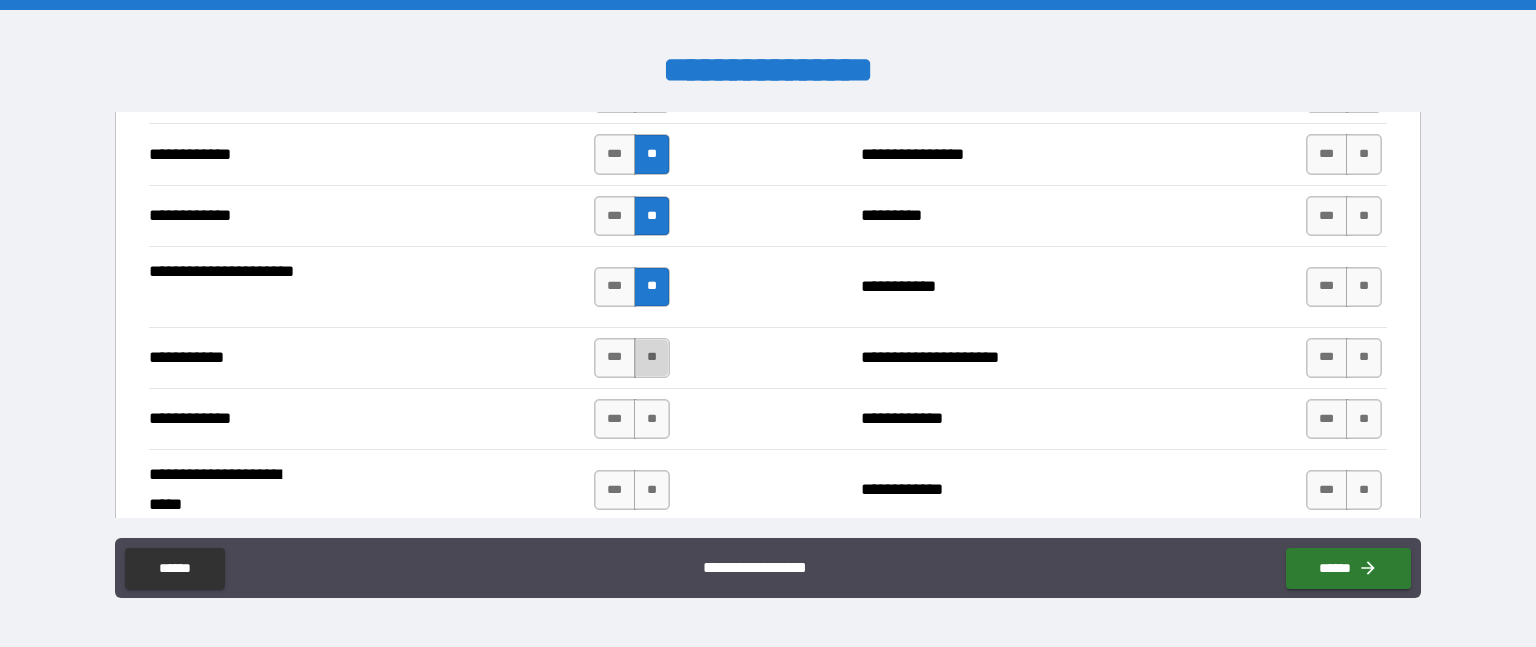 click on "**" at bounding box center [652, 358] 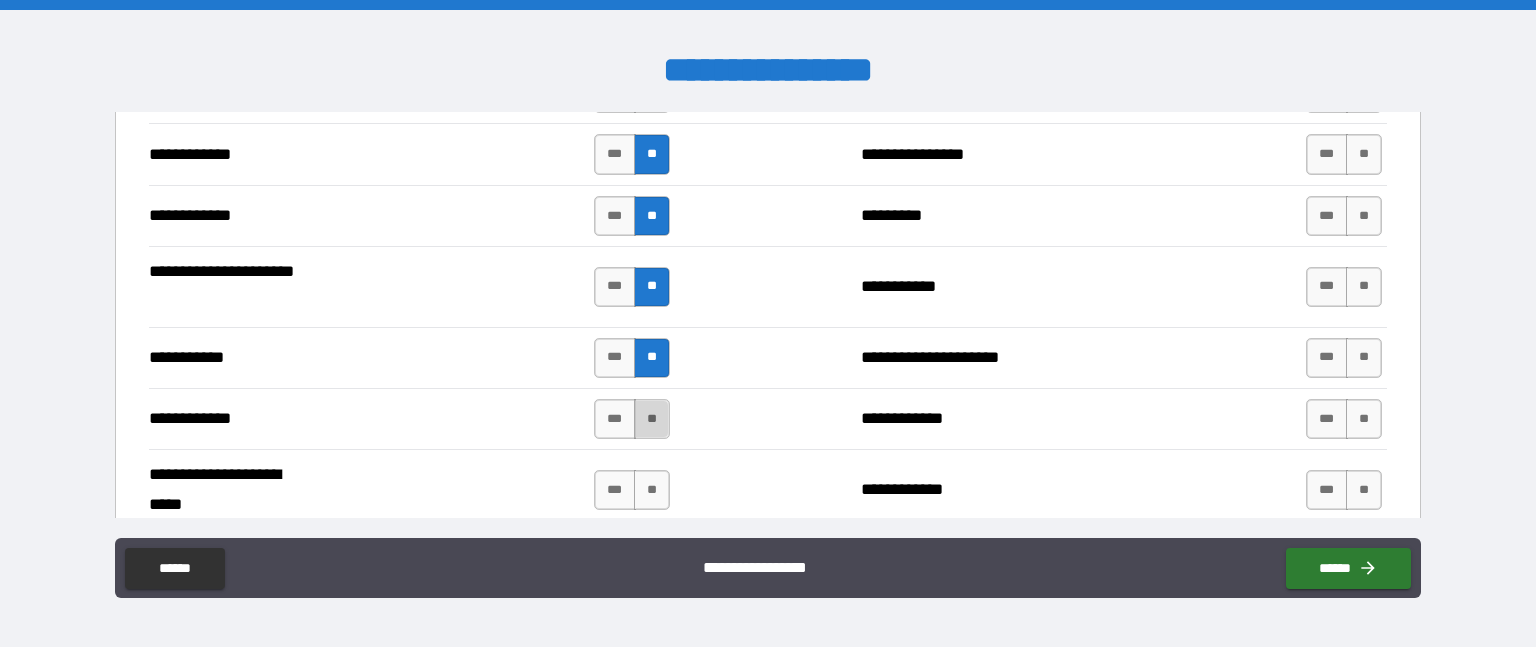 click on "**" at bounding box center (652, 419) 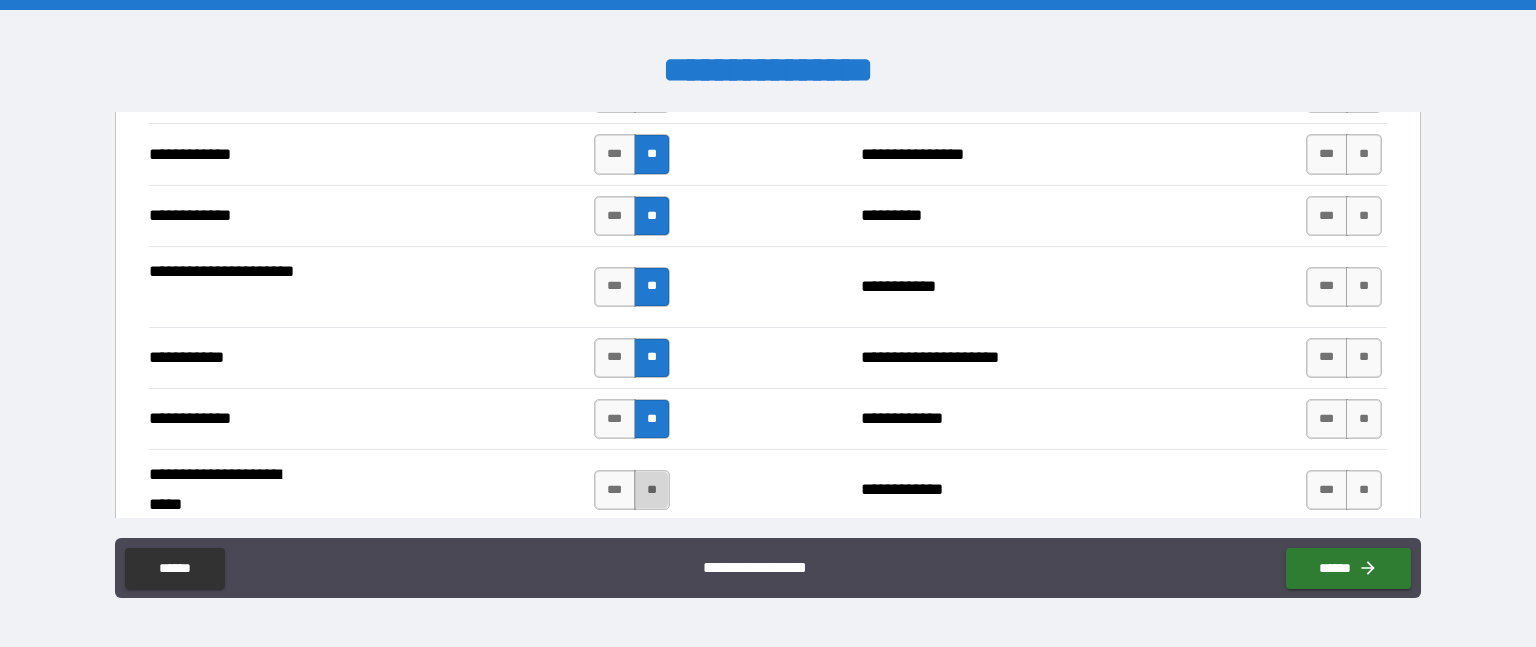 click on "**" at bounding box center (652, 490) 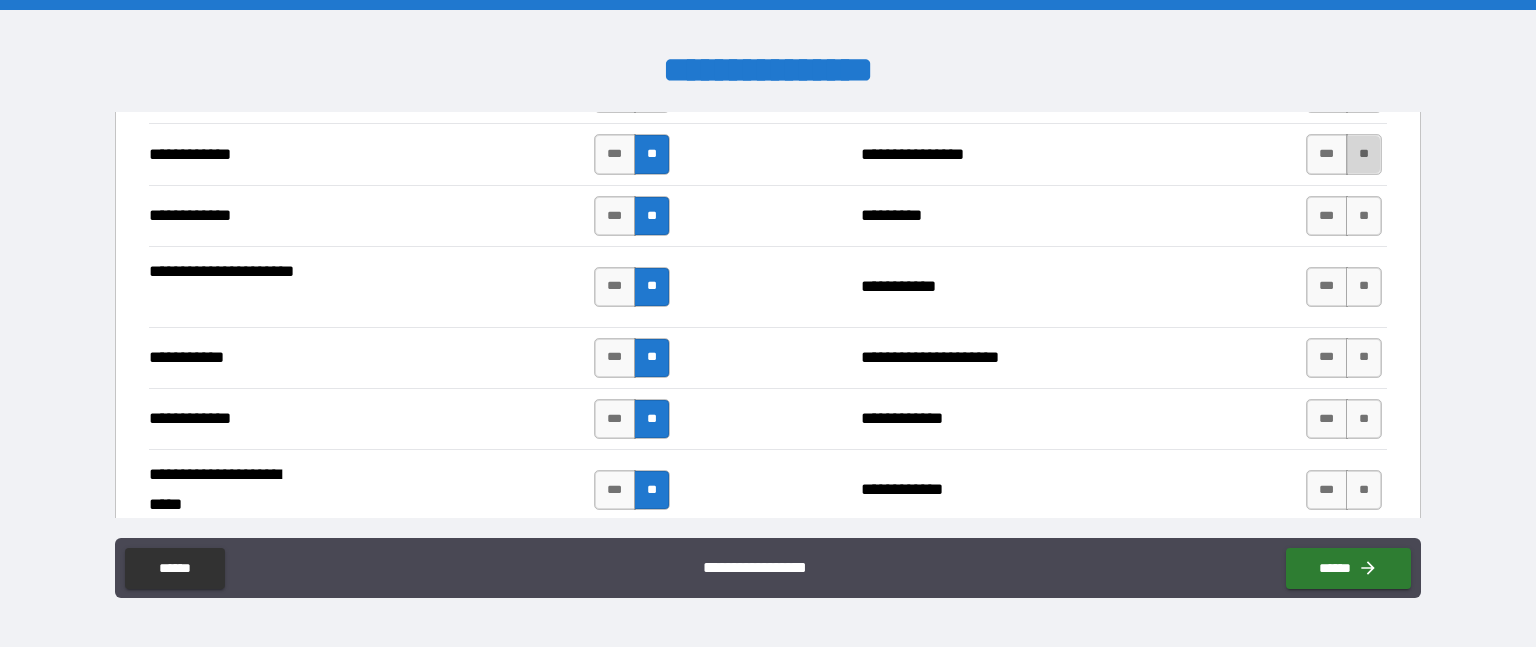 click on "**" at bounding box center (1364, 154) 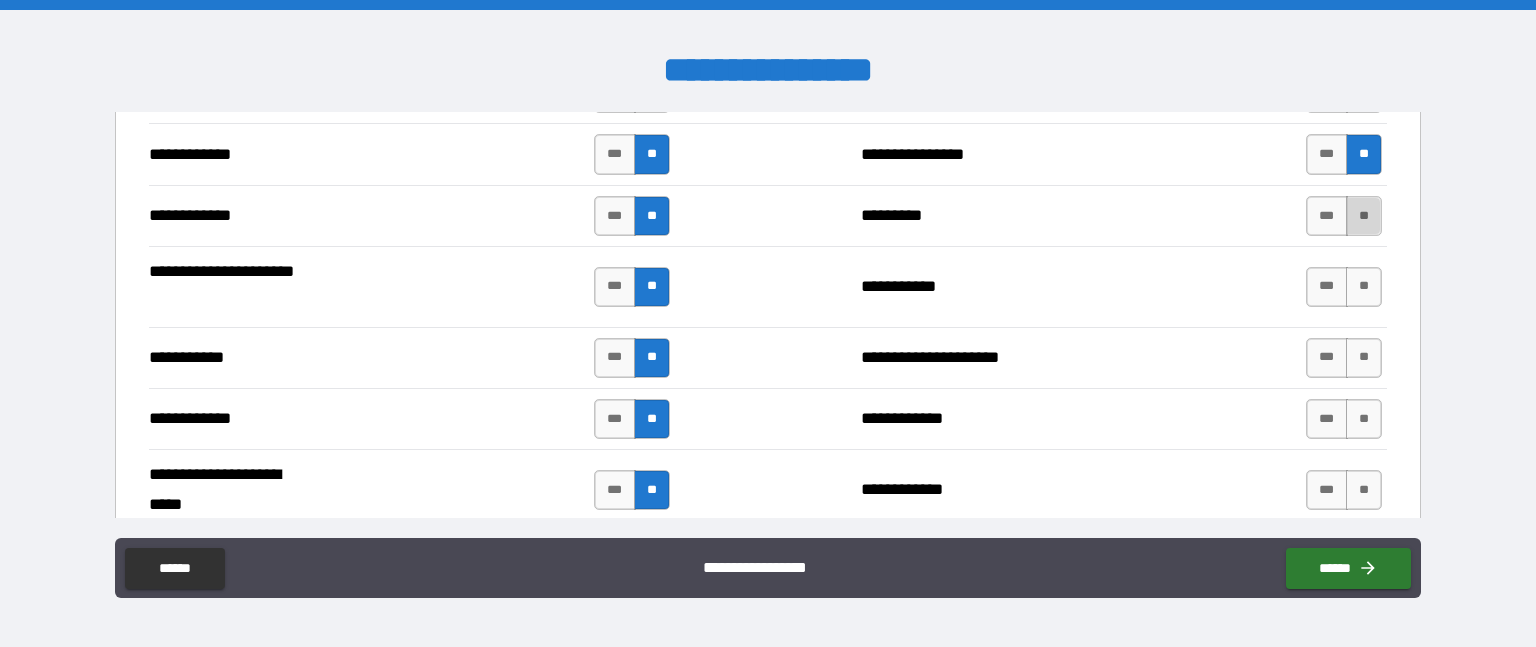 click on "**" at bounding box center (1364, 216) 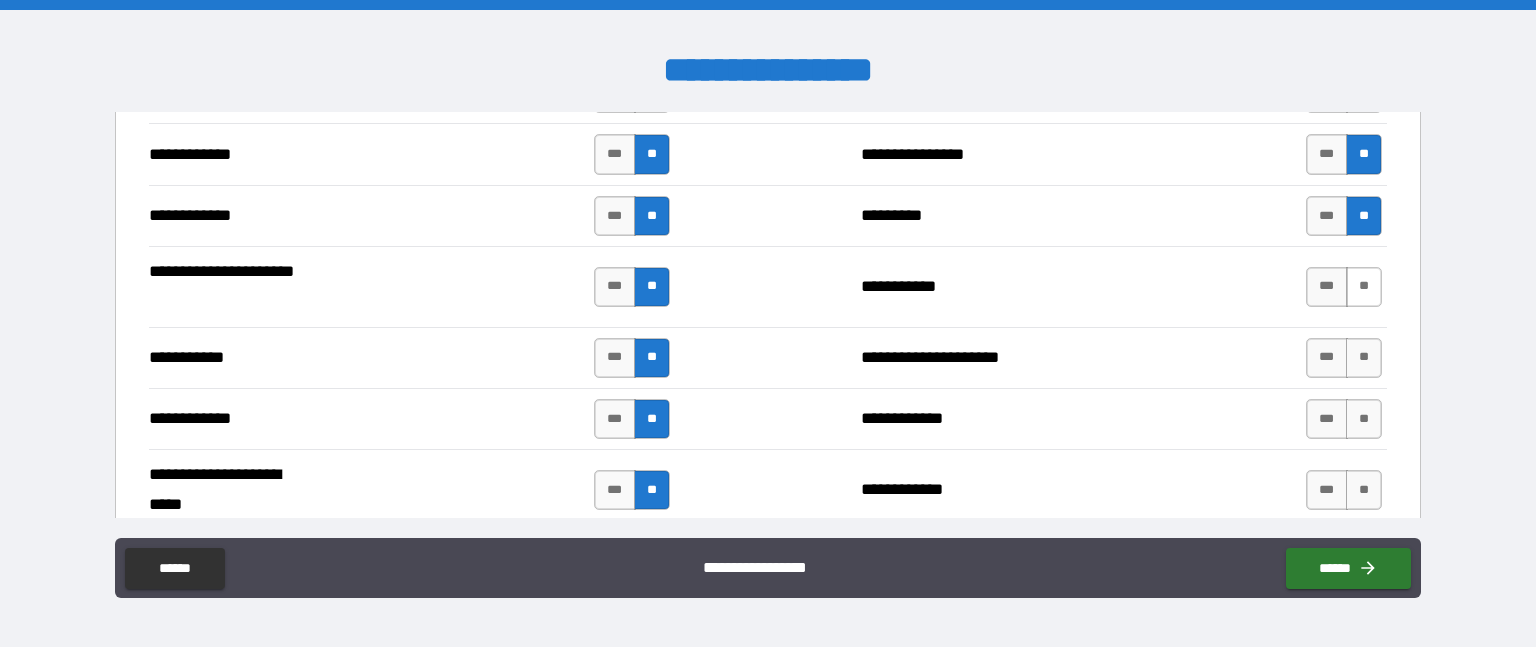 click on "**" at bounding box center [1364, 287] 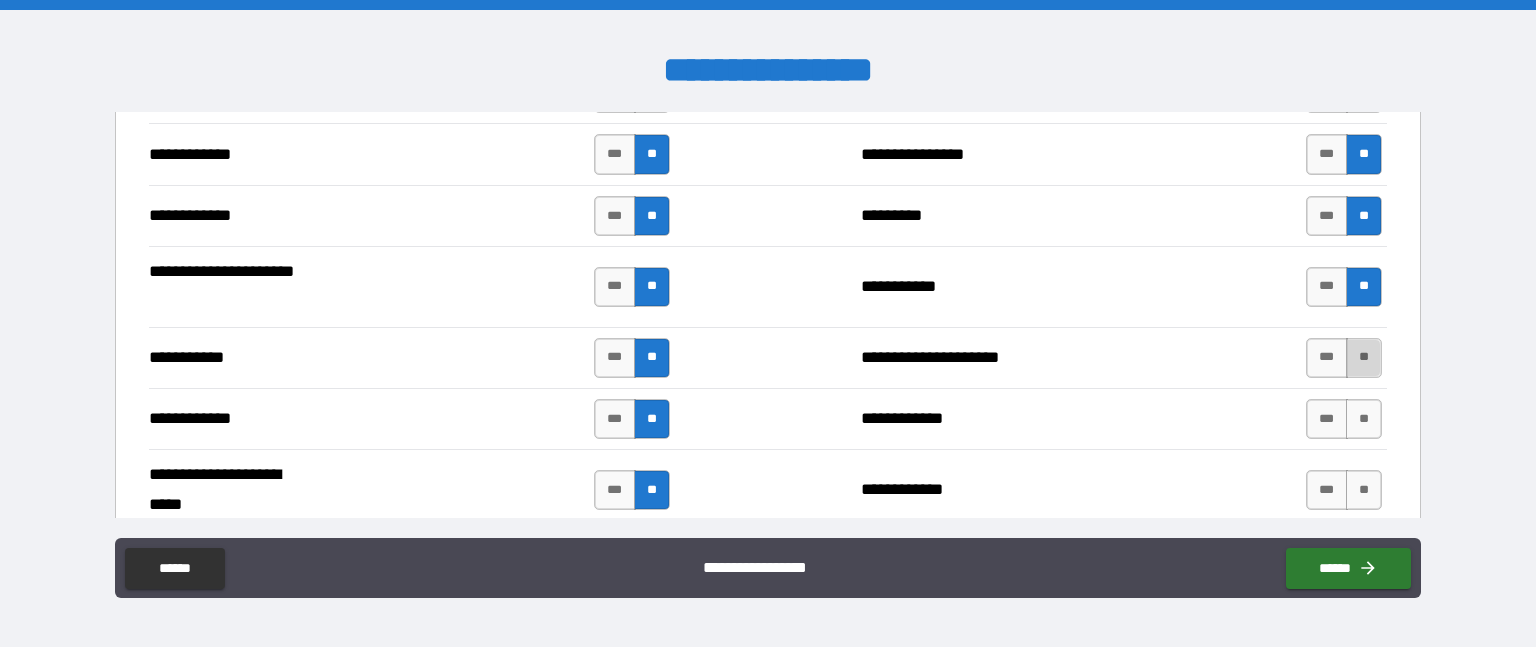 click on "**" at bounding box center (1364, 358) 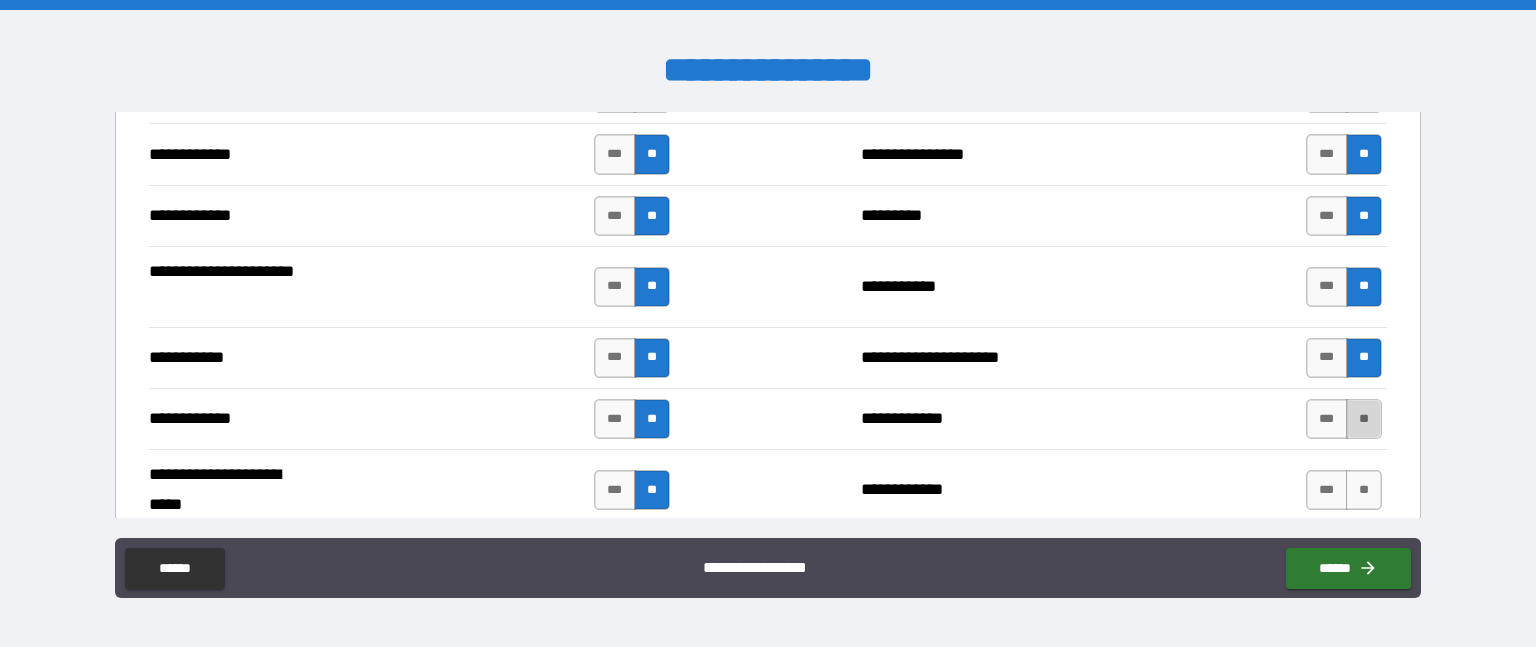 click on "**" at bounding box center [1364, 419] 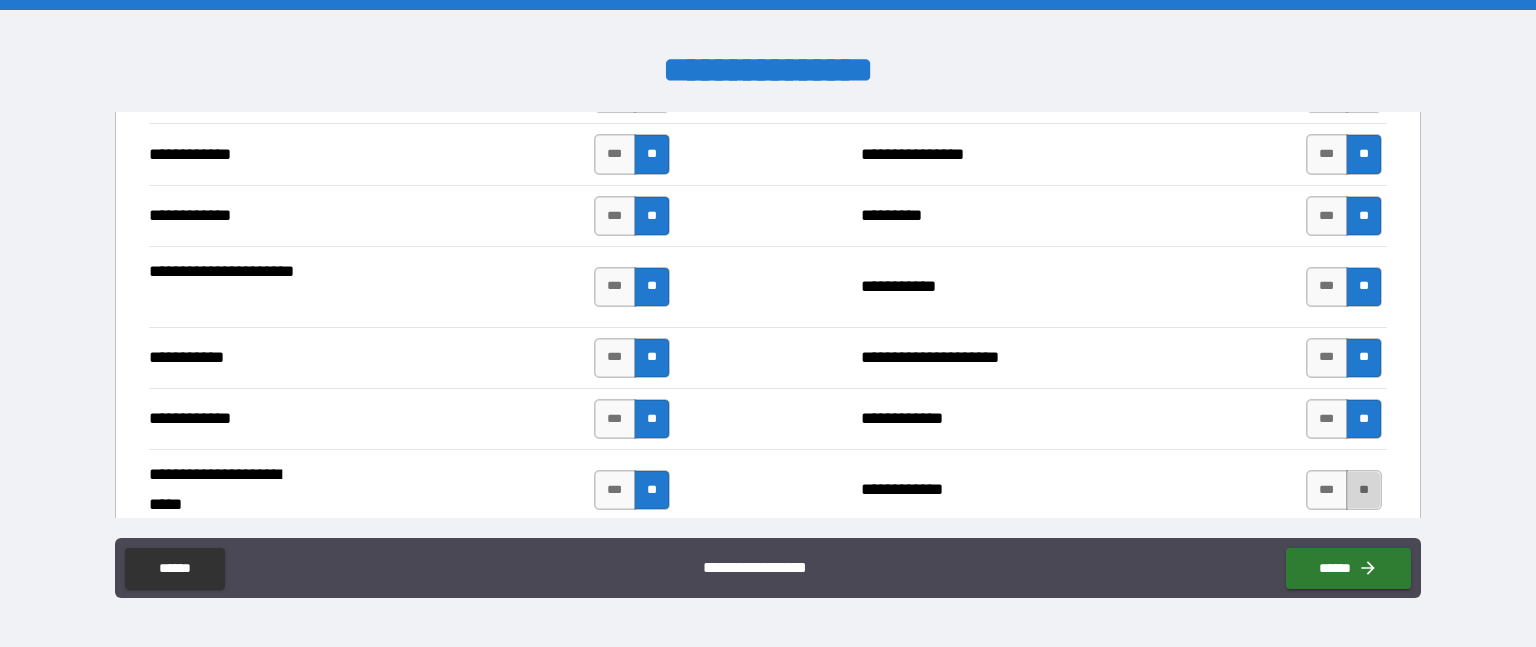 click on "**" at bounding box center (1364, 490) 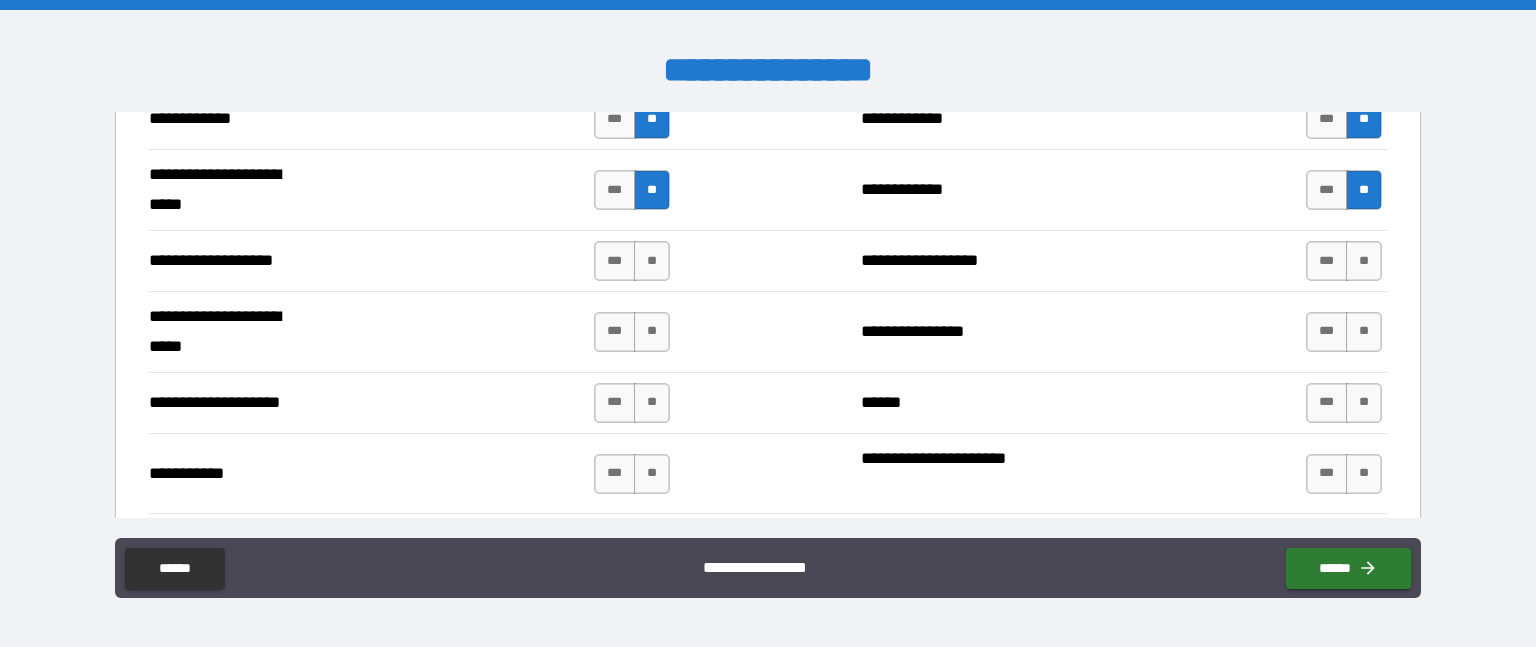 scroll, scrollTop: 4100, scrollLeft: 0, axis: vertical 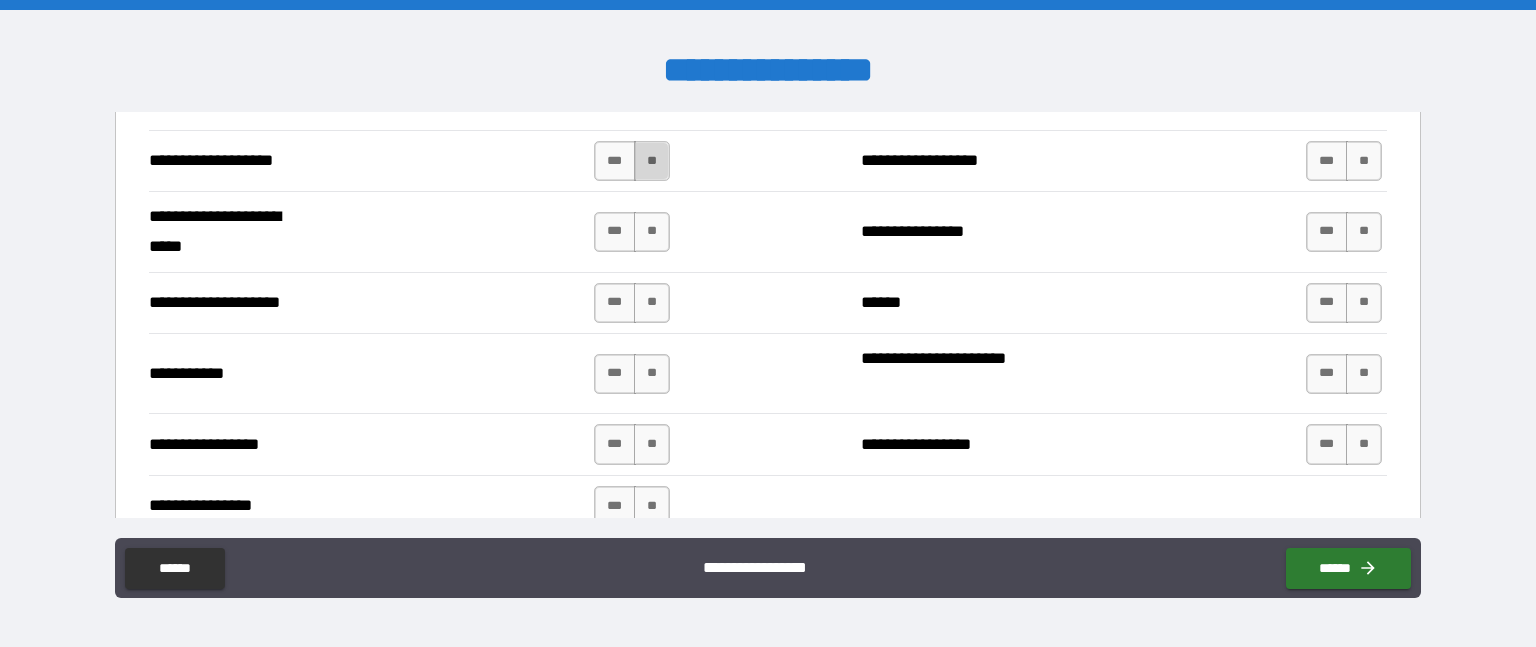click on "**" at bounding box center (652, 161) 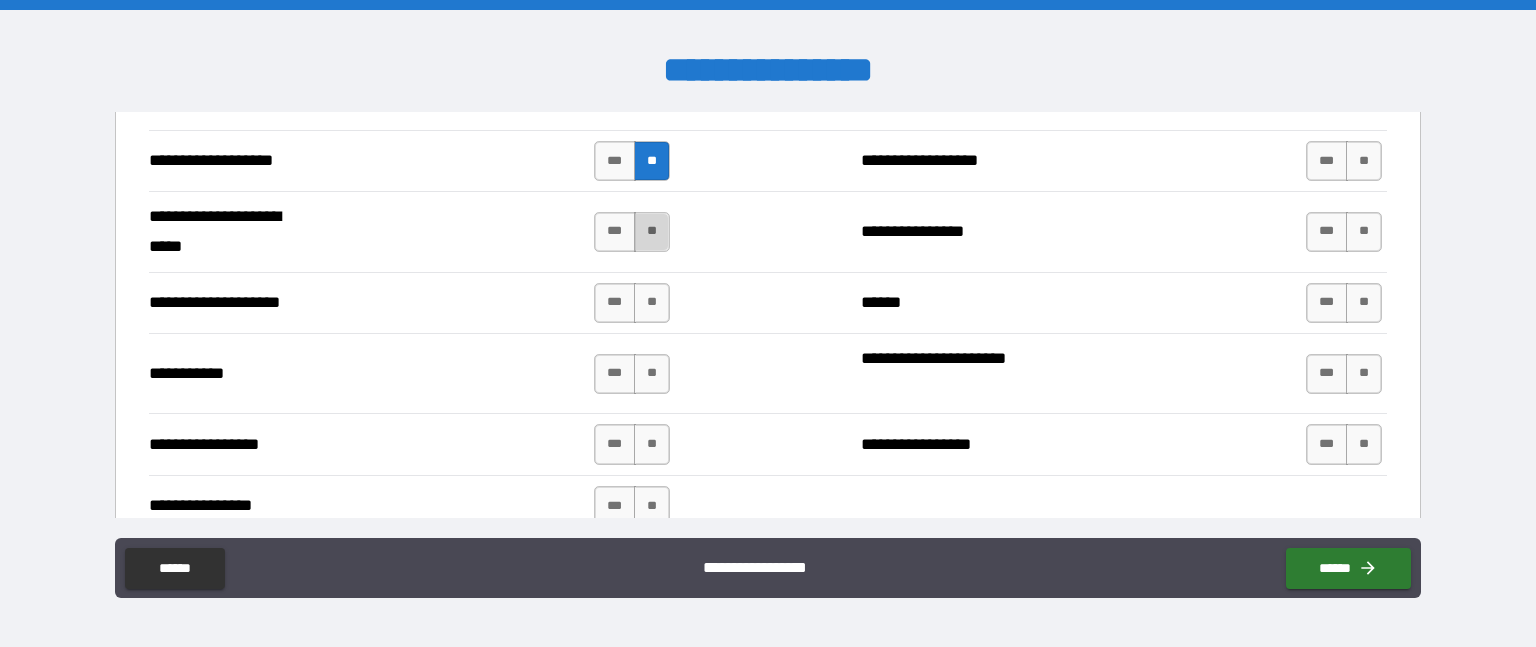 click on "**" at bounding box center [652, 232] 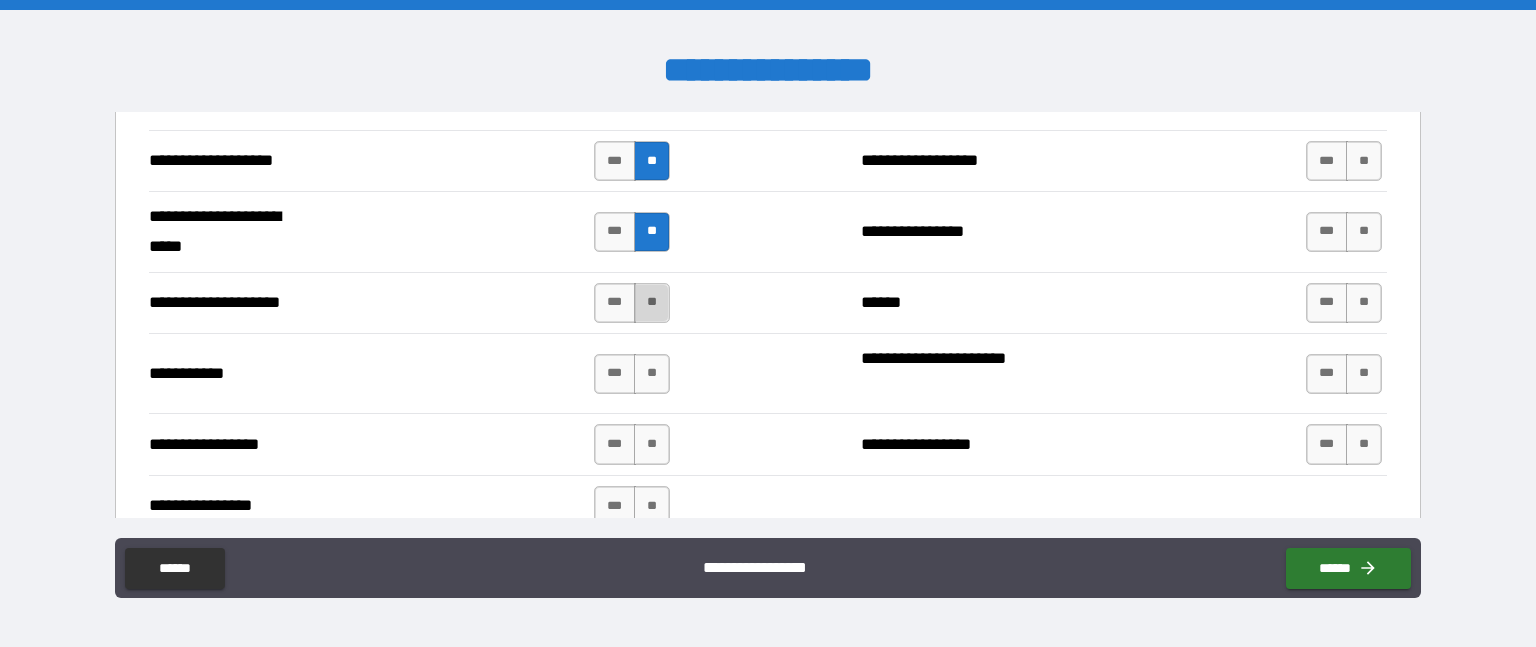 click on "**" at bounding box center [652, 303] 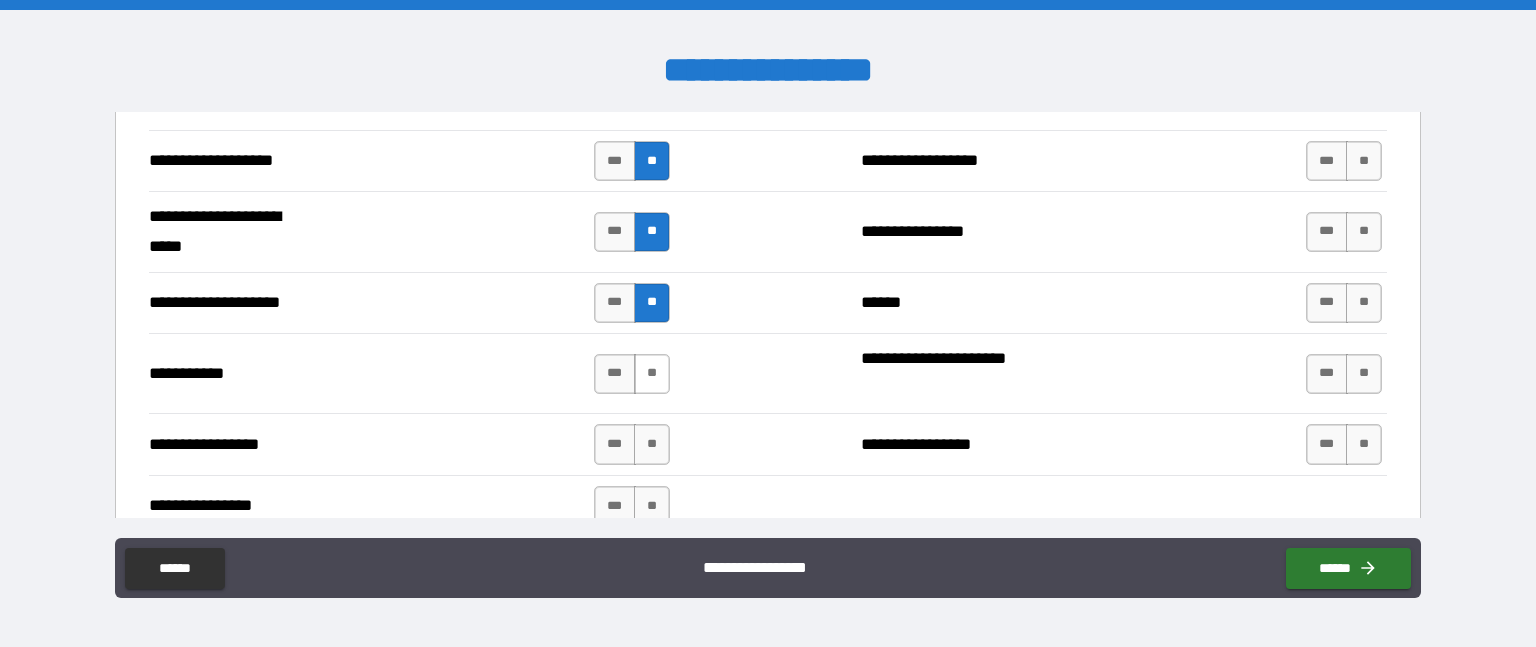 click on "**" at bounding box center (652, 374) 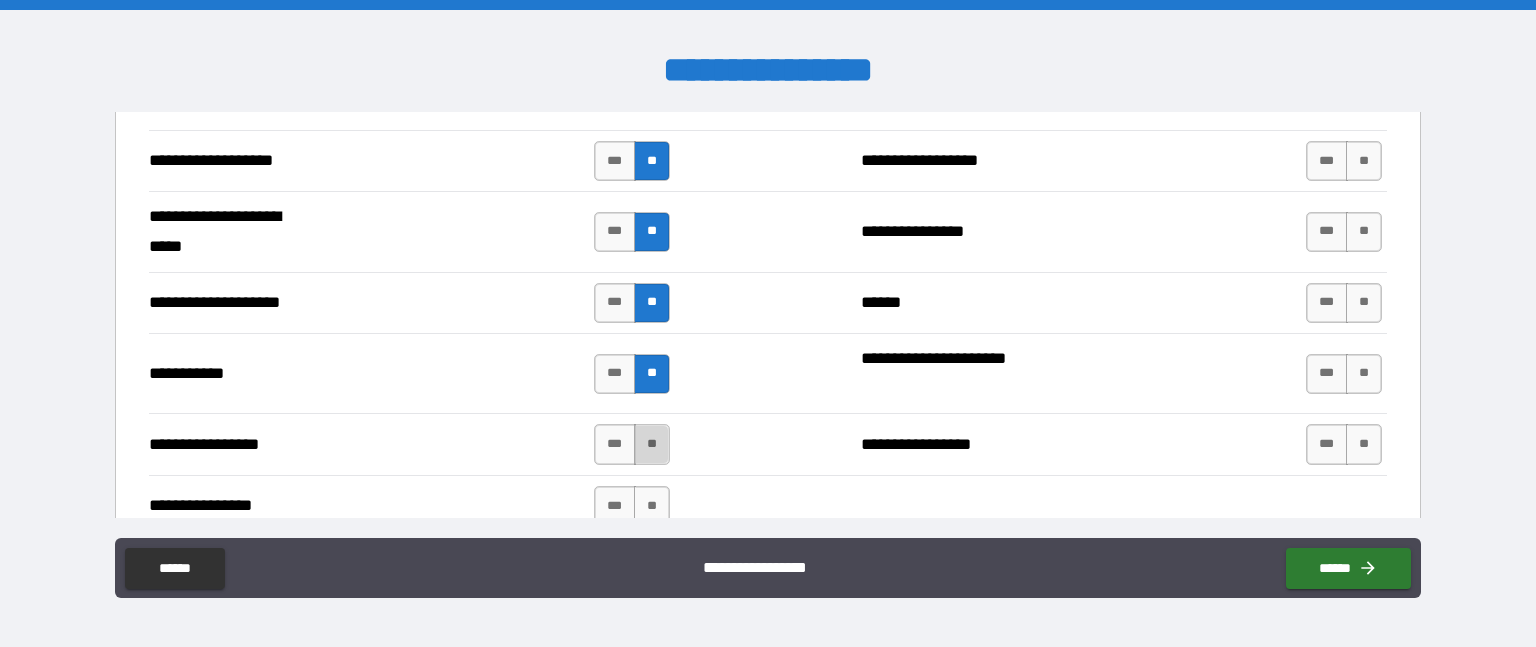 click on "**" at bounding box center (652, 444) 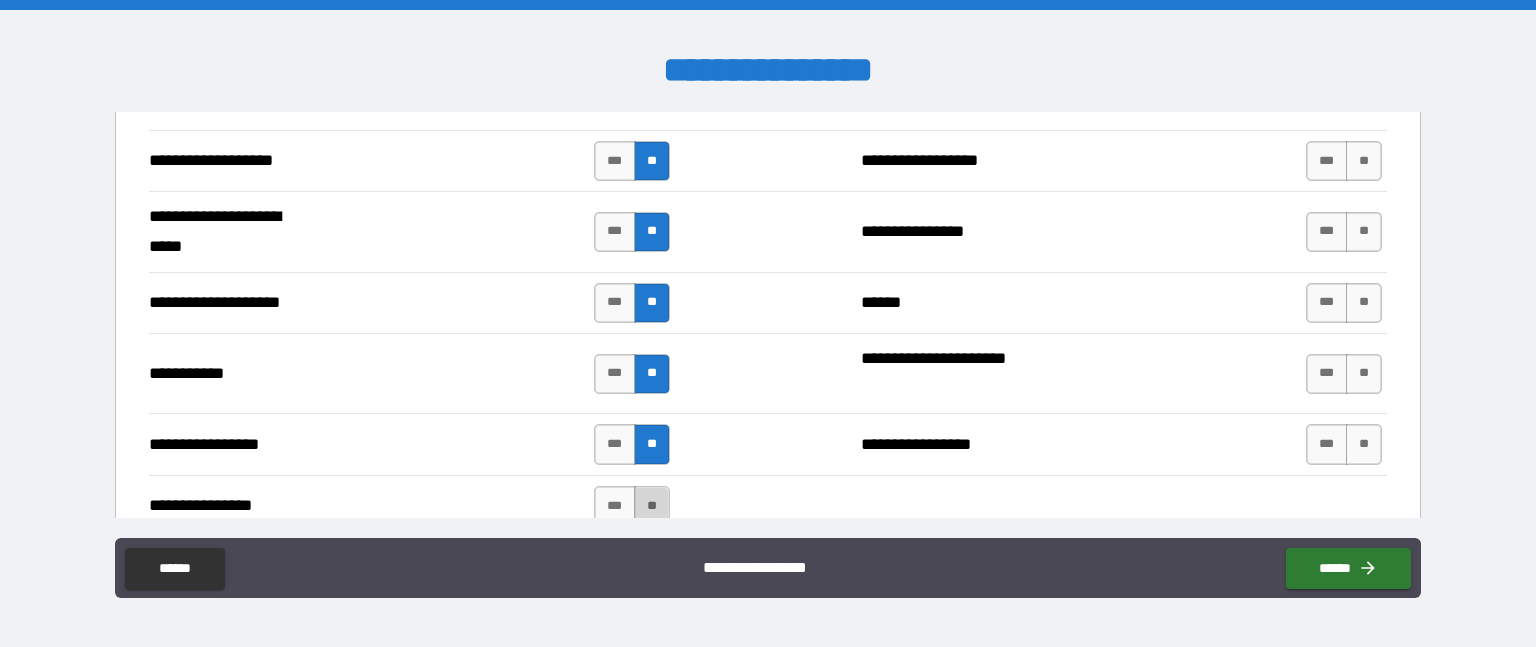 click on "**" at bounding box center (652, 506) 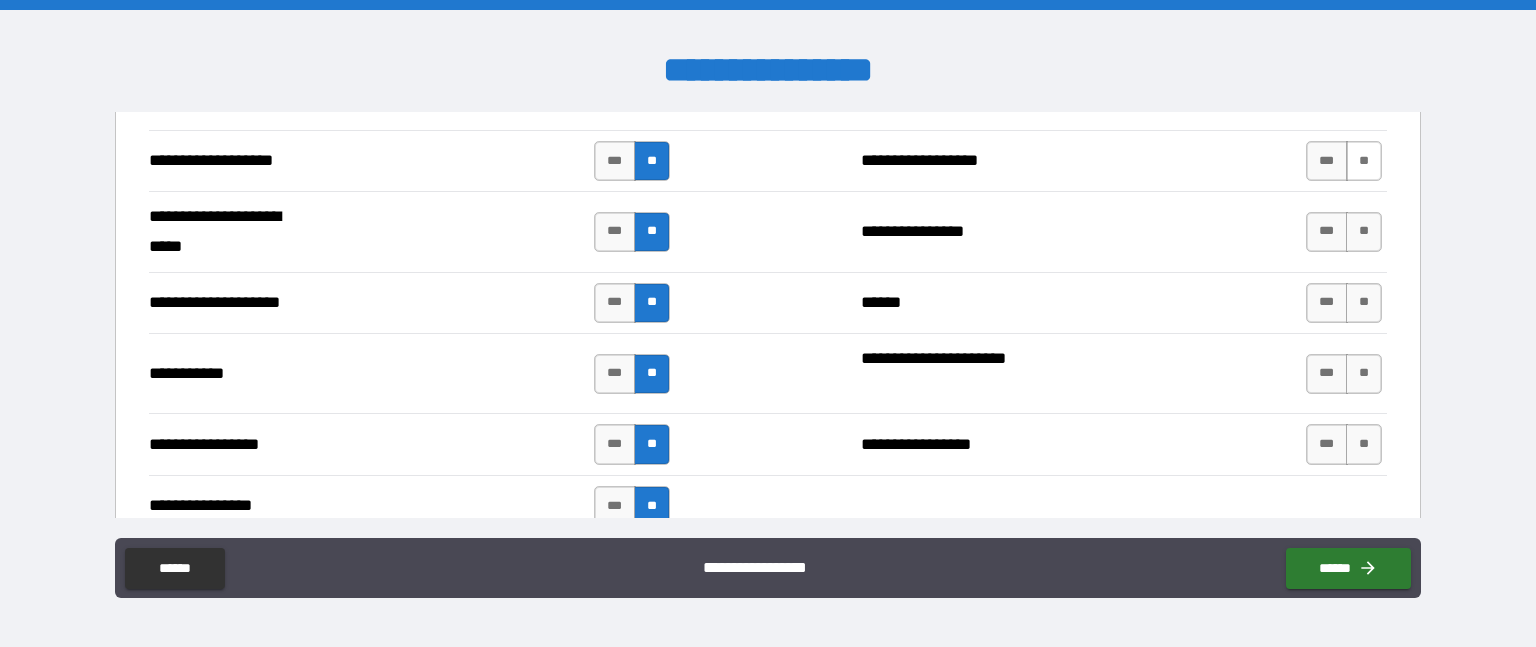 click on "**" at bounding box center (1364, 161) 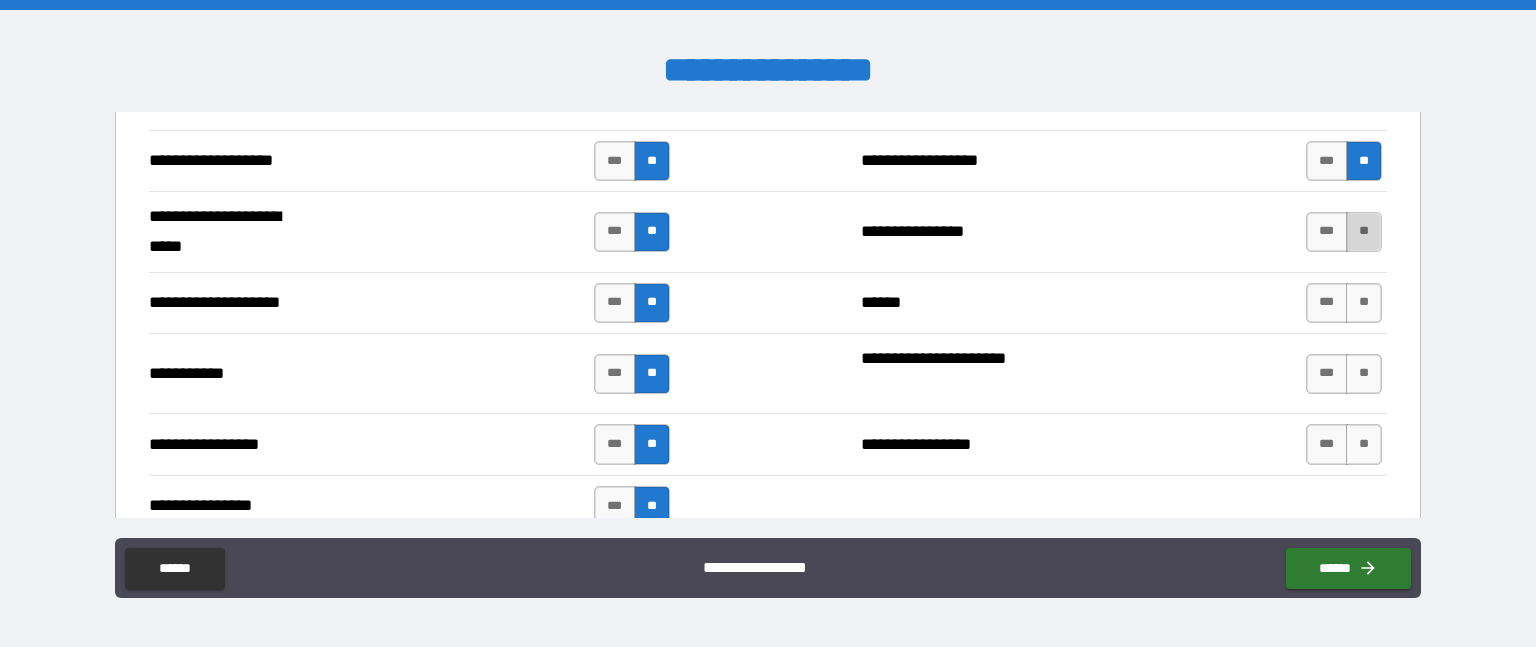 click on "**" at bounding box center [1364, 232] 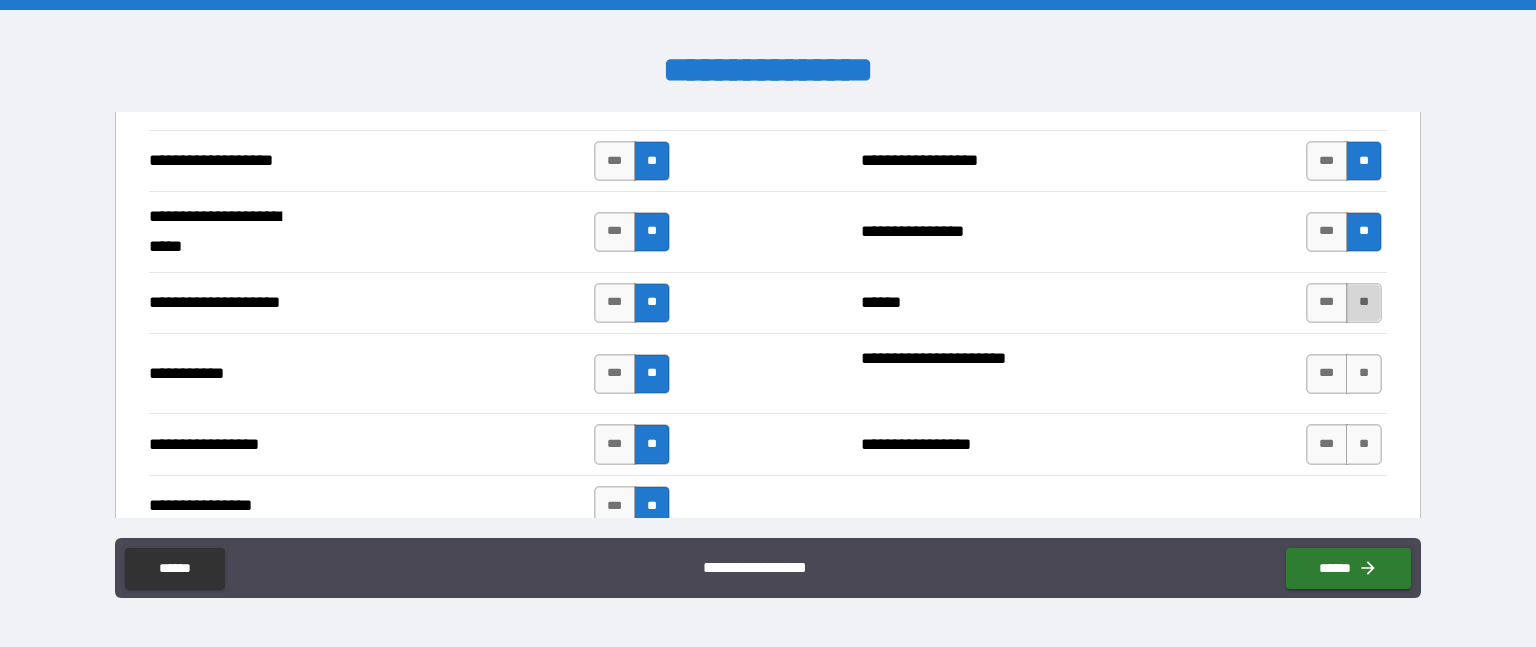 click on "**" at bounding box center (1364, 303) 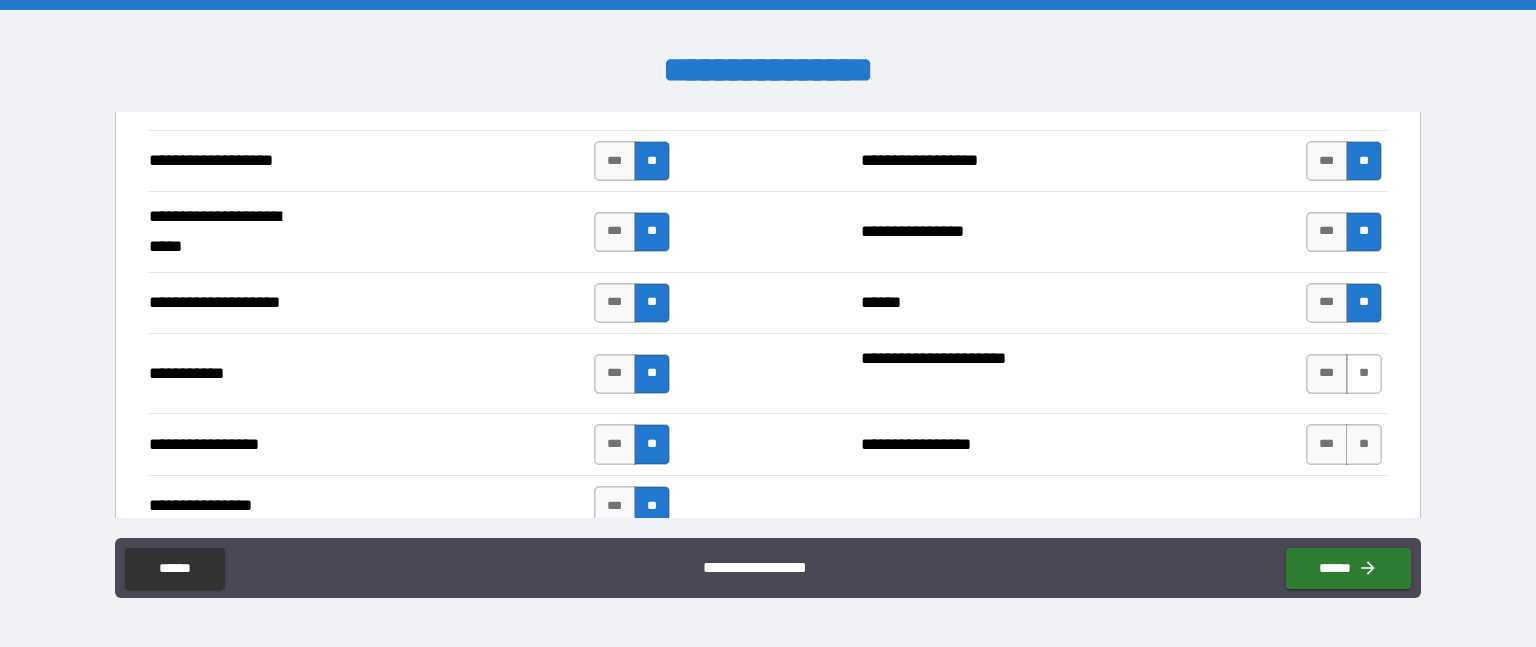 click on "**" at bounding box center (1364, 374) 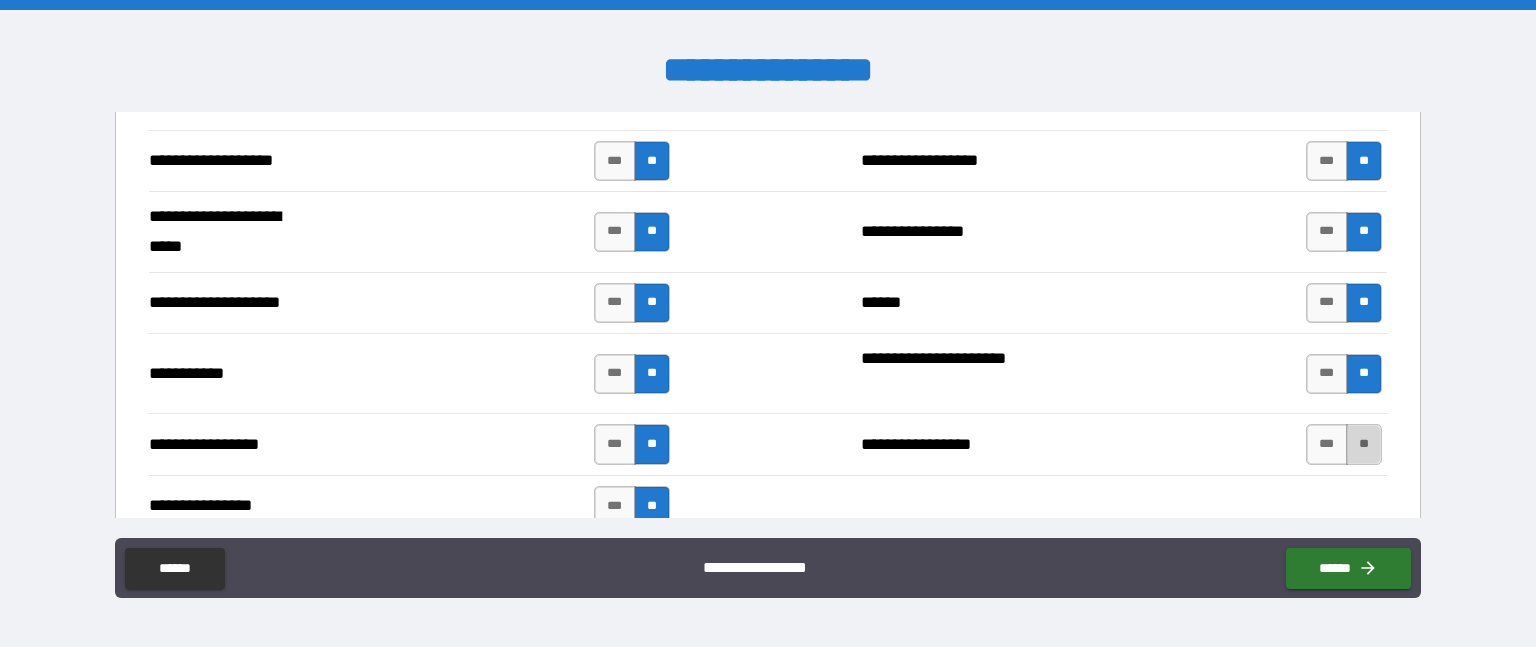 click on "**" at bounding box center [1364, 444] 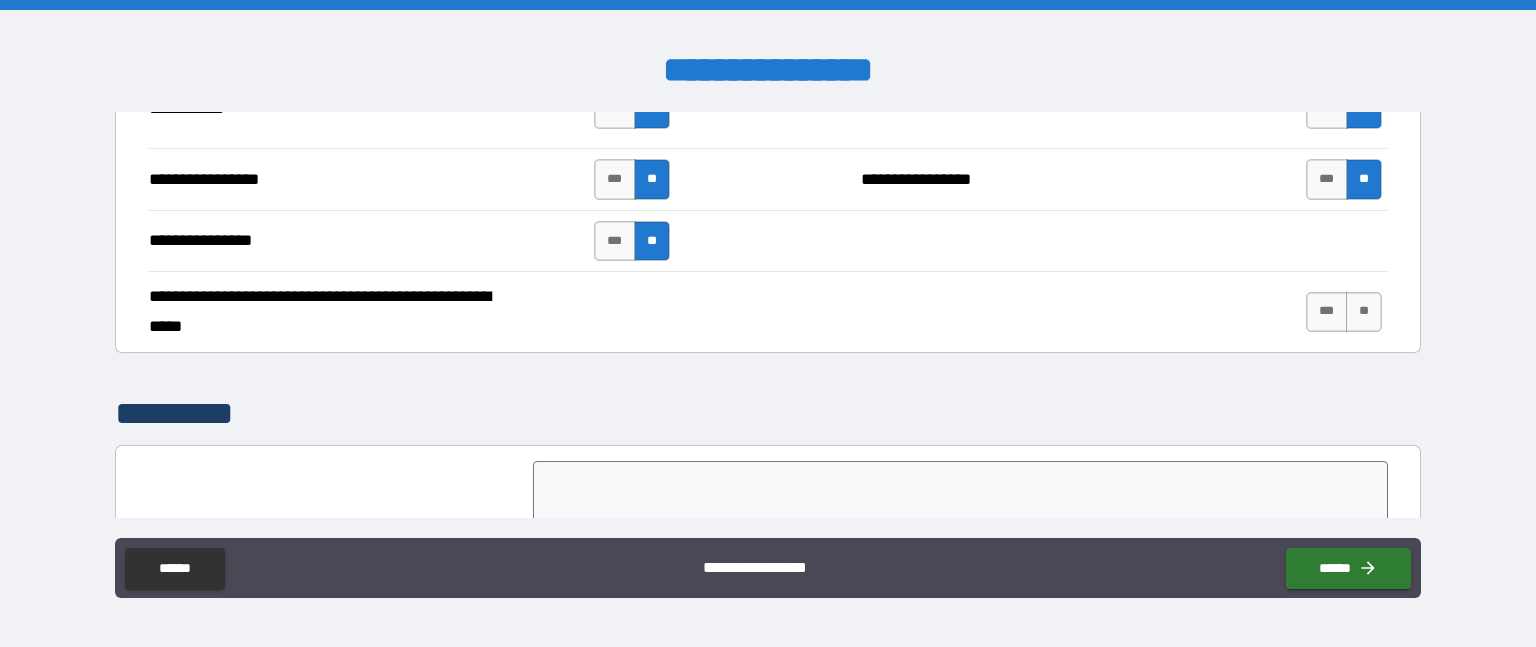 scroll, scrollTop: 4400, scrollLeft: 0, axis: vertical 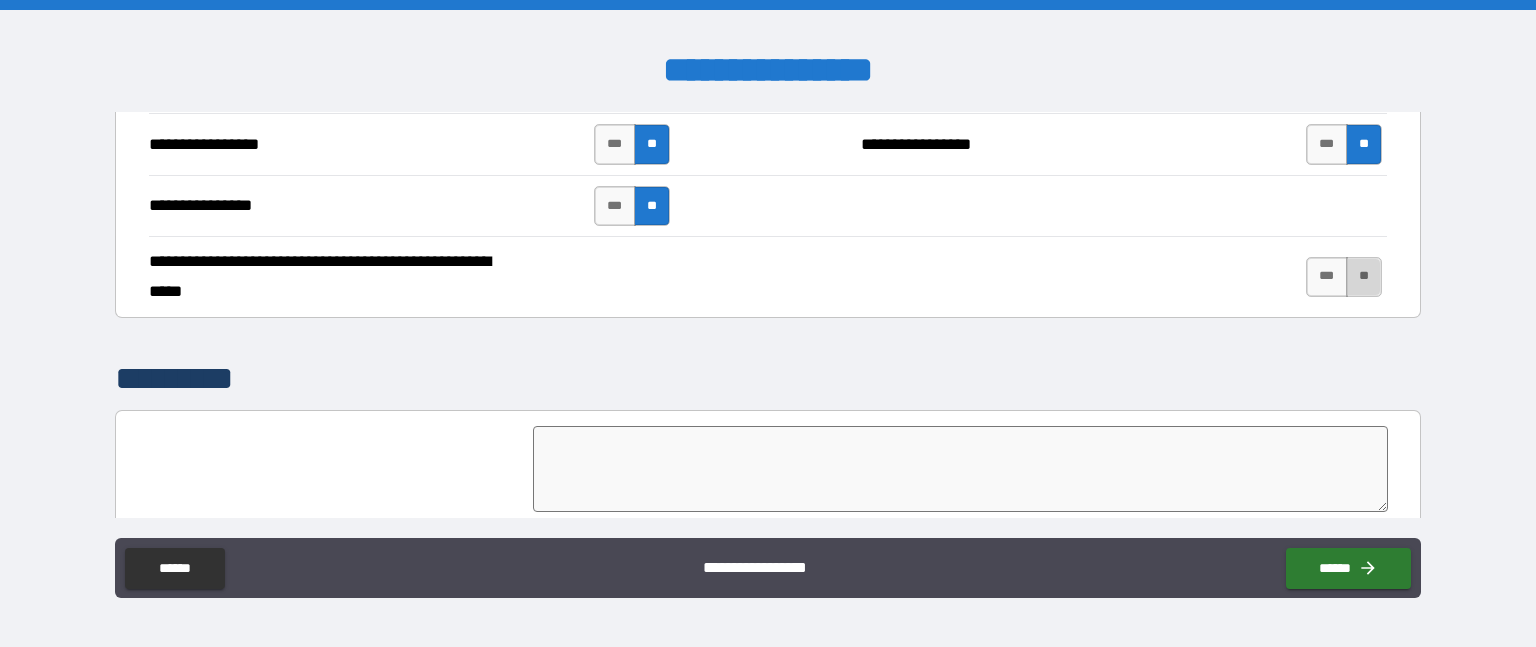 click on "**" at bounding box center [1364, 277] 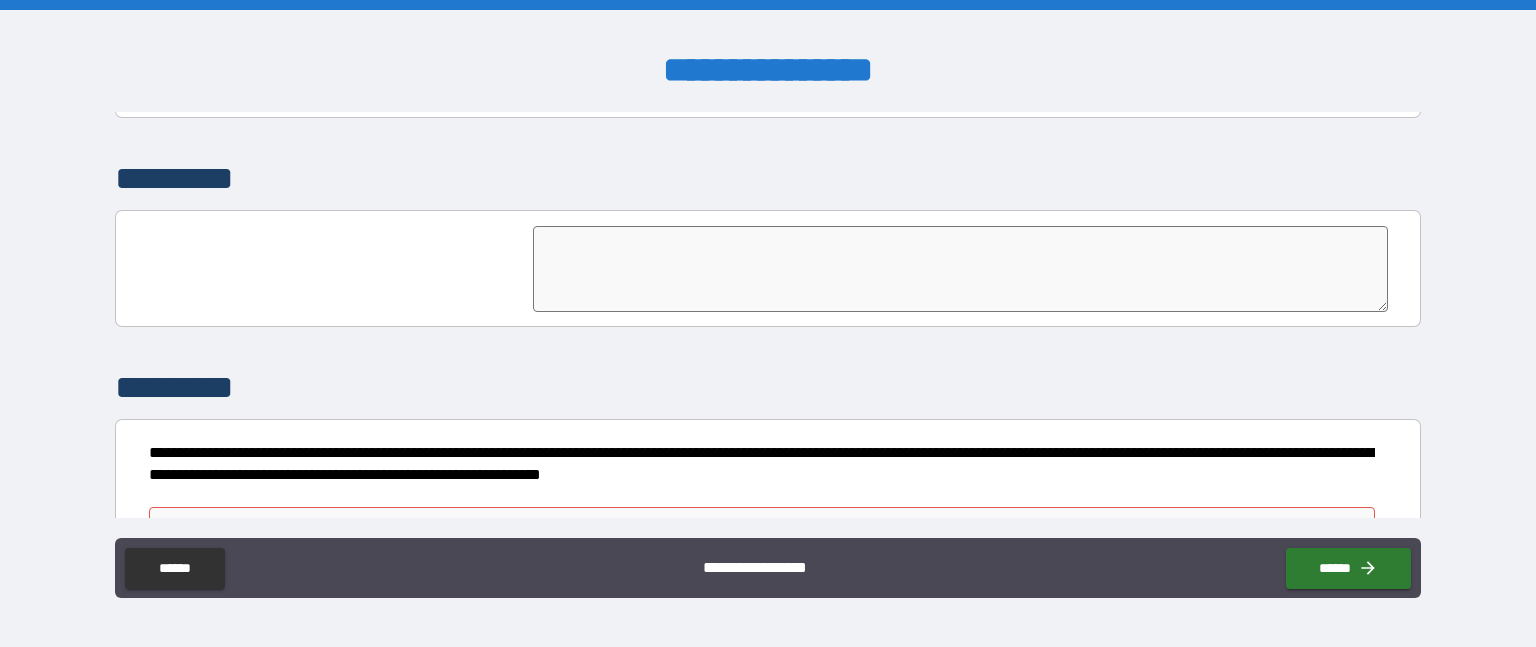scroll, scrollTop: 4644, scrollLeft: 0, axis: vertical 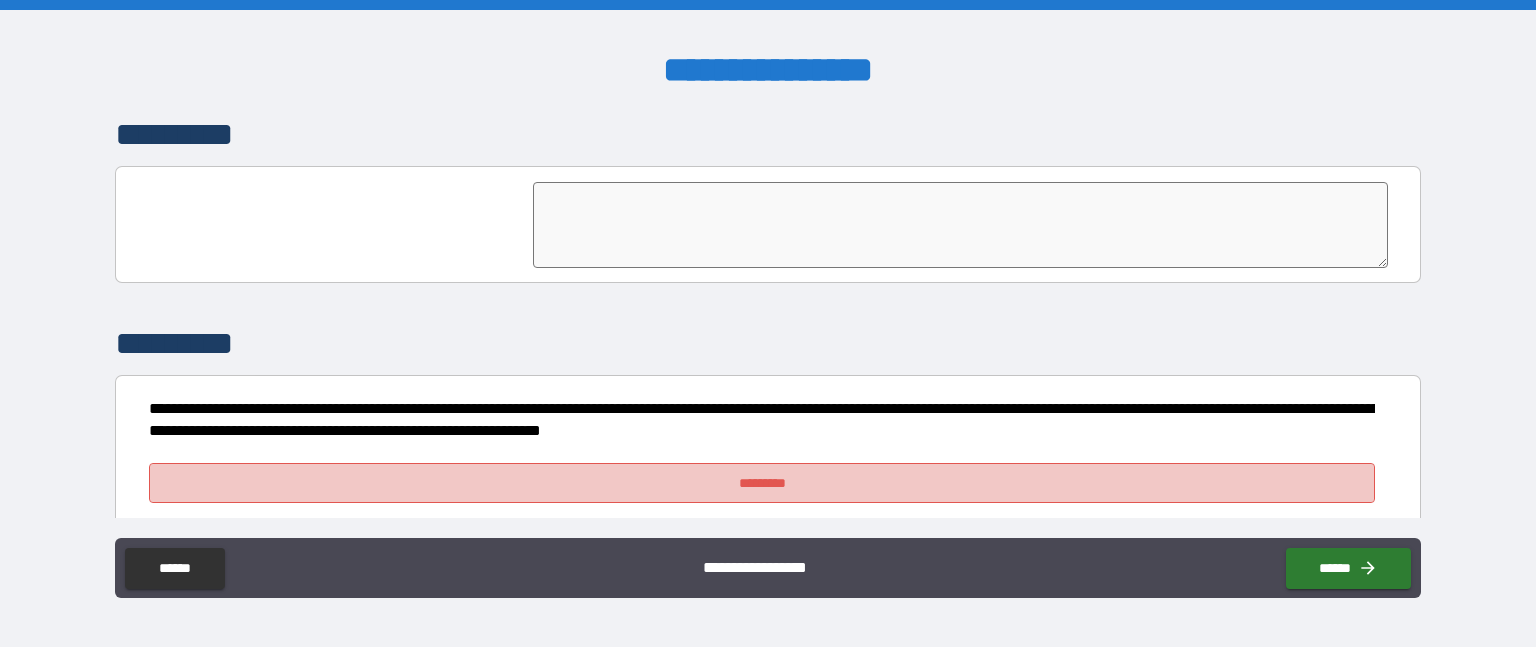 click on "*********" at bounding box center (762, 483) 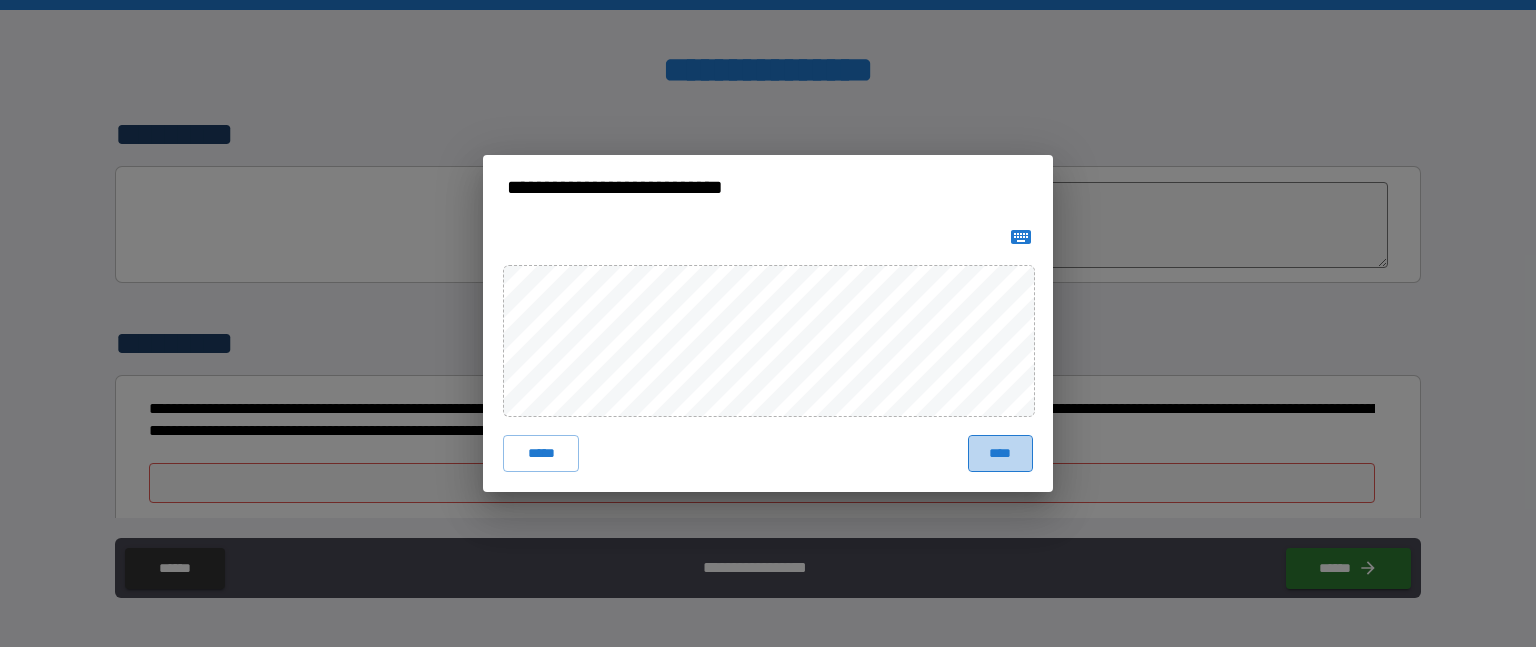 click on "****" at bounding box center [1000, 453] 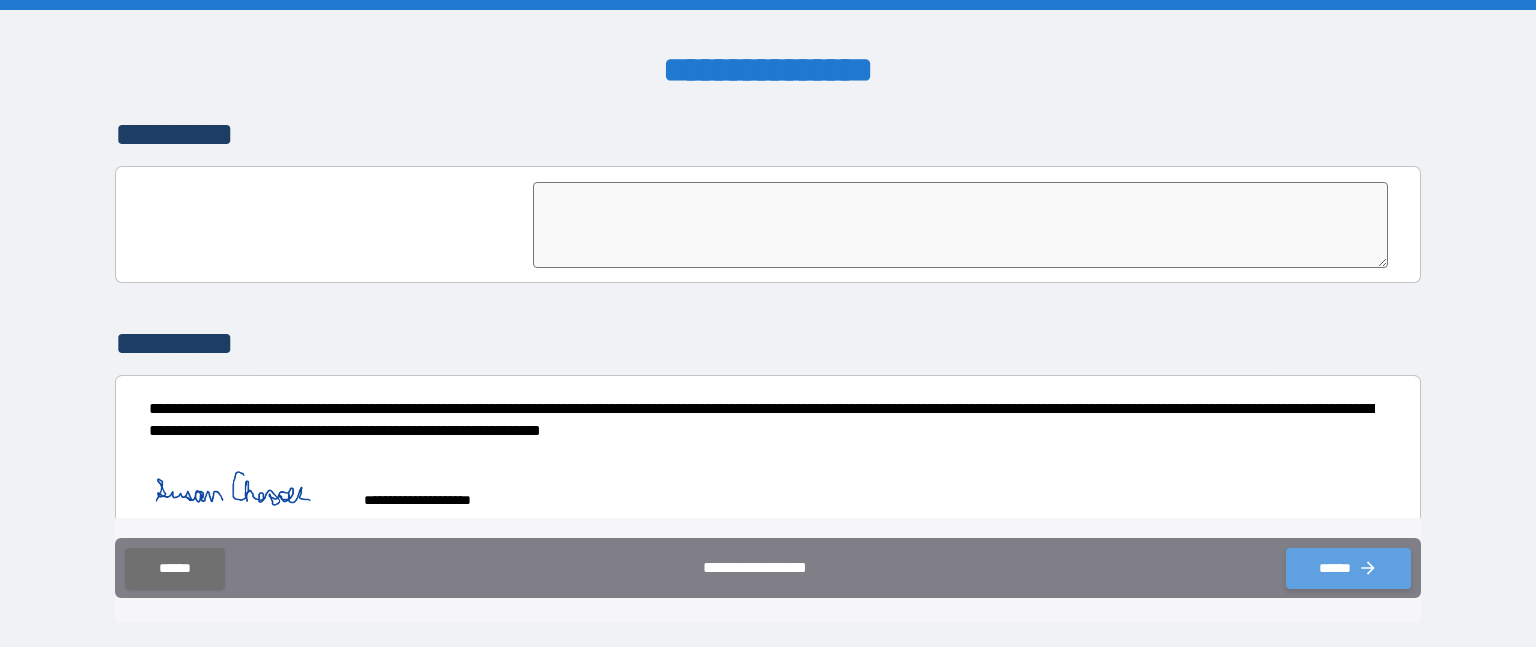 click on "******" at bounding box center (1348, 568) 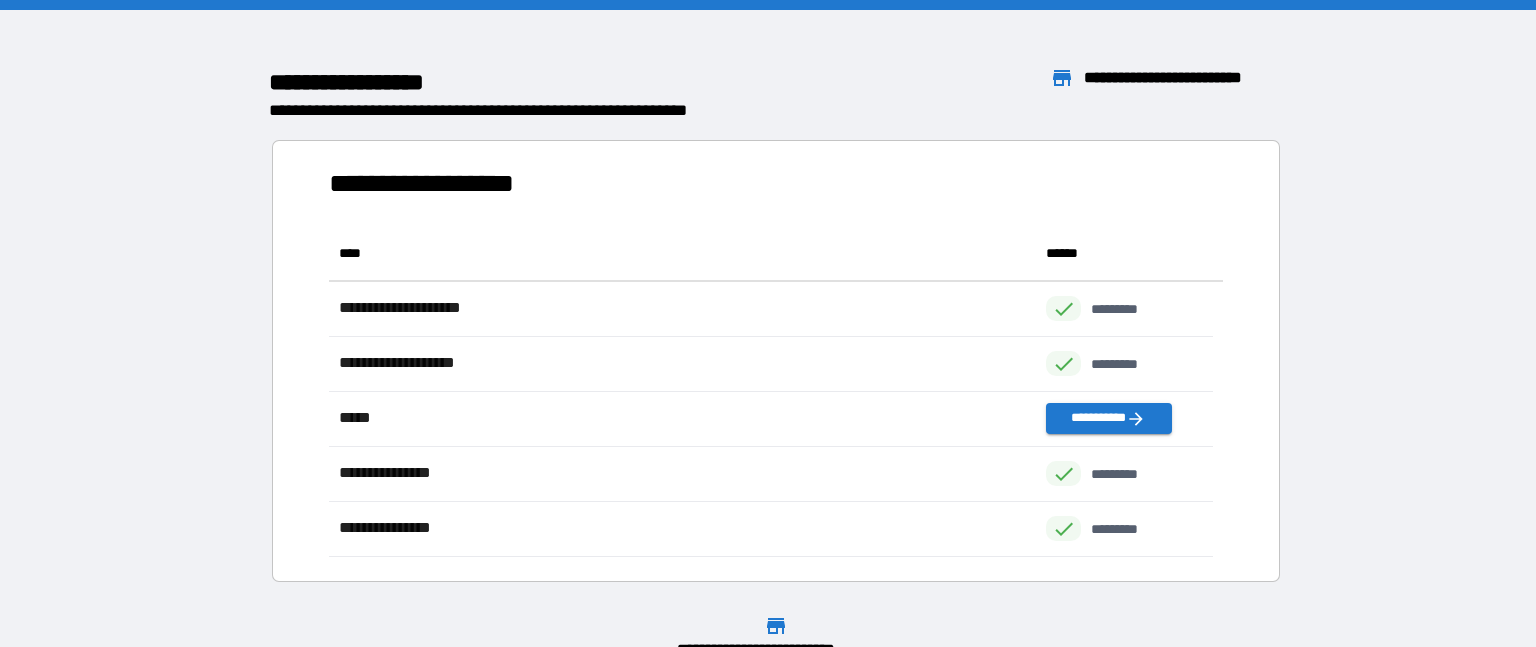 scroll, scrollTop: 16, scrollLeft: 16, axis: both 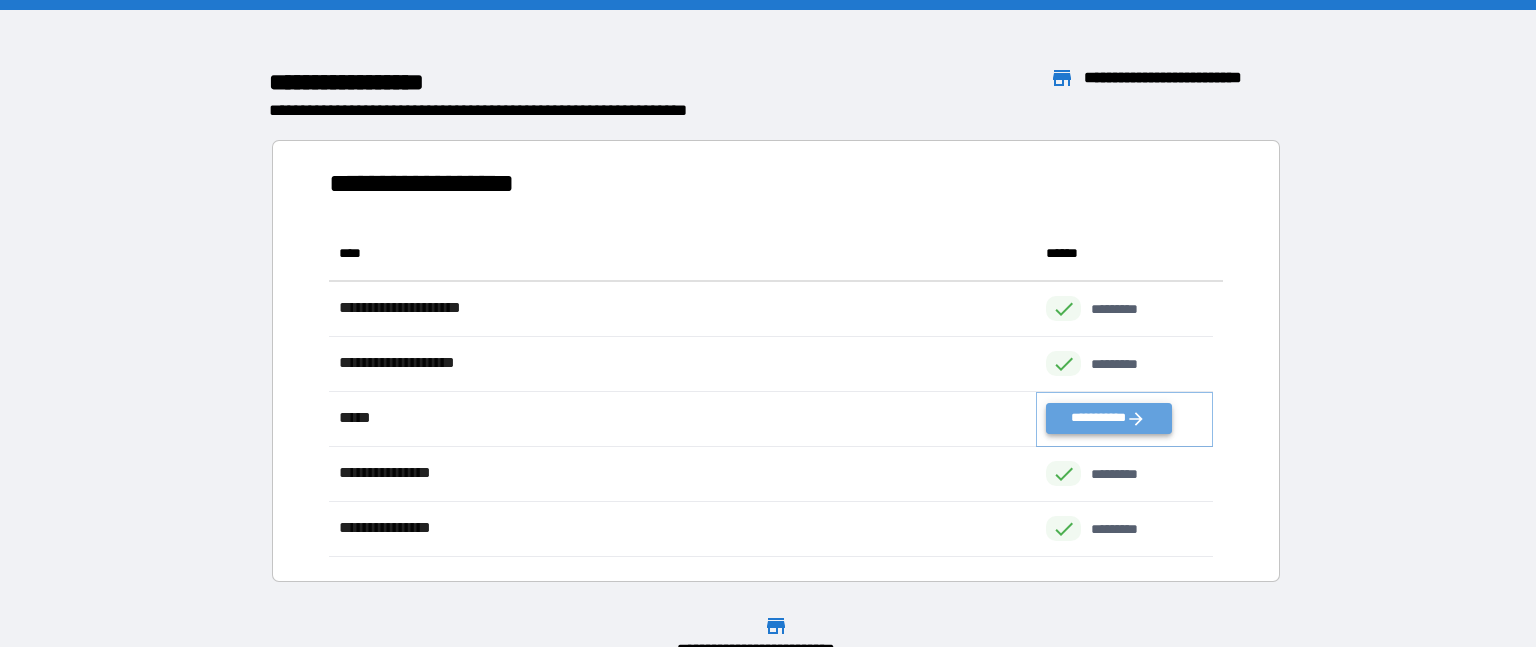 click on "**********" at bounding box center (1108, 418) 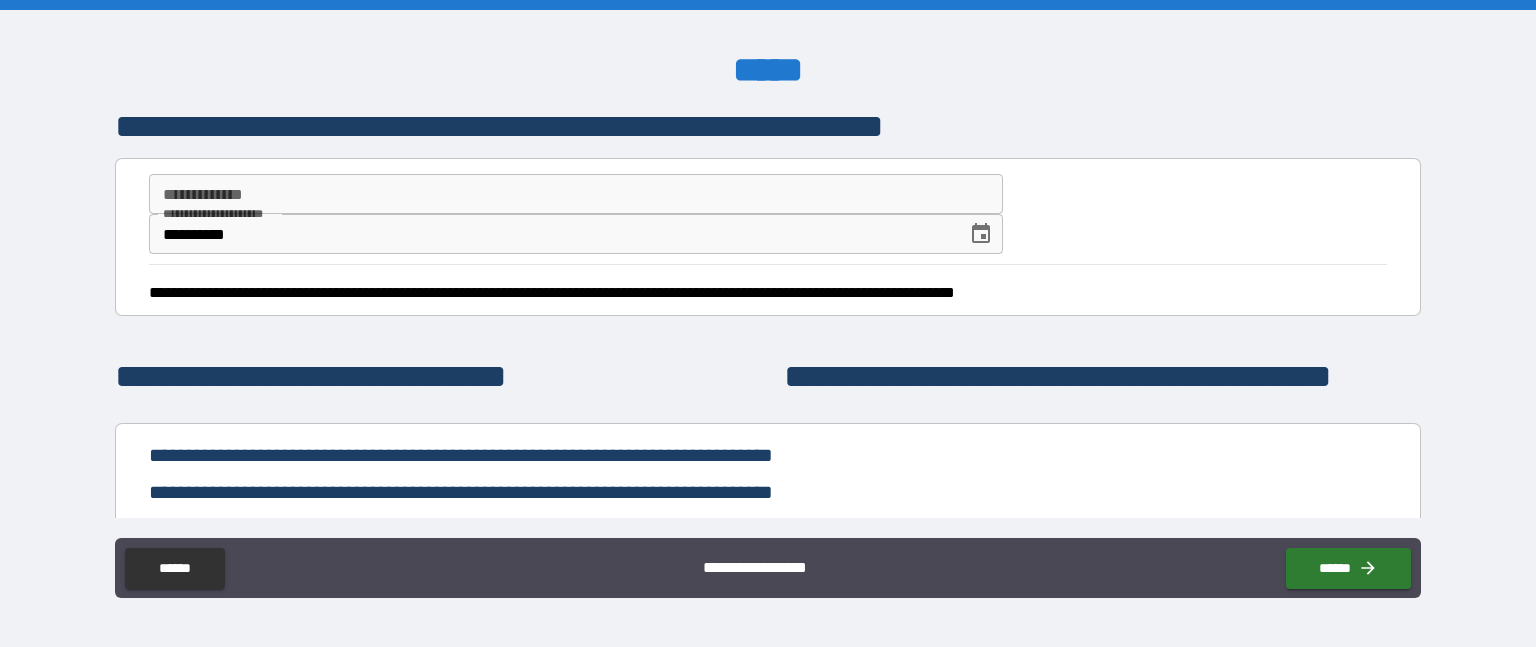 scroll, scrollTop: 200, scrollLeft: 0, axis: vertical 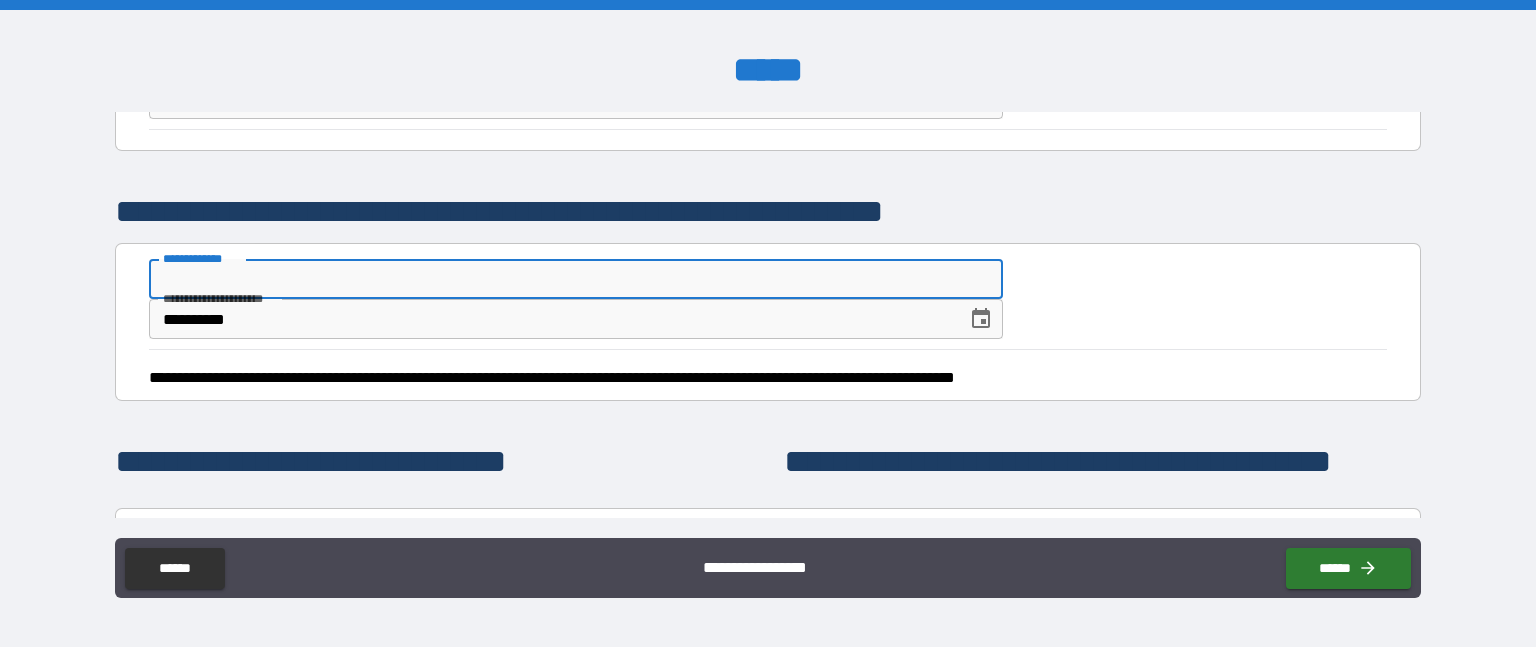 click on "**********" at bounding box center (576, 279) 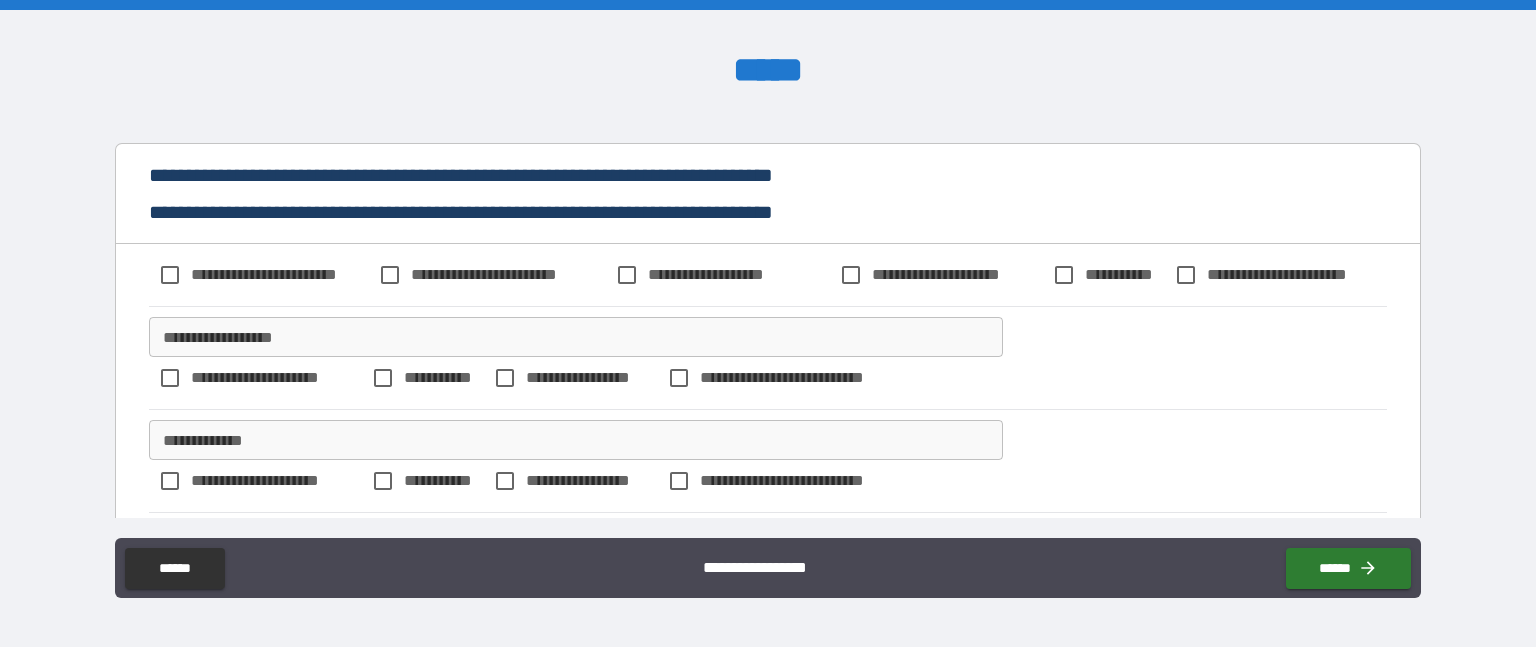 scroll, scrollTop: 600, scrollLeft: 0, axis: vertical 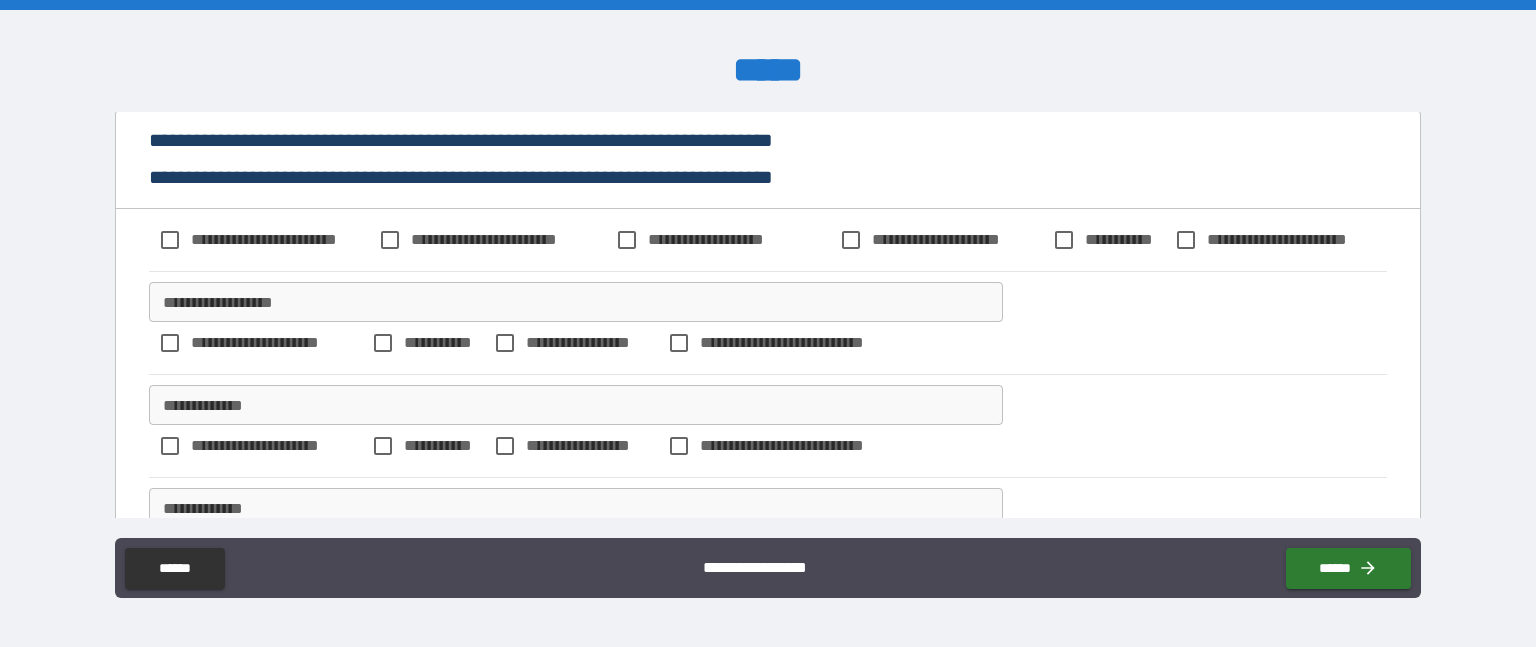 type on "**********" 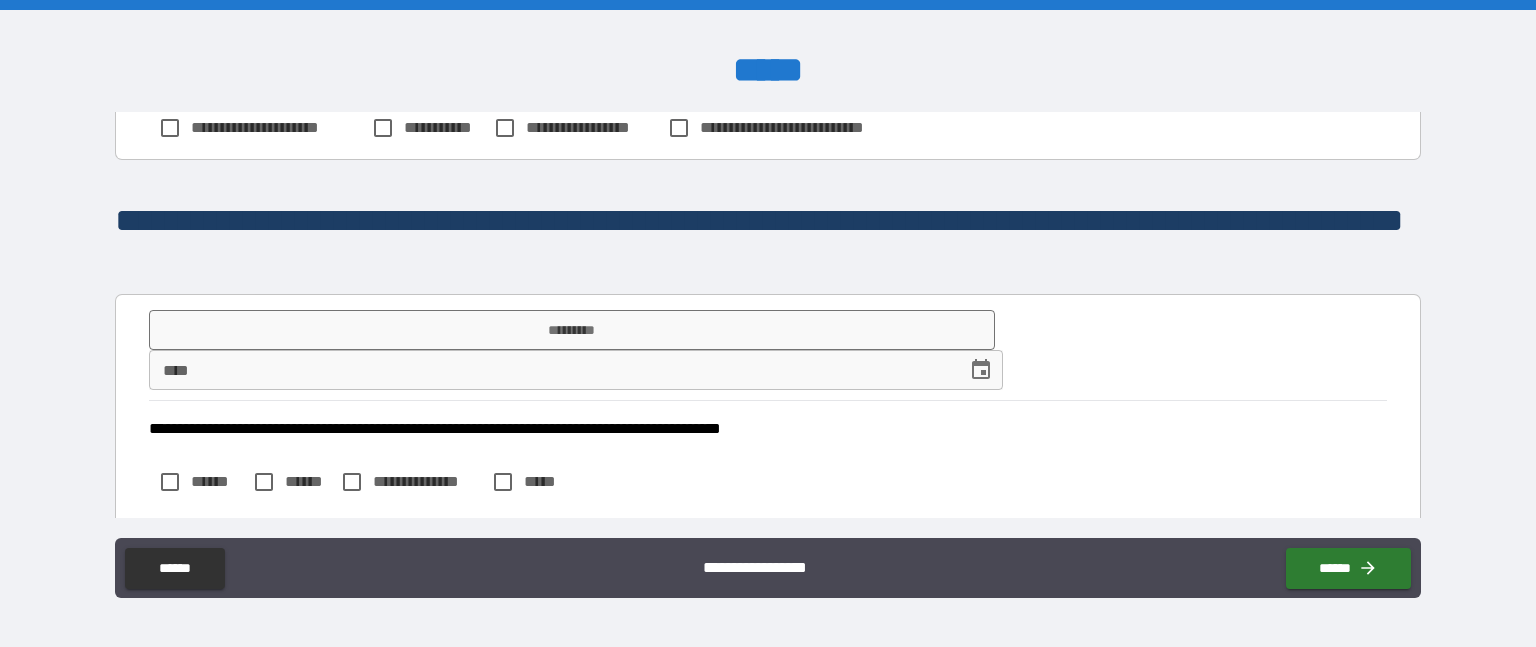 scroll, scrollTop: 1033, scrollLeft: 0, axis: vertical 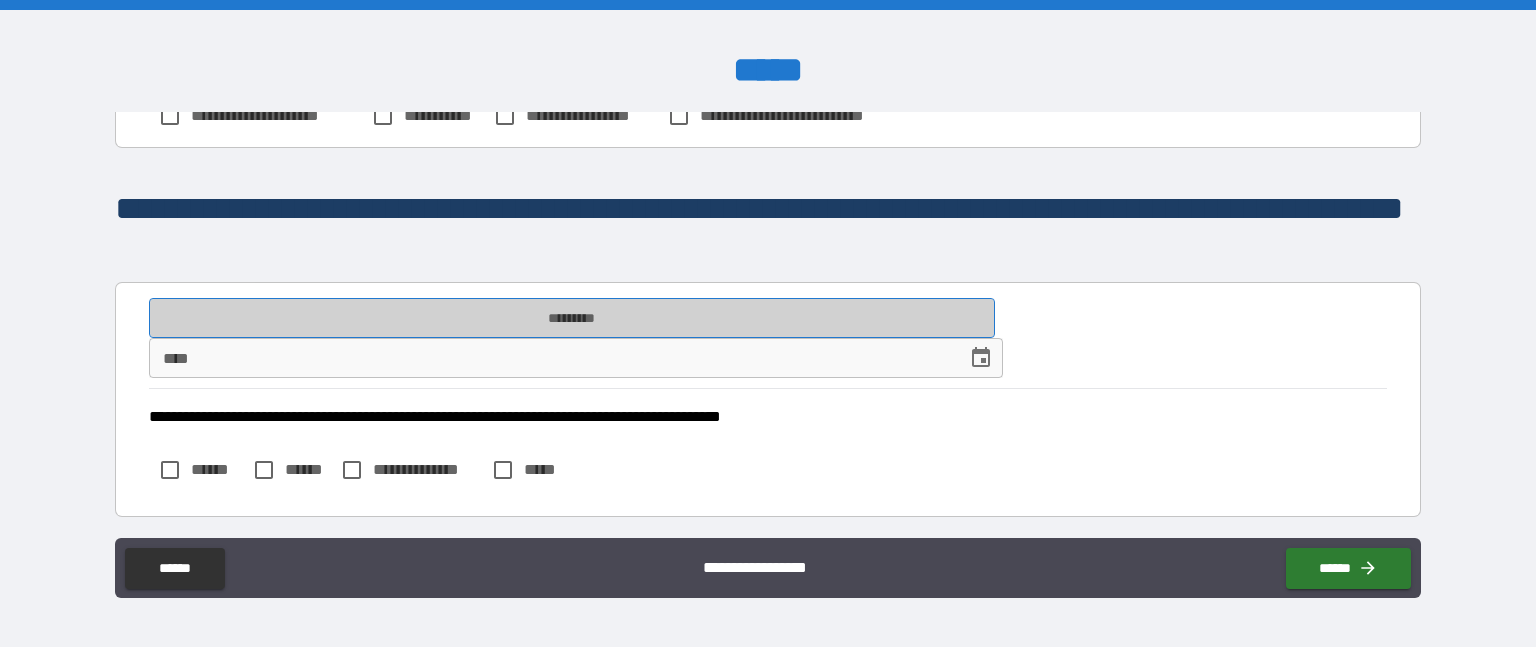 click on "*********" at bounding box center (572, 318) 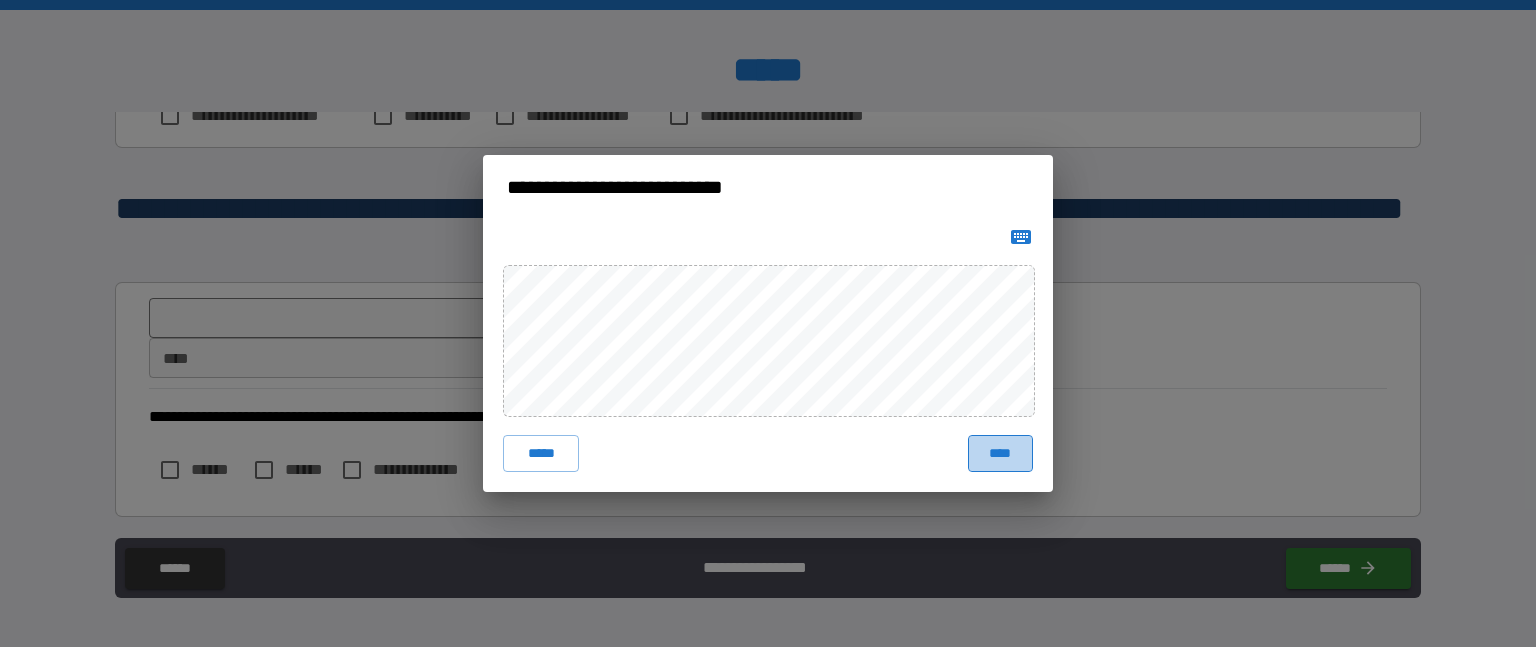 click on "****" at bounding box center (1000, 453) 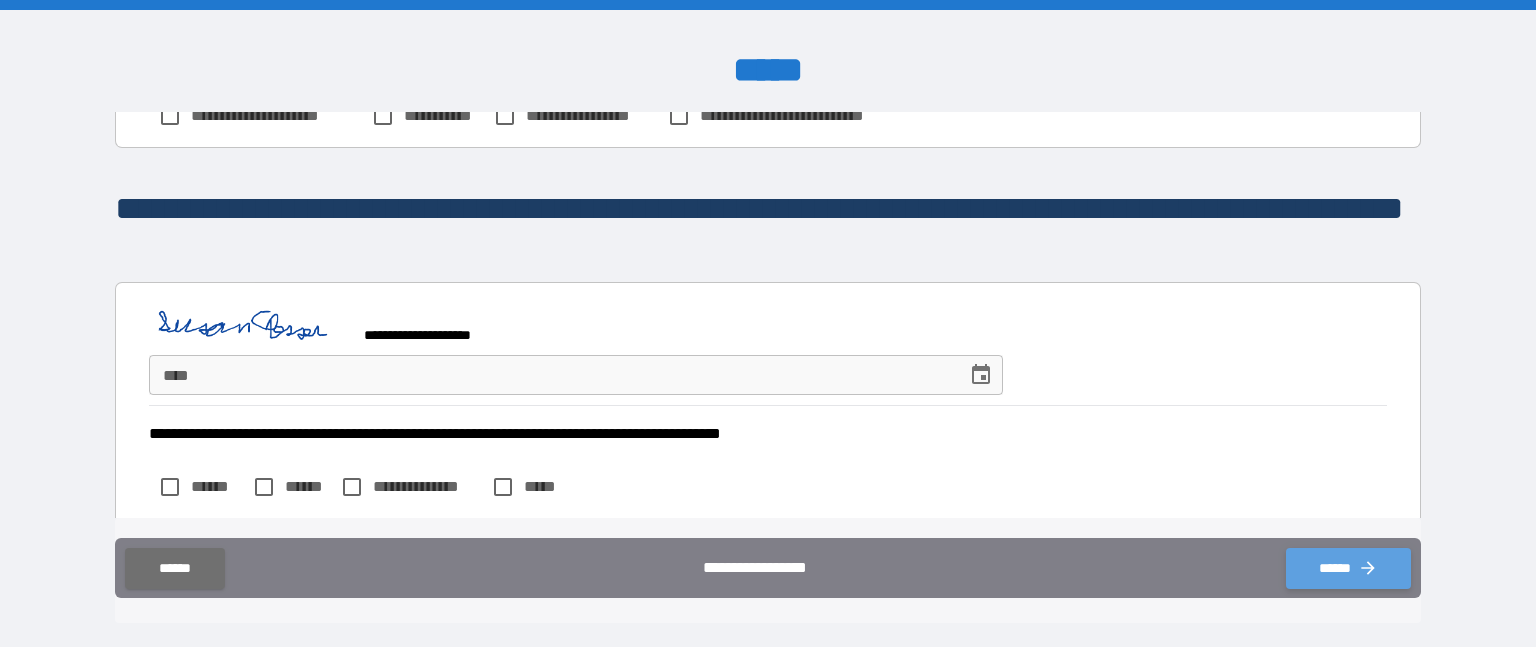 click on "******" at bounding box center [1348, 568] 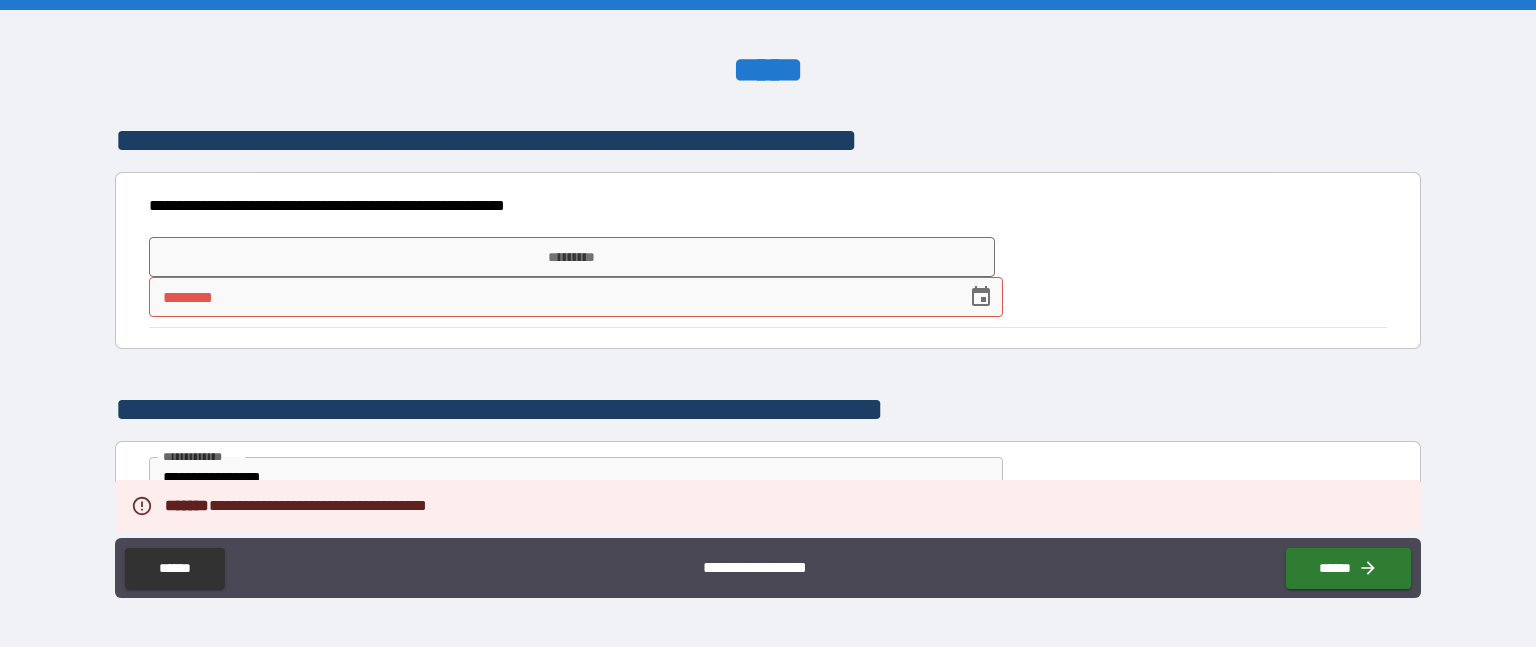 scroll, scrollTop: 0, scrollLeft: 0, axis: both 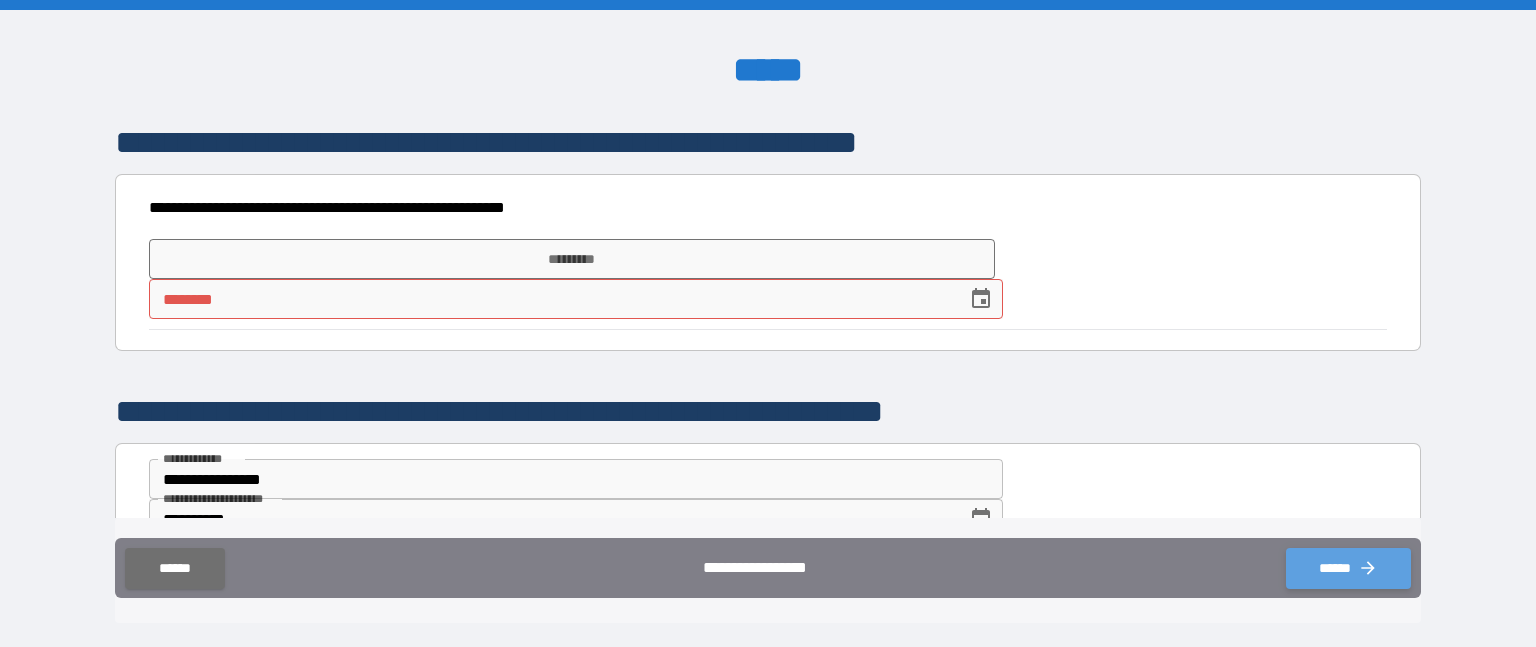 click on "******" at bounding box center (1348, 568) 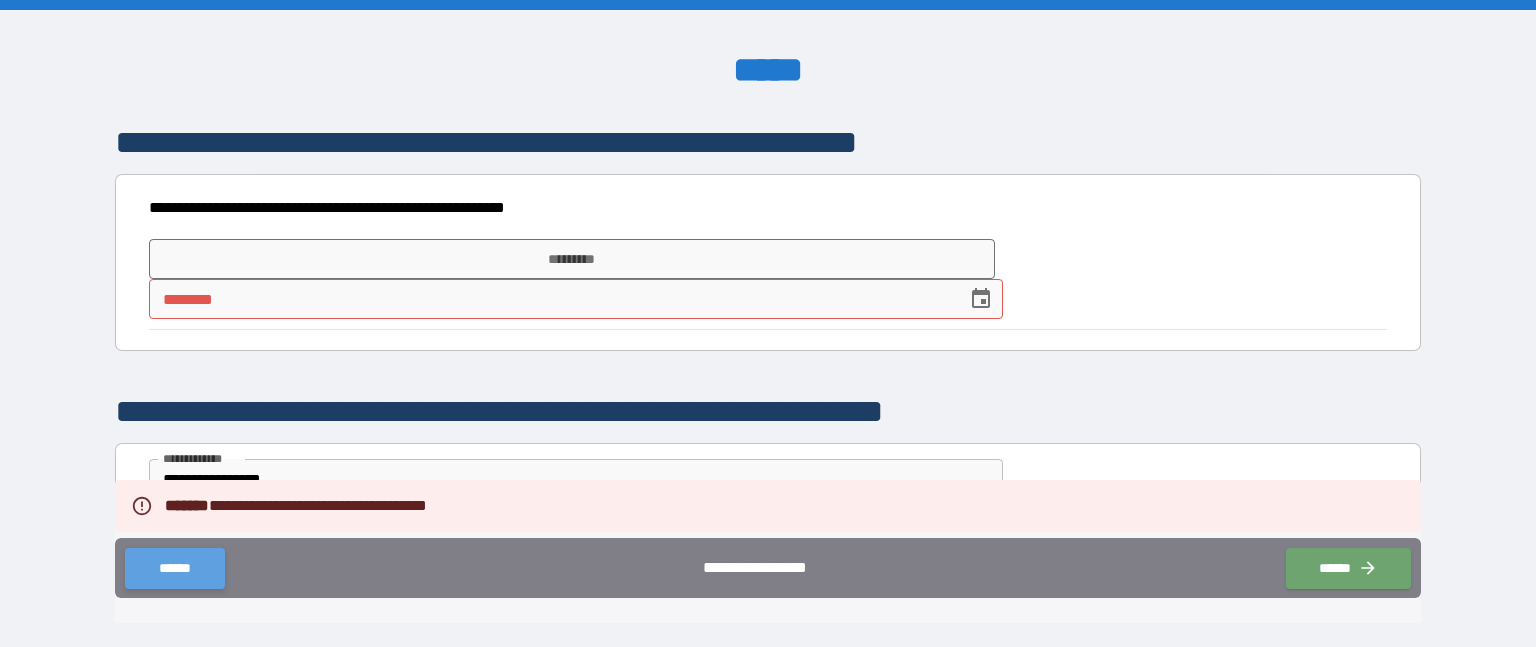 click on "******" at bounding box center [174, 568] 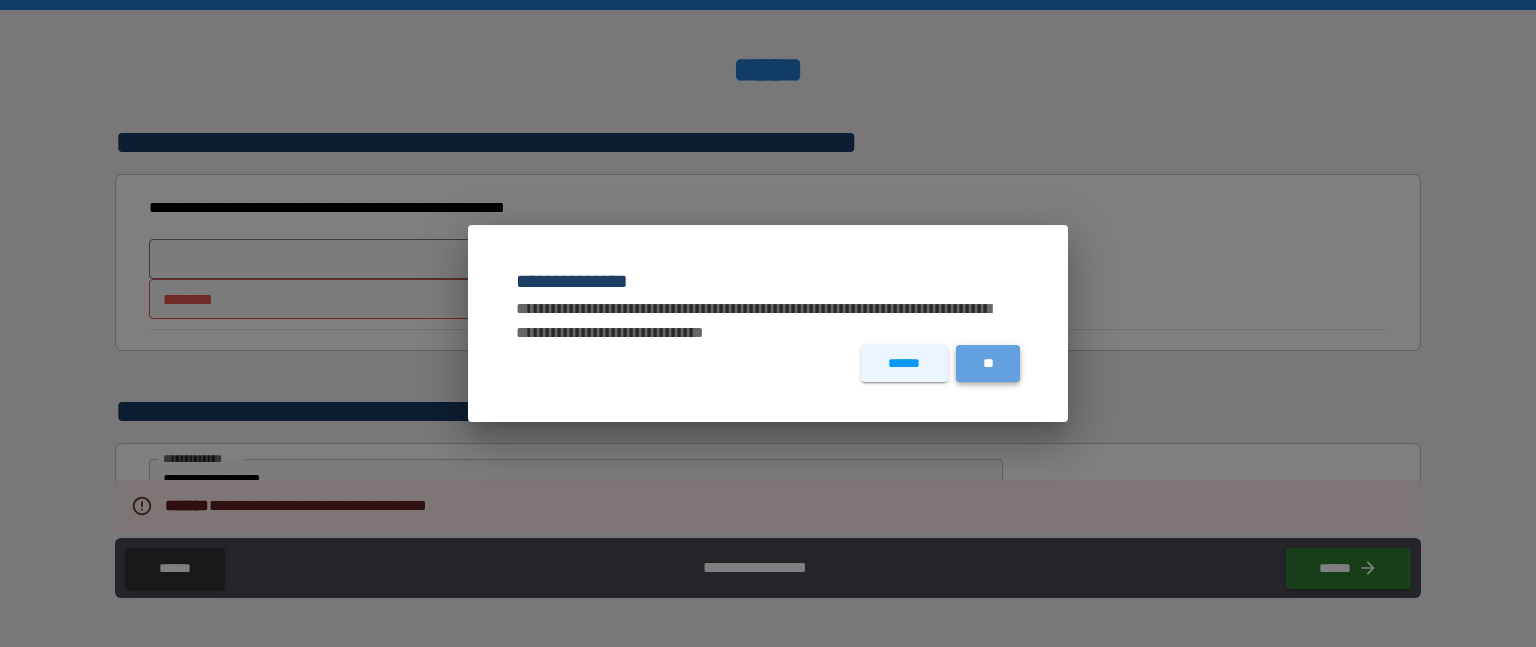 click on "**" at bounding box center (988, 363) 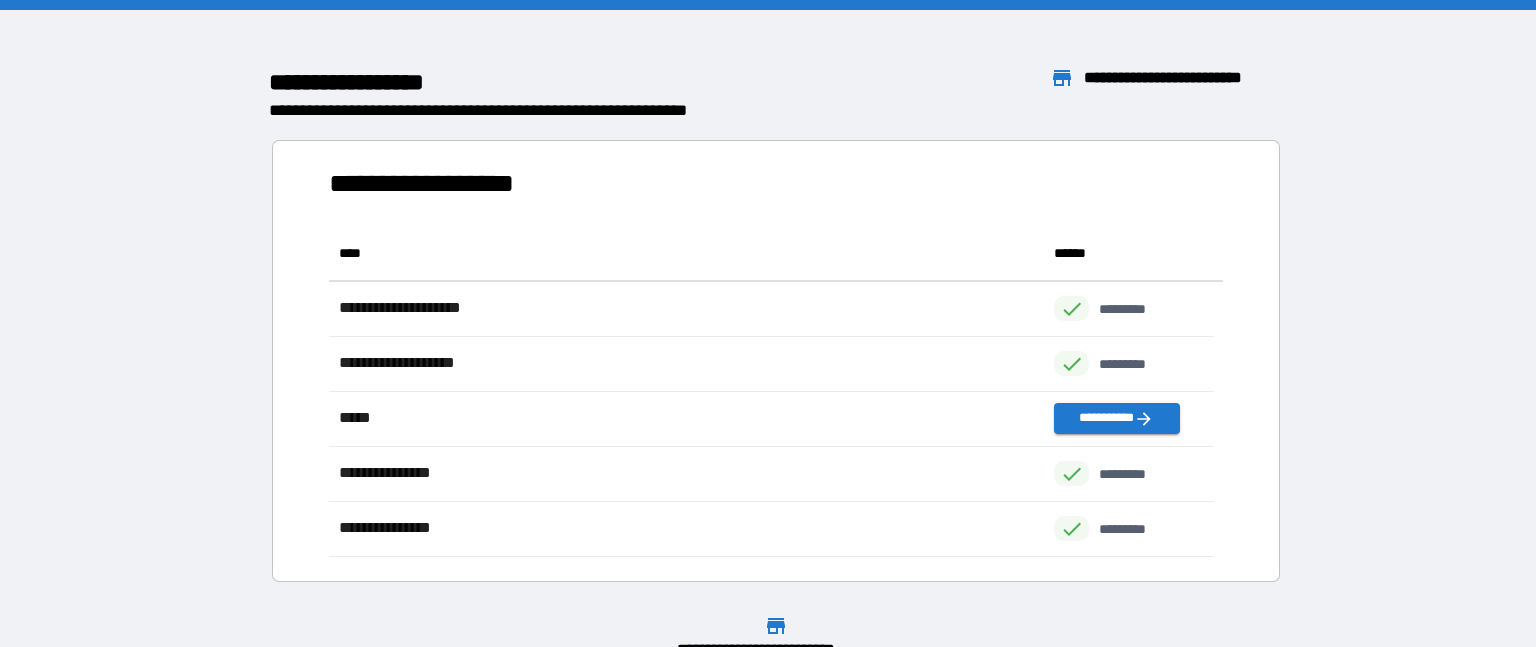 scroll, scrollTop: 316, scrollLeft: 869, axis: both 